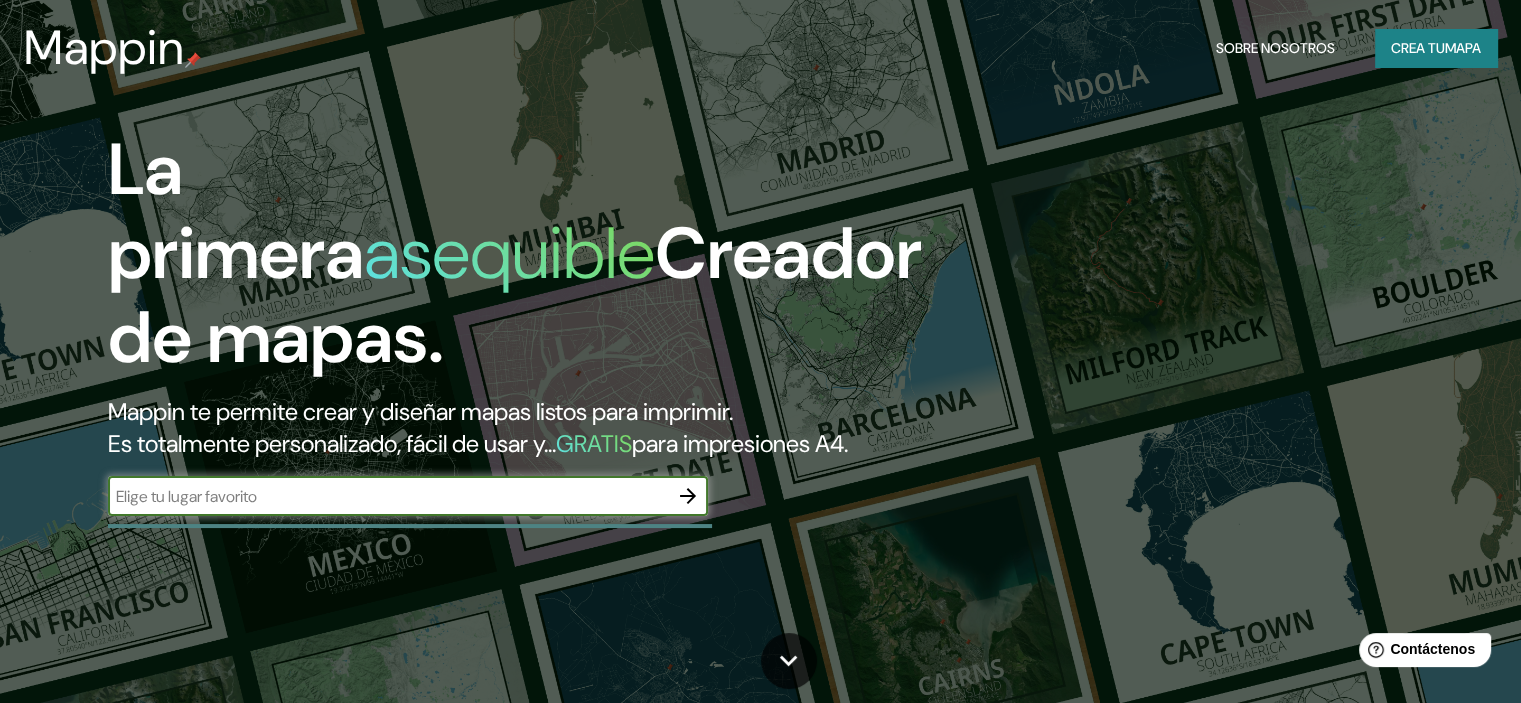 scroll, scrollTop: 100, scrollLeft: 0, axis: vertical 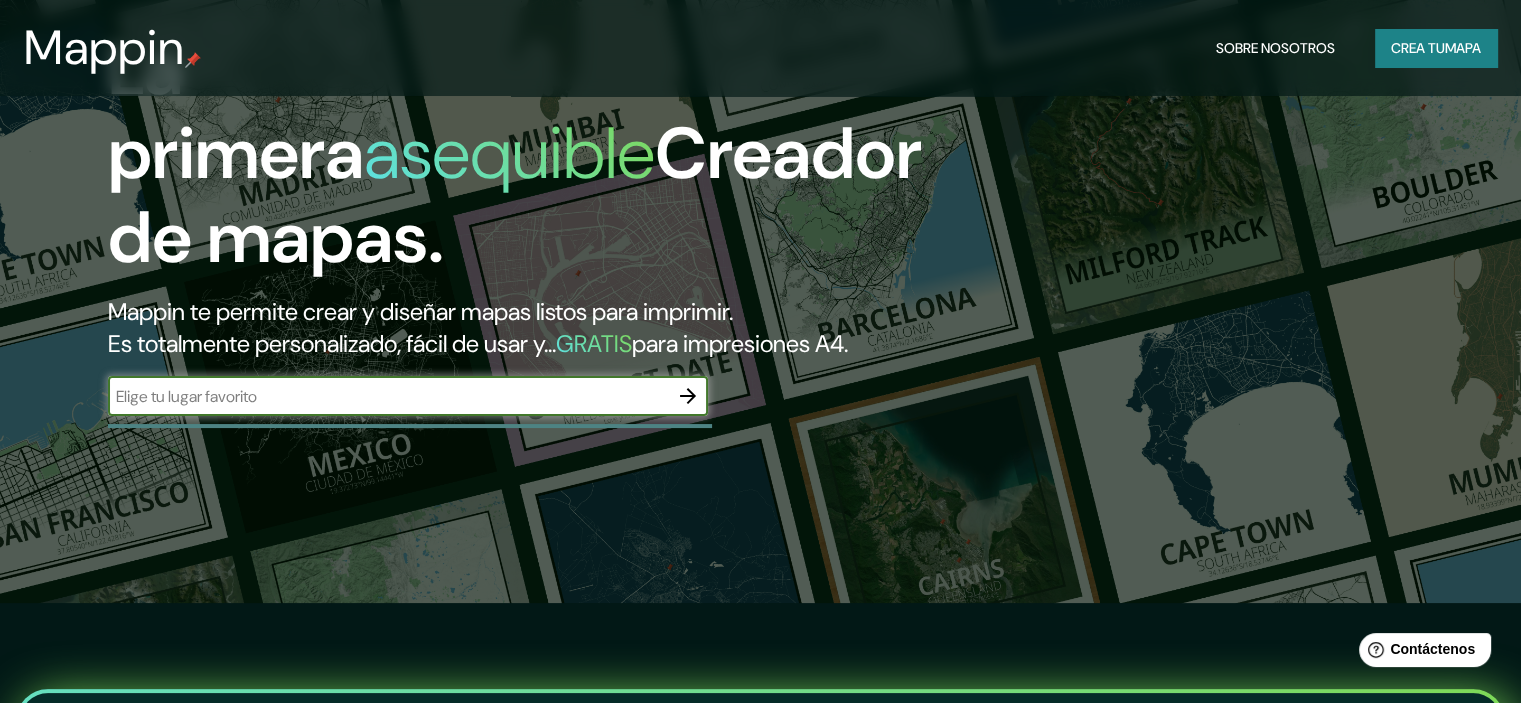 click at bounding box center [388, 396] 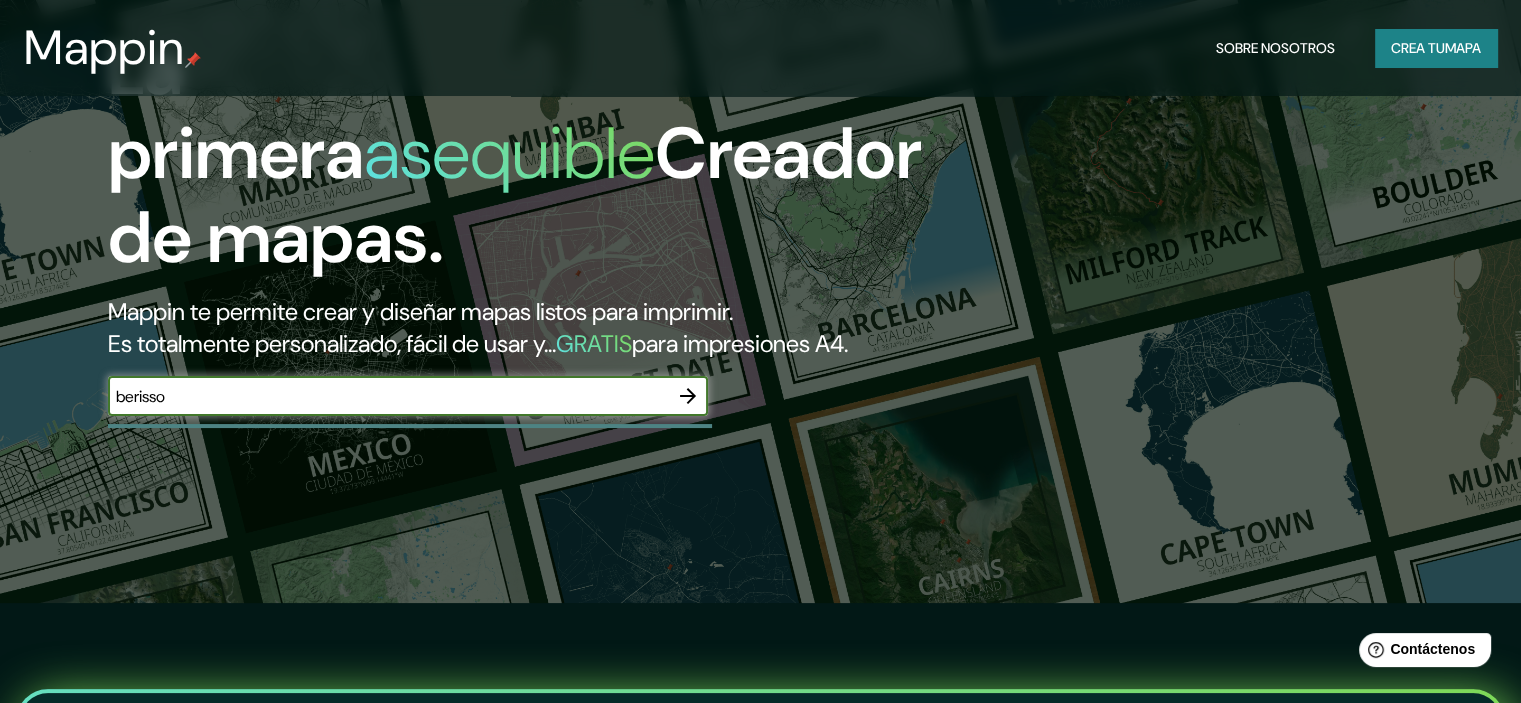 type on "berisso" 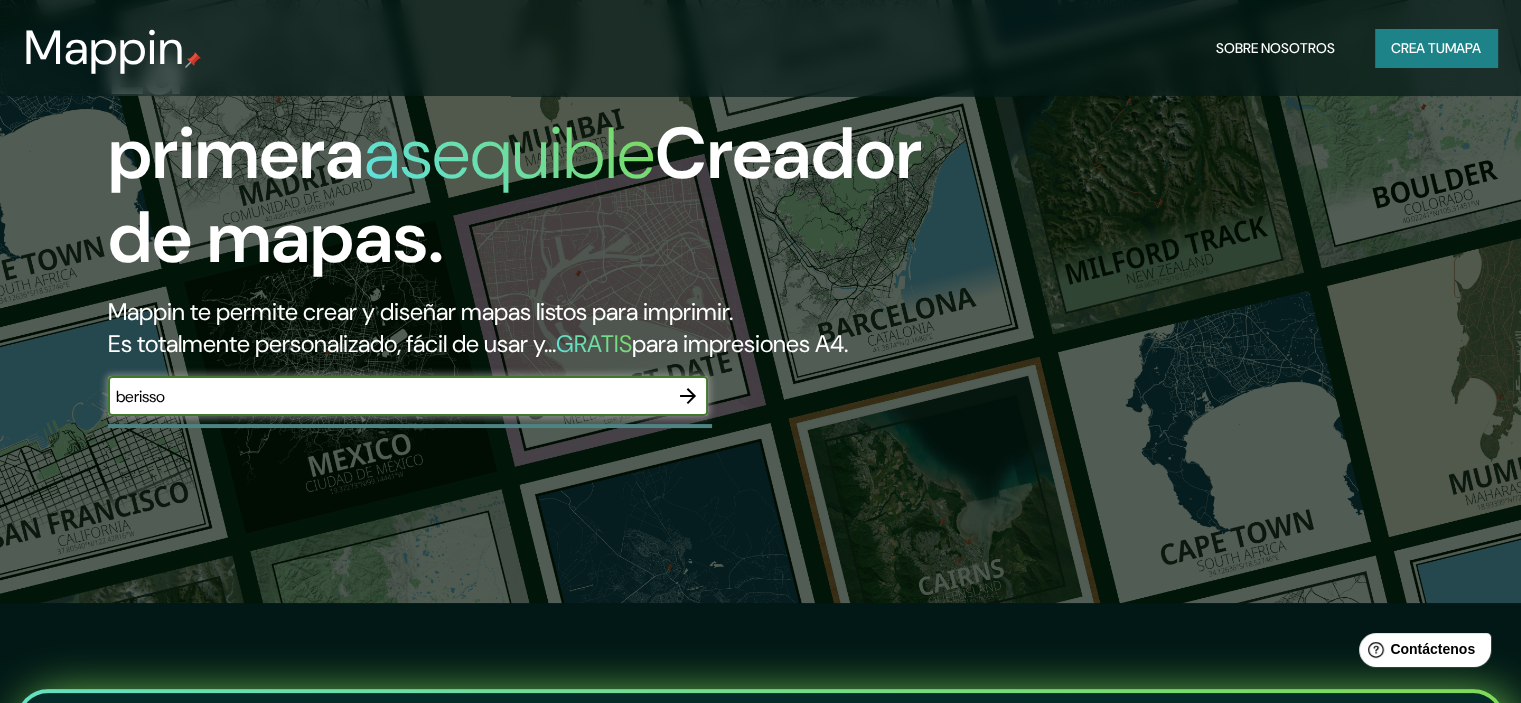 click 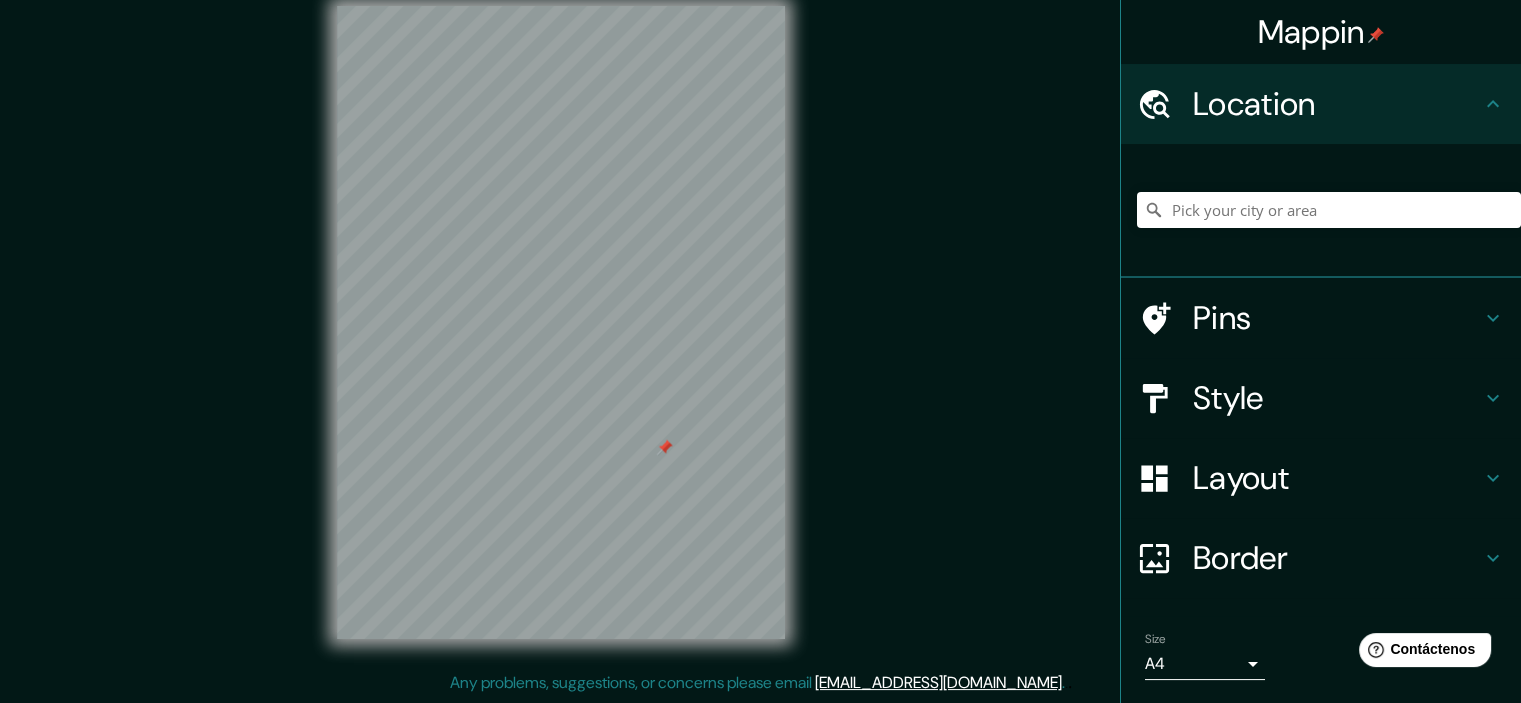 scroll, scrollTop: 0, scrollLeft: 0, axis: both 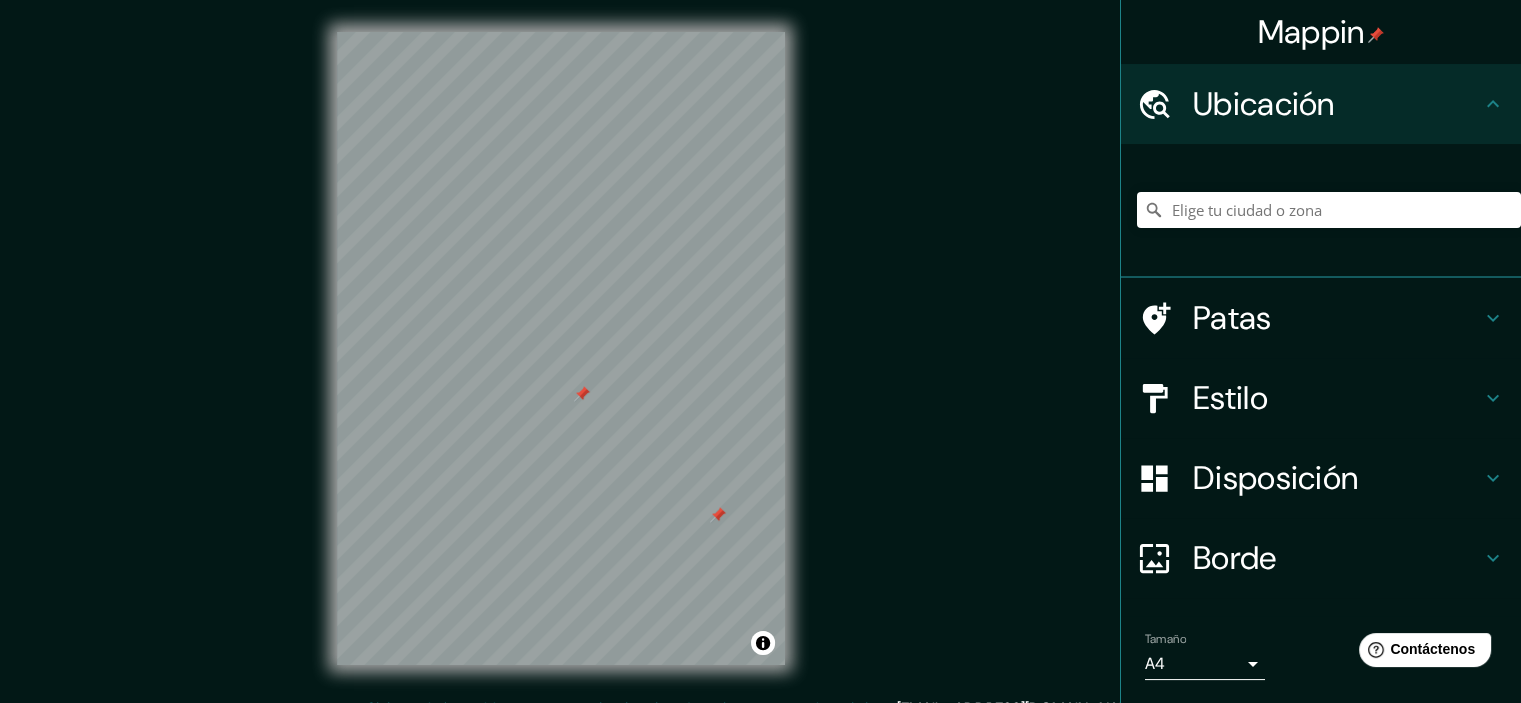 click at bounding box center (718, 515) 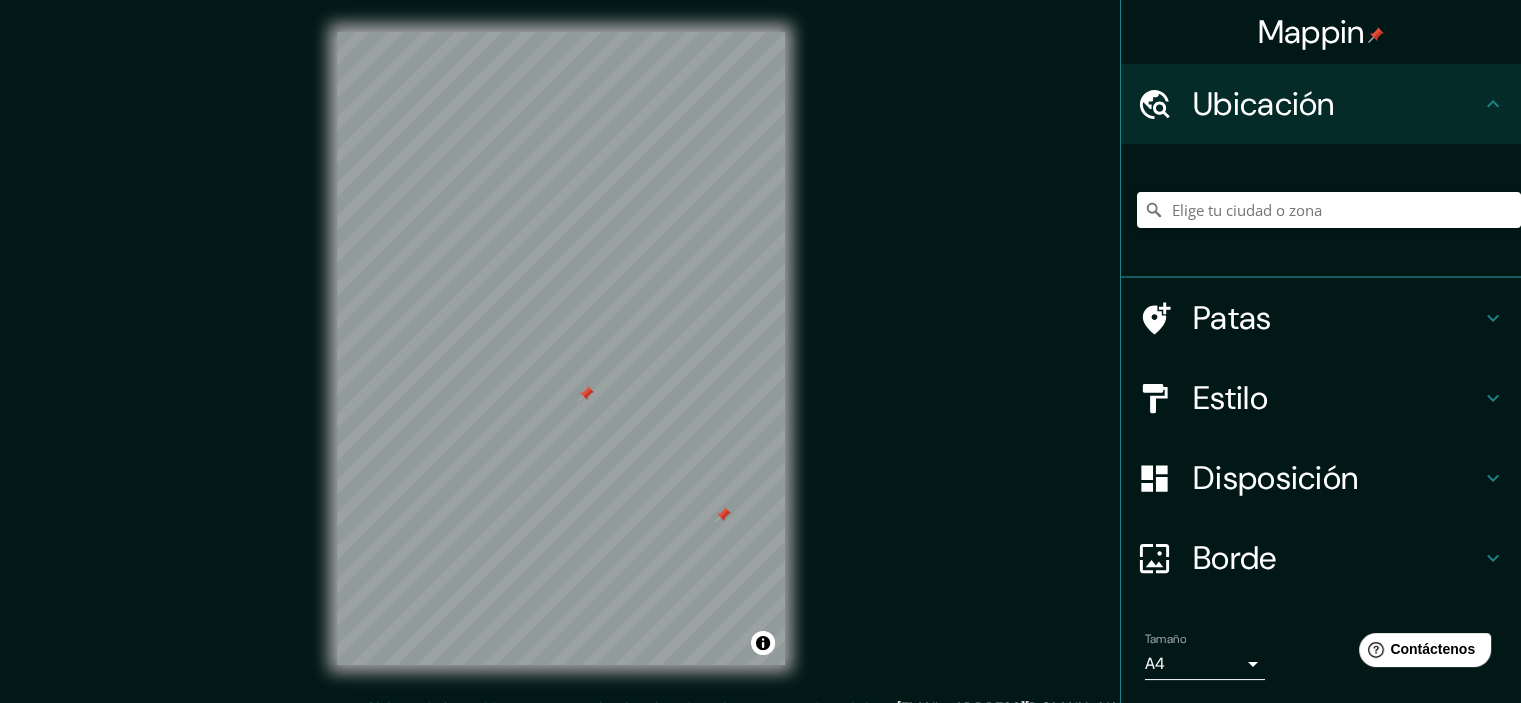 click at bounding box center (723, 515) 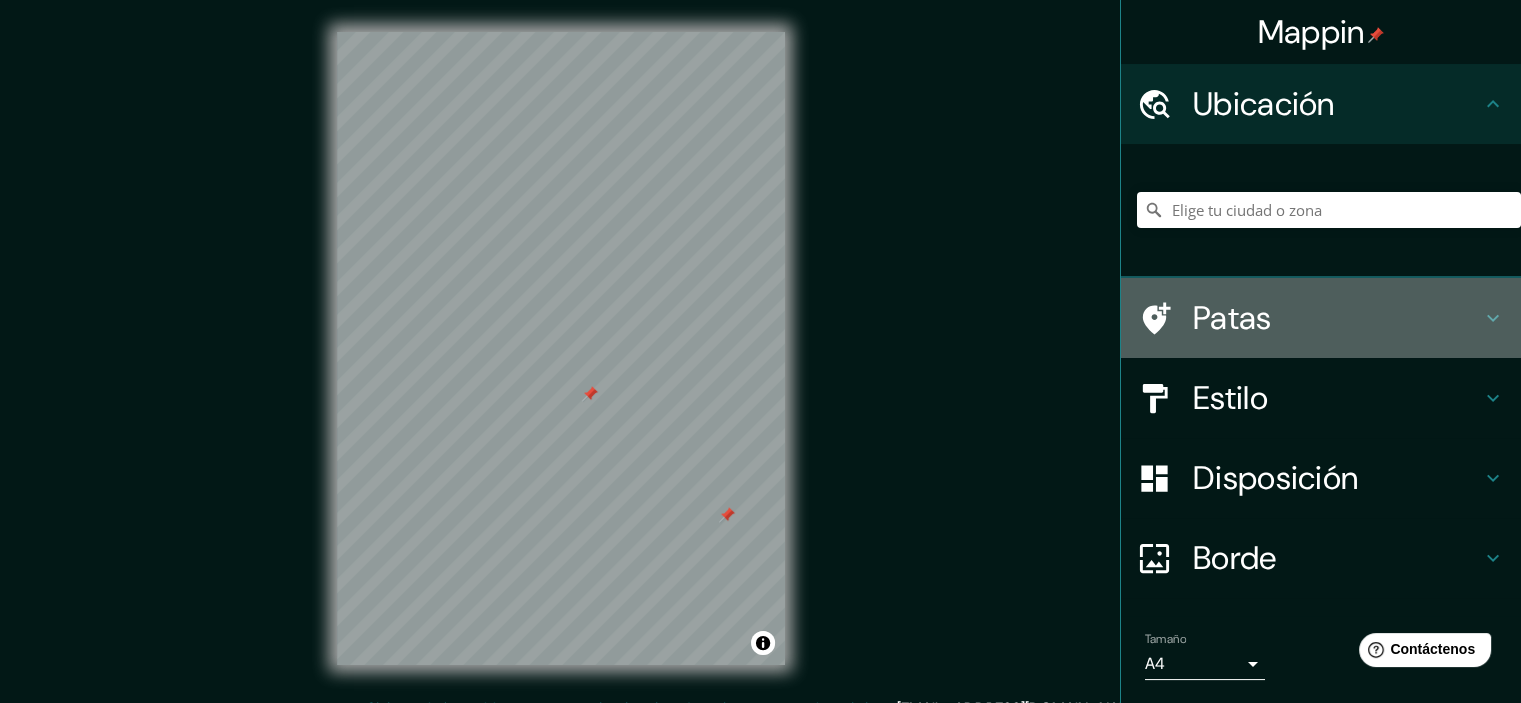 click on "Patas" at bounding box center [1321, 318] 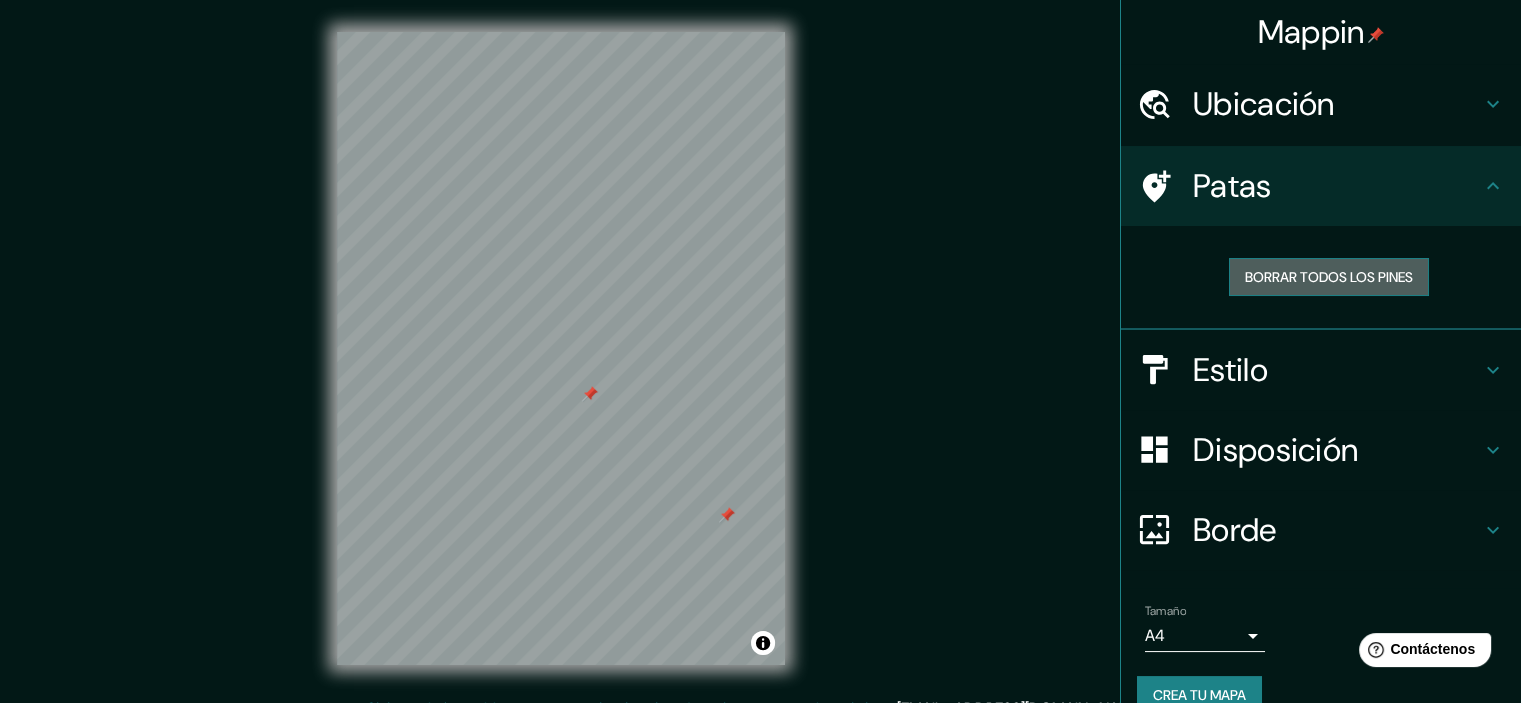 click on "Borrar todos los pines" at bounding box center (1329, 277) 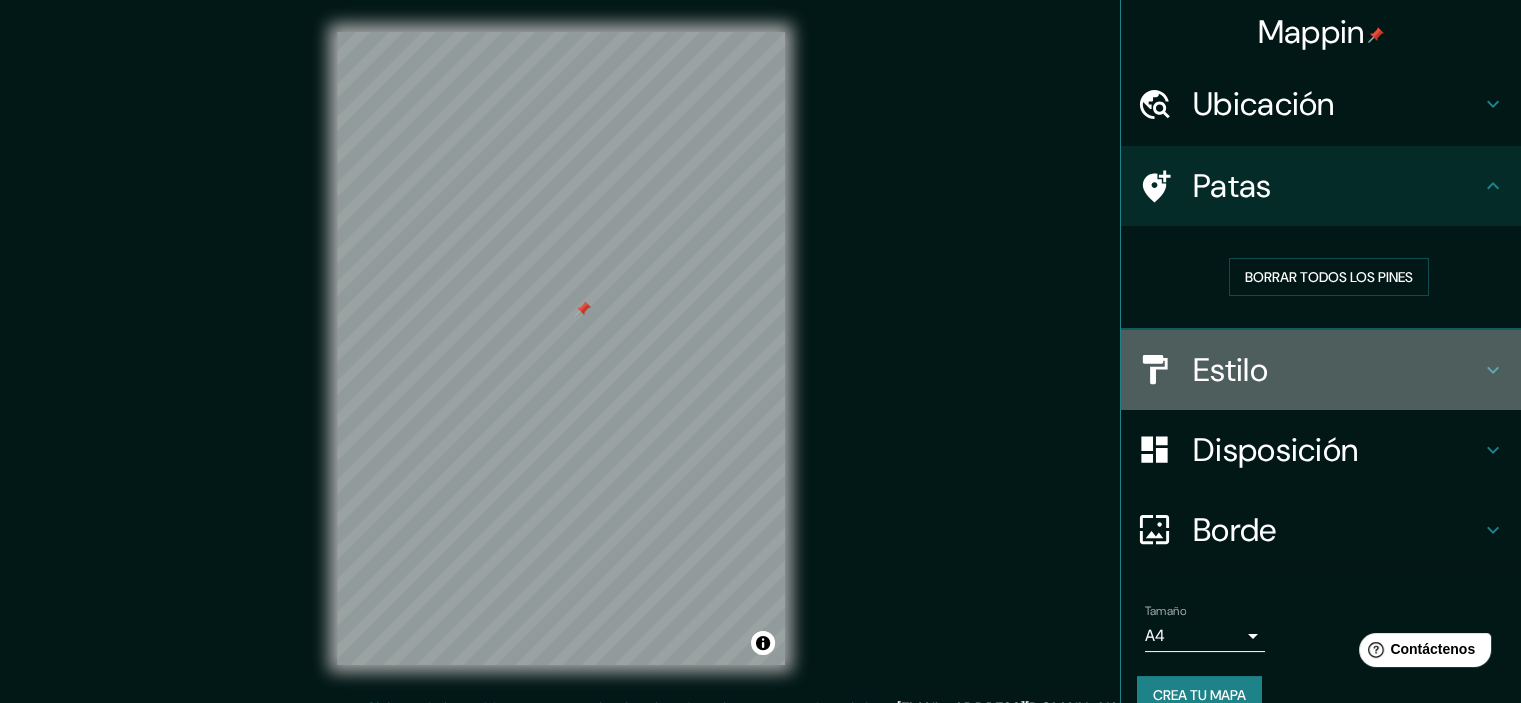 click on "Estilo" at bounding box center (1337, 370) 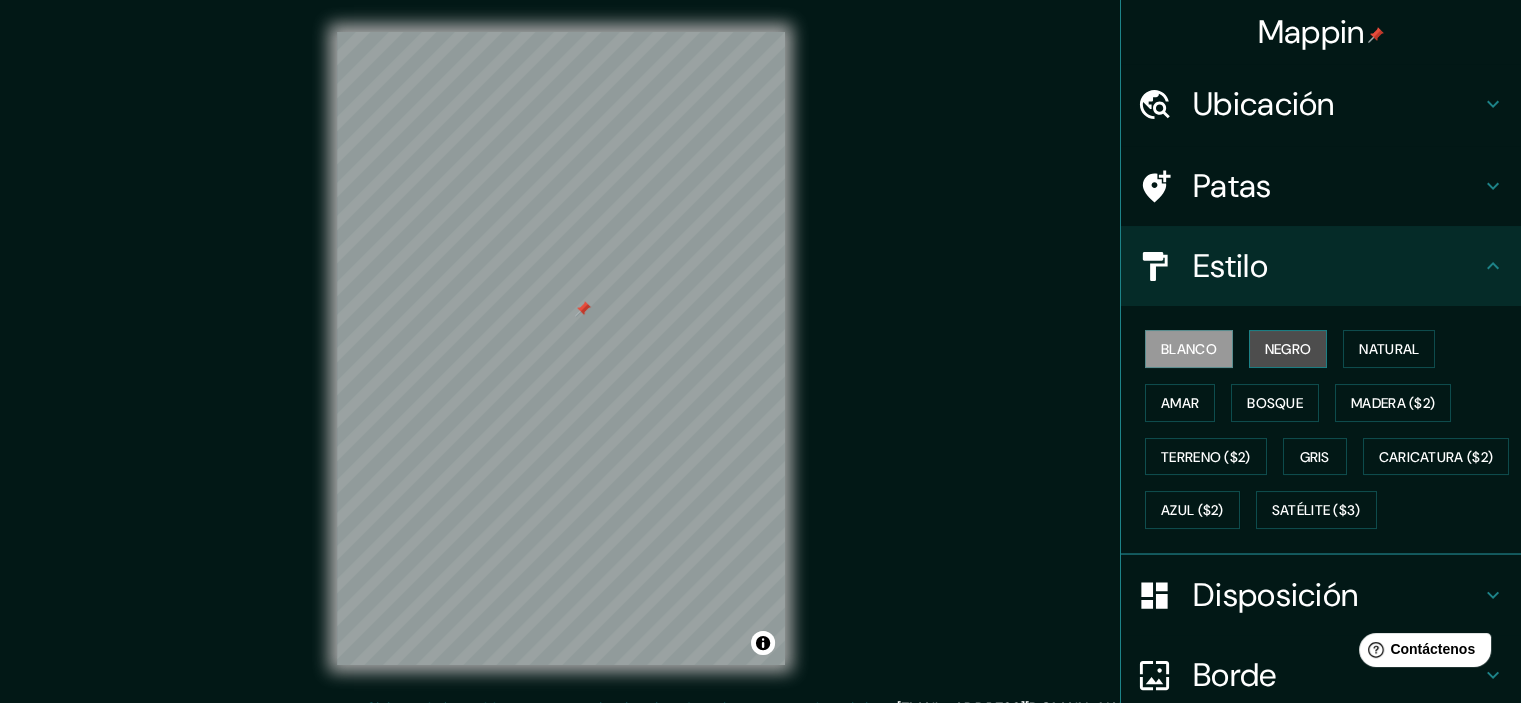 click on "Negro" at bounding box center (1288, 349) 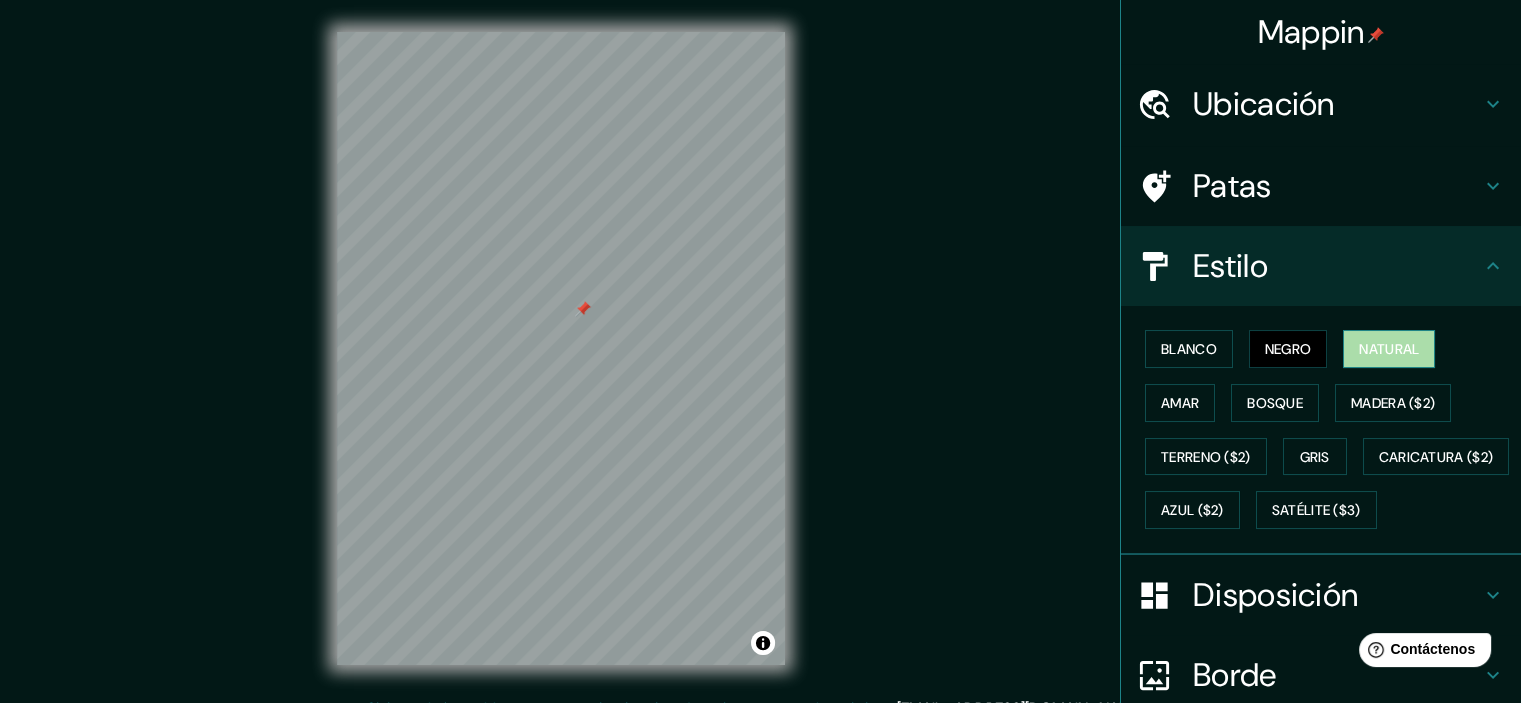 click on "Natural" at bounding box center [1389, 349] 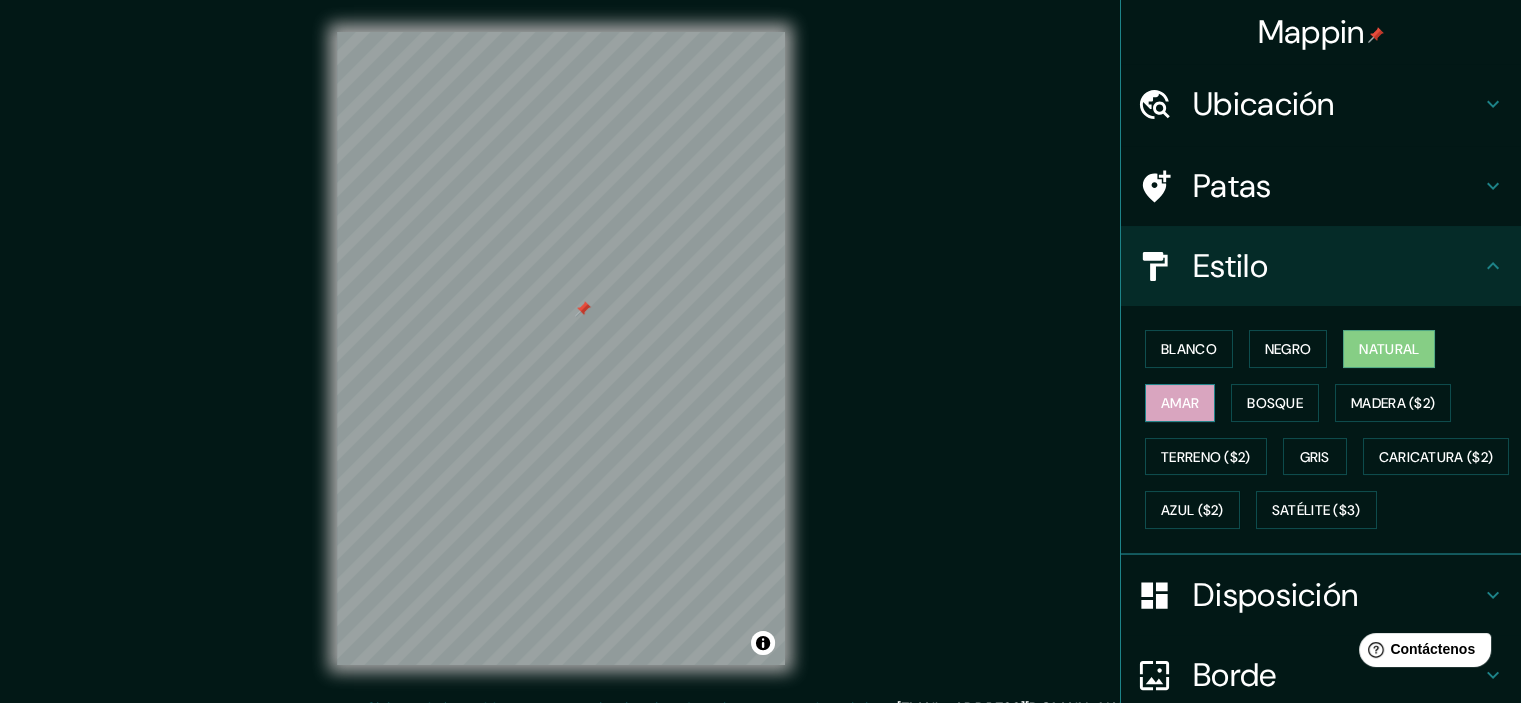 click on "Amar" at bounding box center [1180, 403] 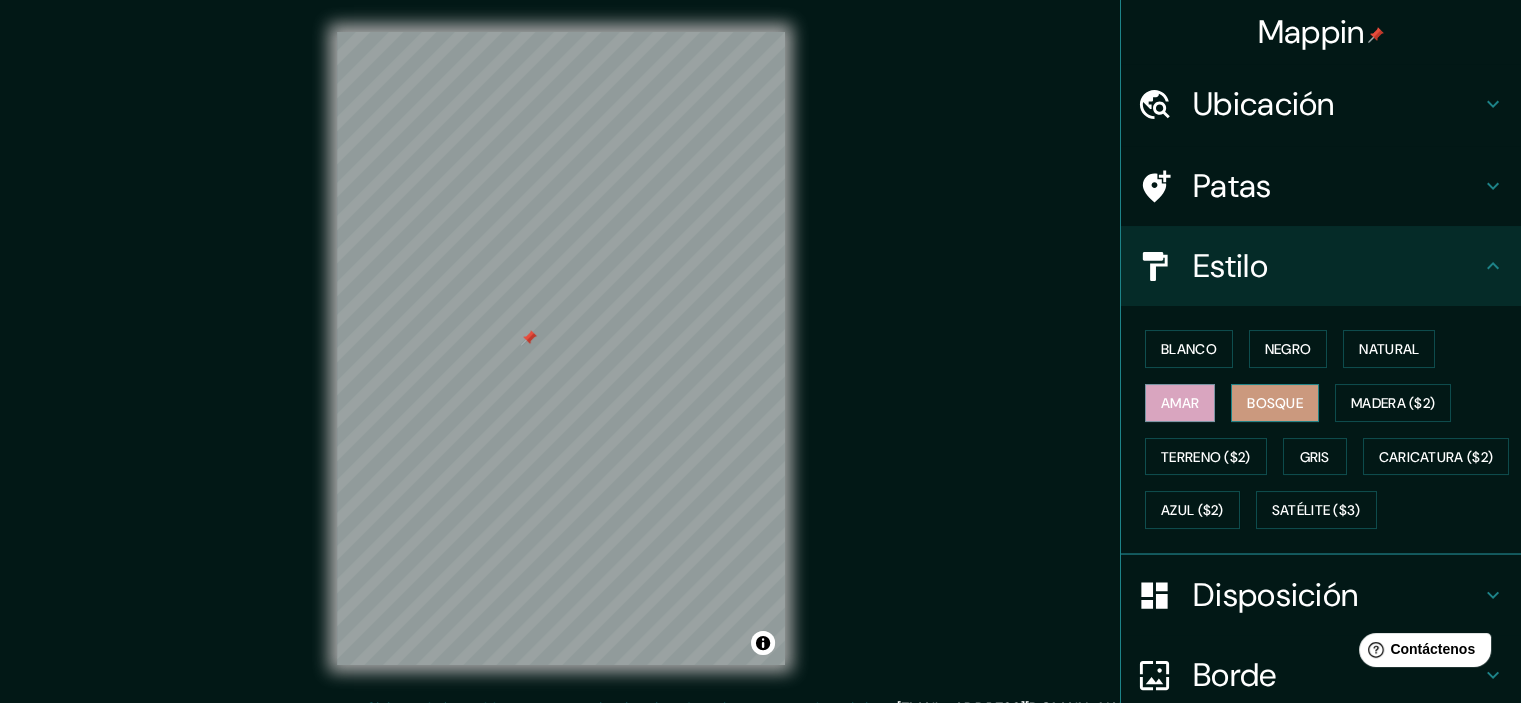 click on "Bosque" at bounding box center [1275, 403] 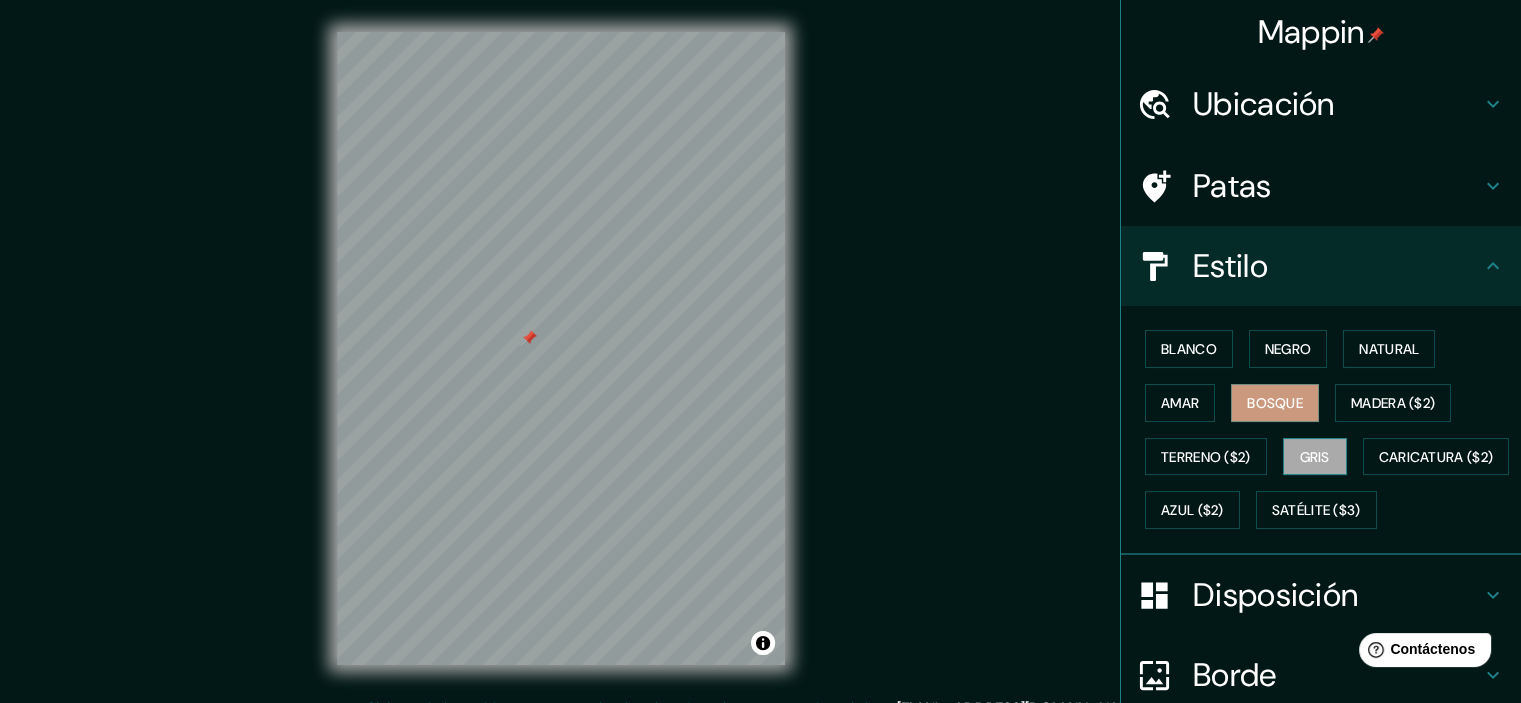 click on "Gris" at bounding box center (1315, 457) 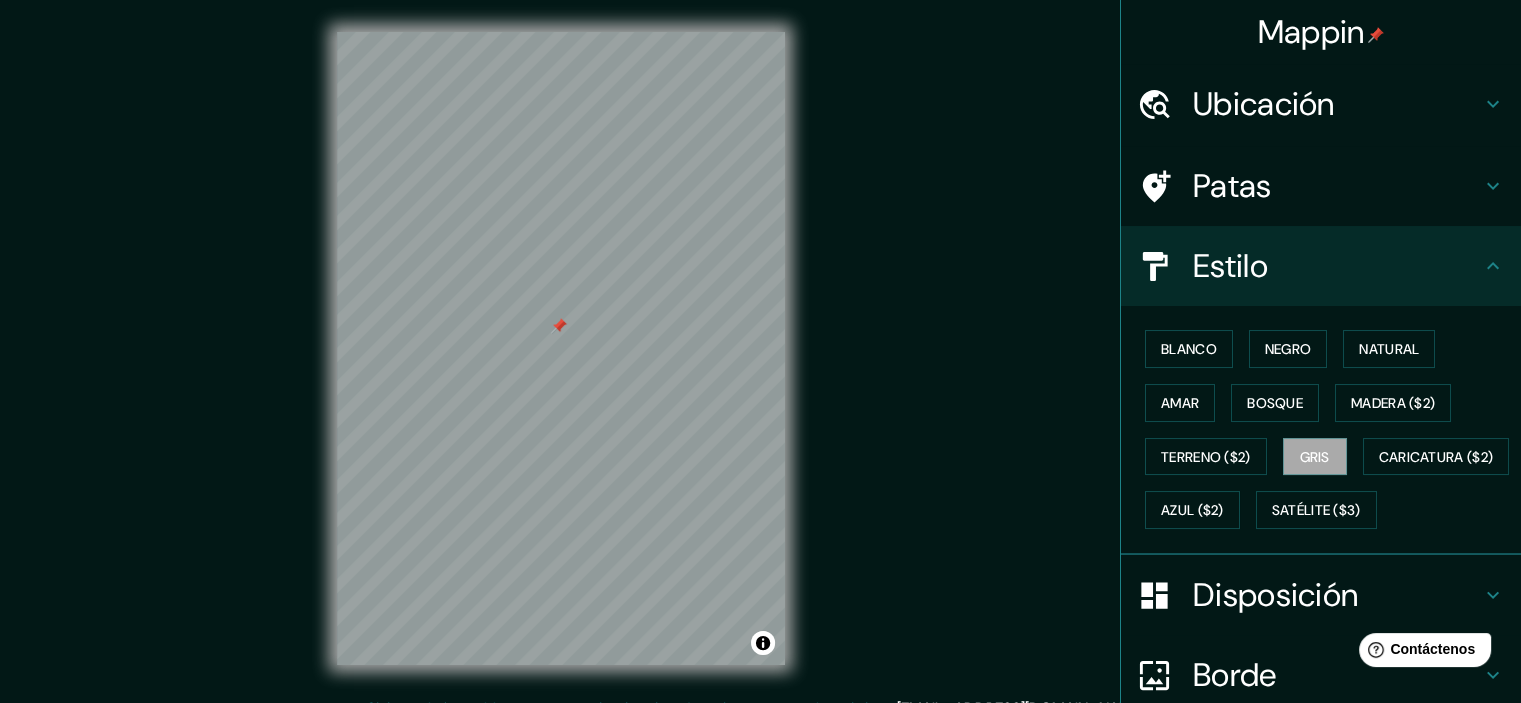 click on "© Mapbox   © OpenStreetMap   Improve this map" at bounding box center [561, 348] 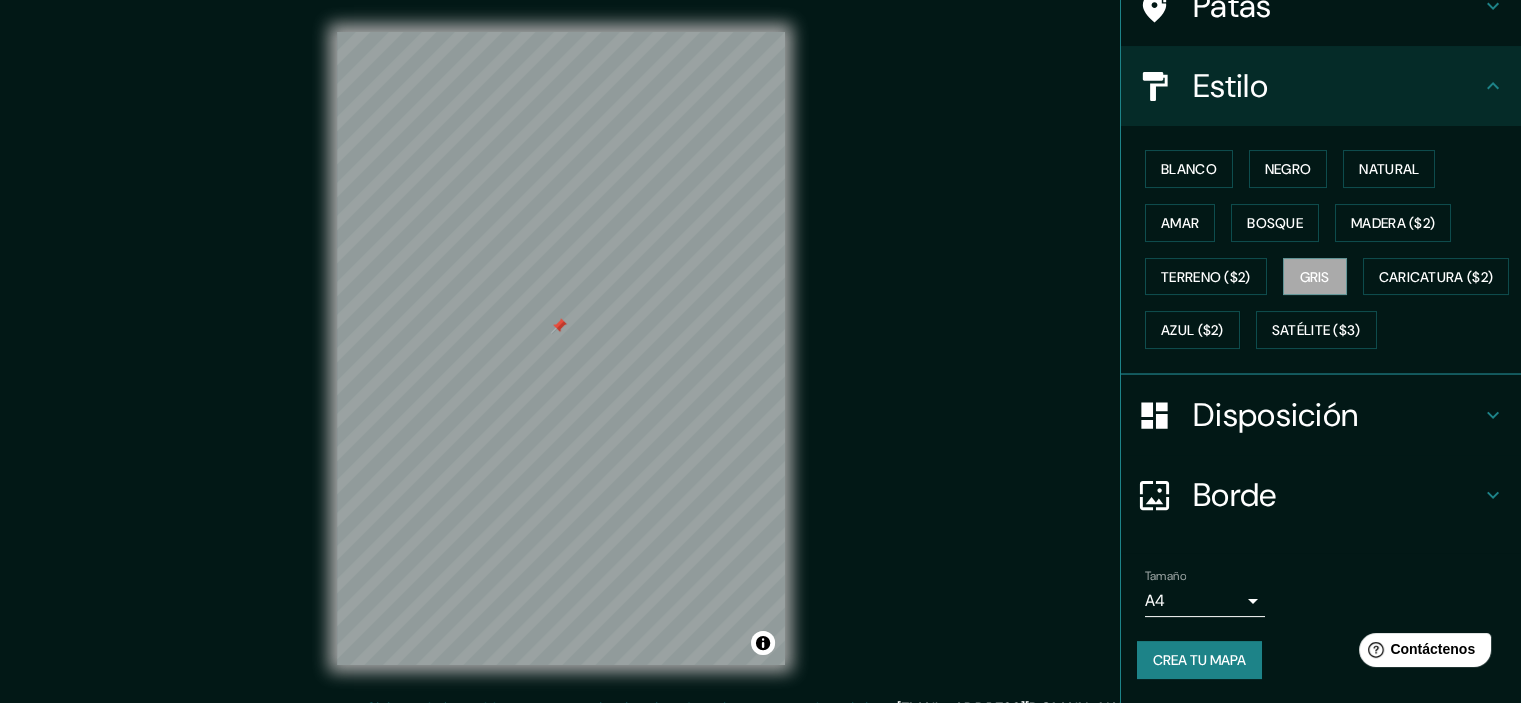 scroll, scrollTop: 228, scrollLeft: 0, axis: vertical 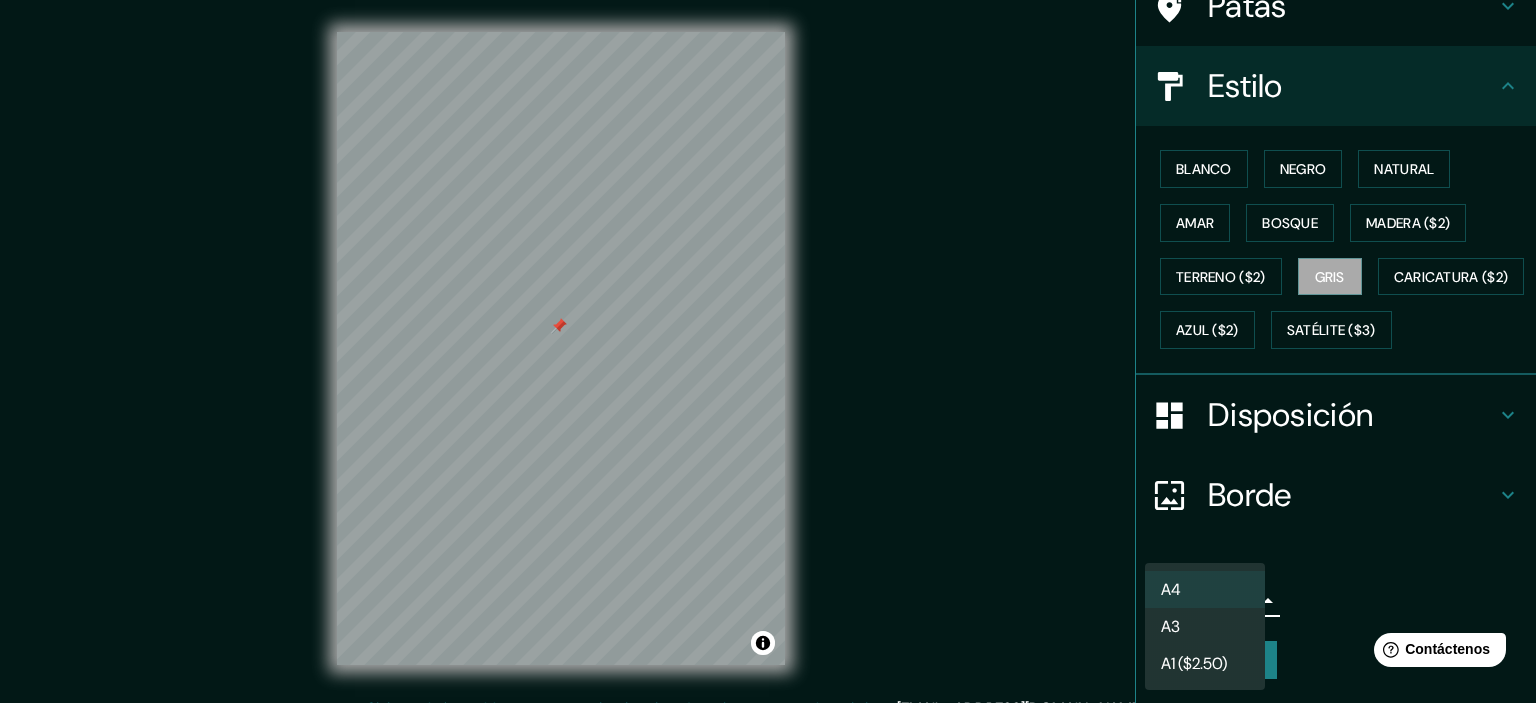 click on "A3" at bounding box center (1205, 626) 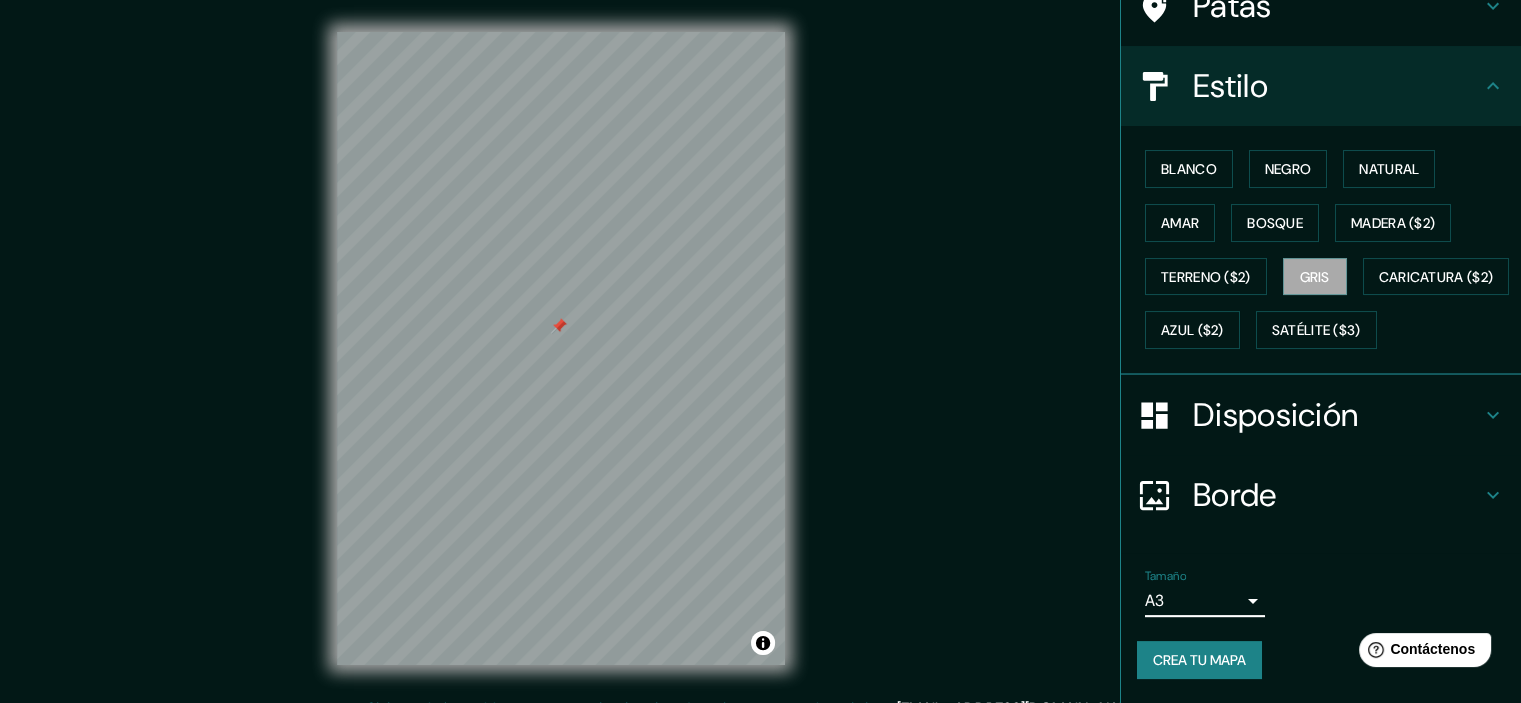 click on "Disposición" at bounding box center (1275, 415) 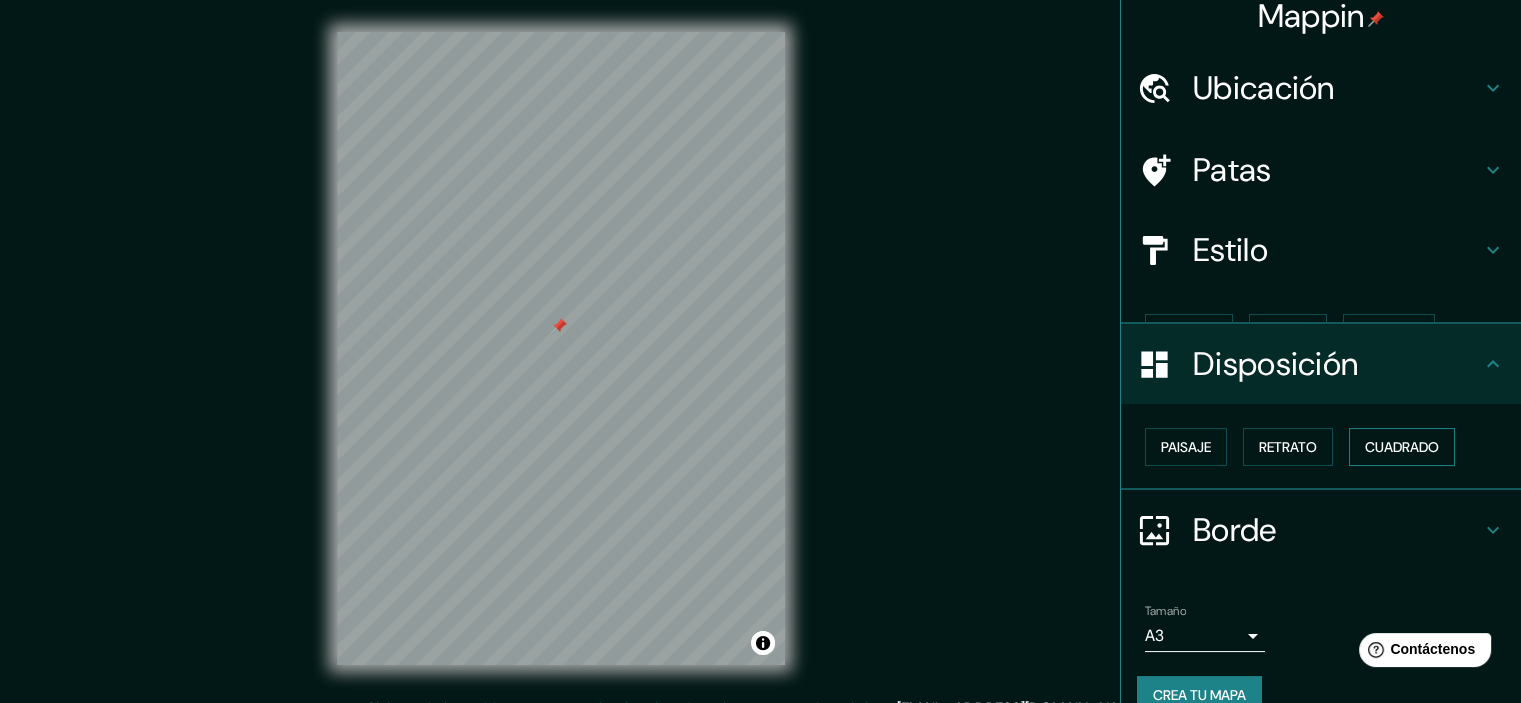 scroll, scrollTop: 16, scrollLeft: 0, axis: vertical 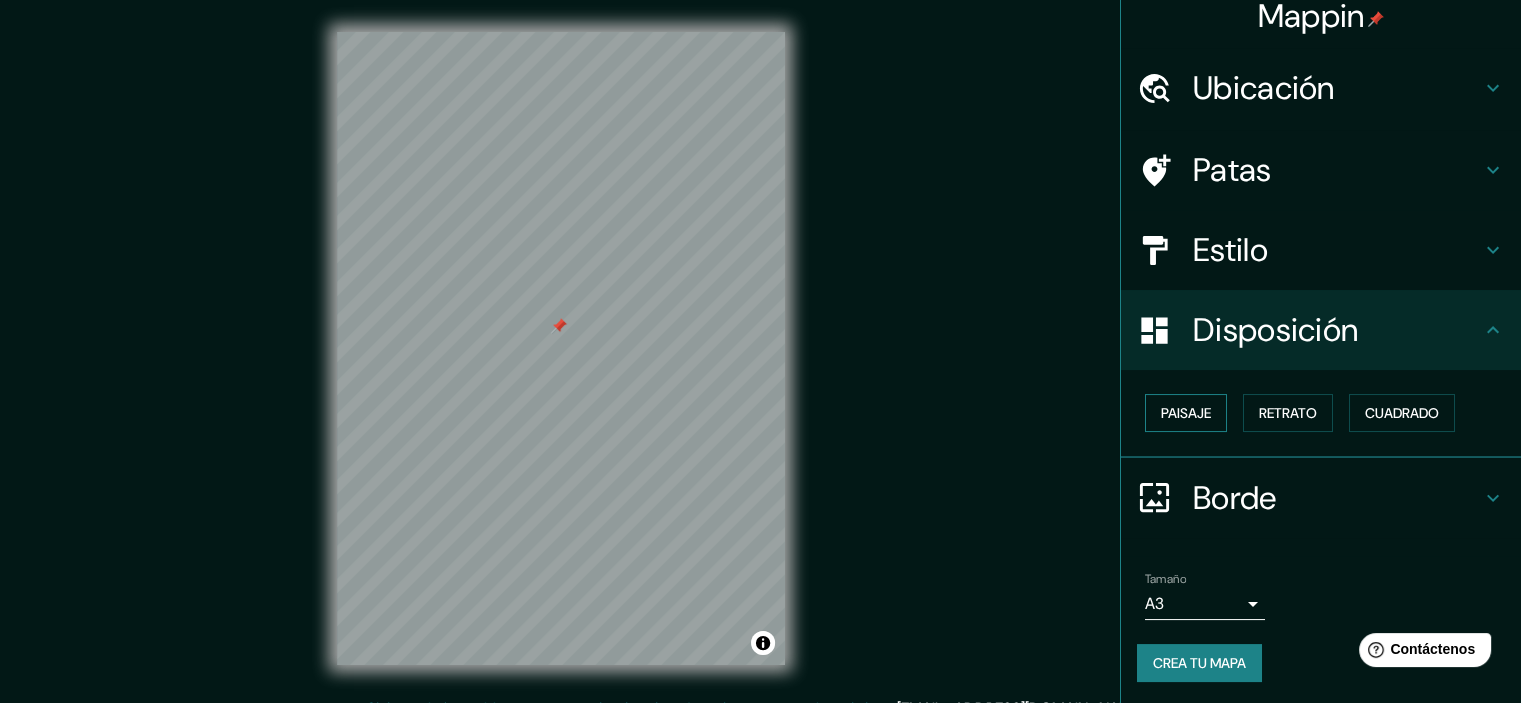 click on "Paisaje" at bounding box center [1186, 413] 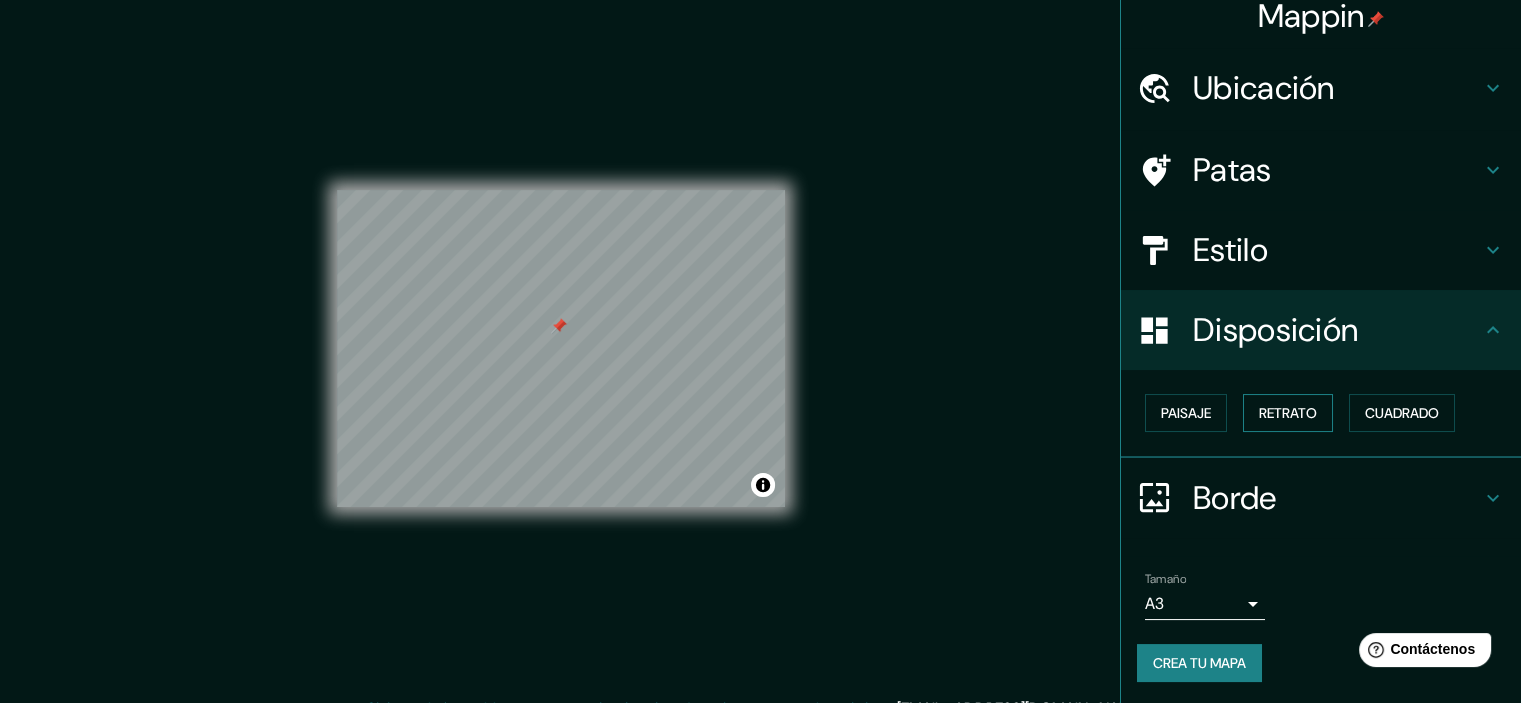 click on "Retrato" at bounding box center [1288, 413] 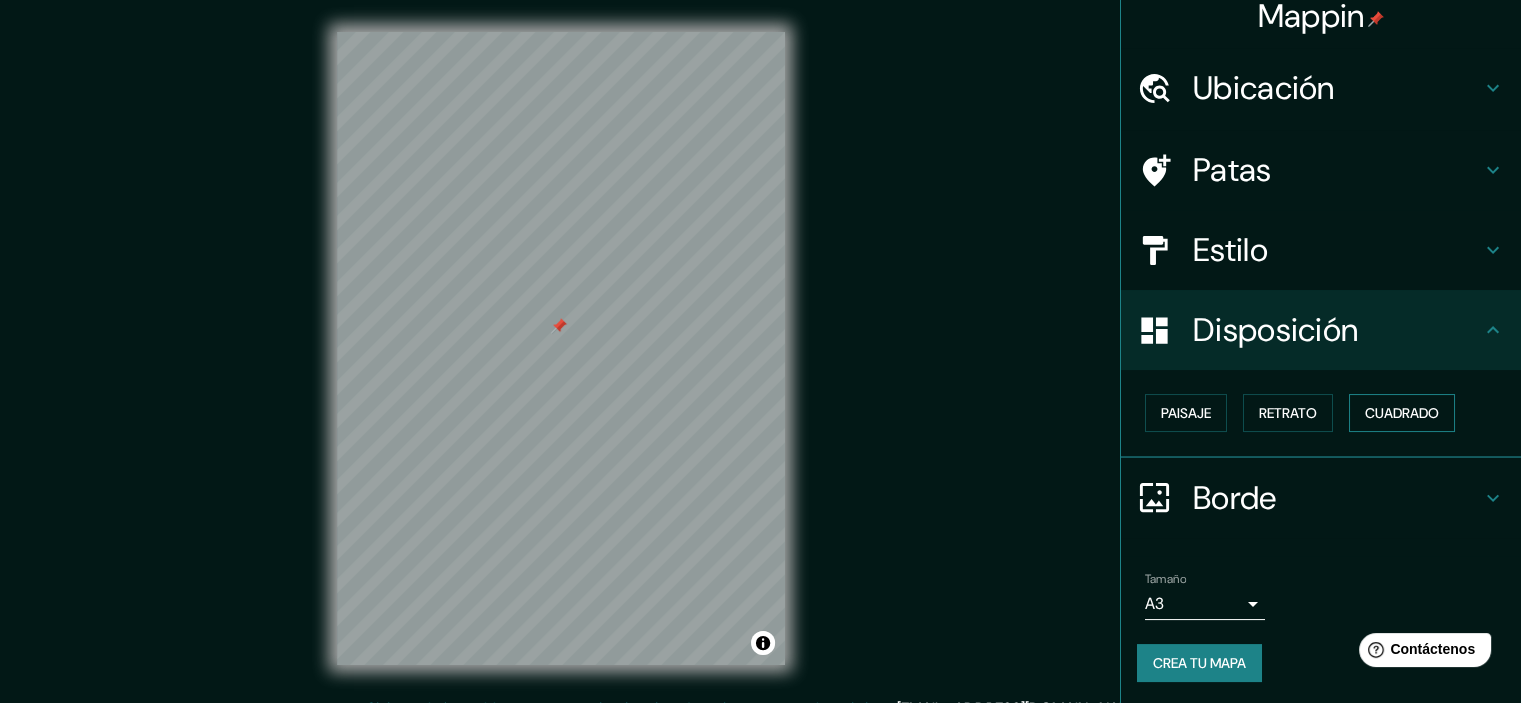 click on "Cuadrado" at bounding box center (1402, 413) 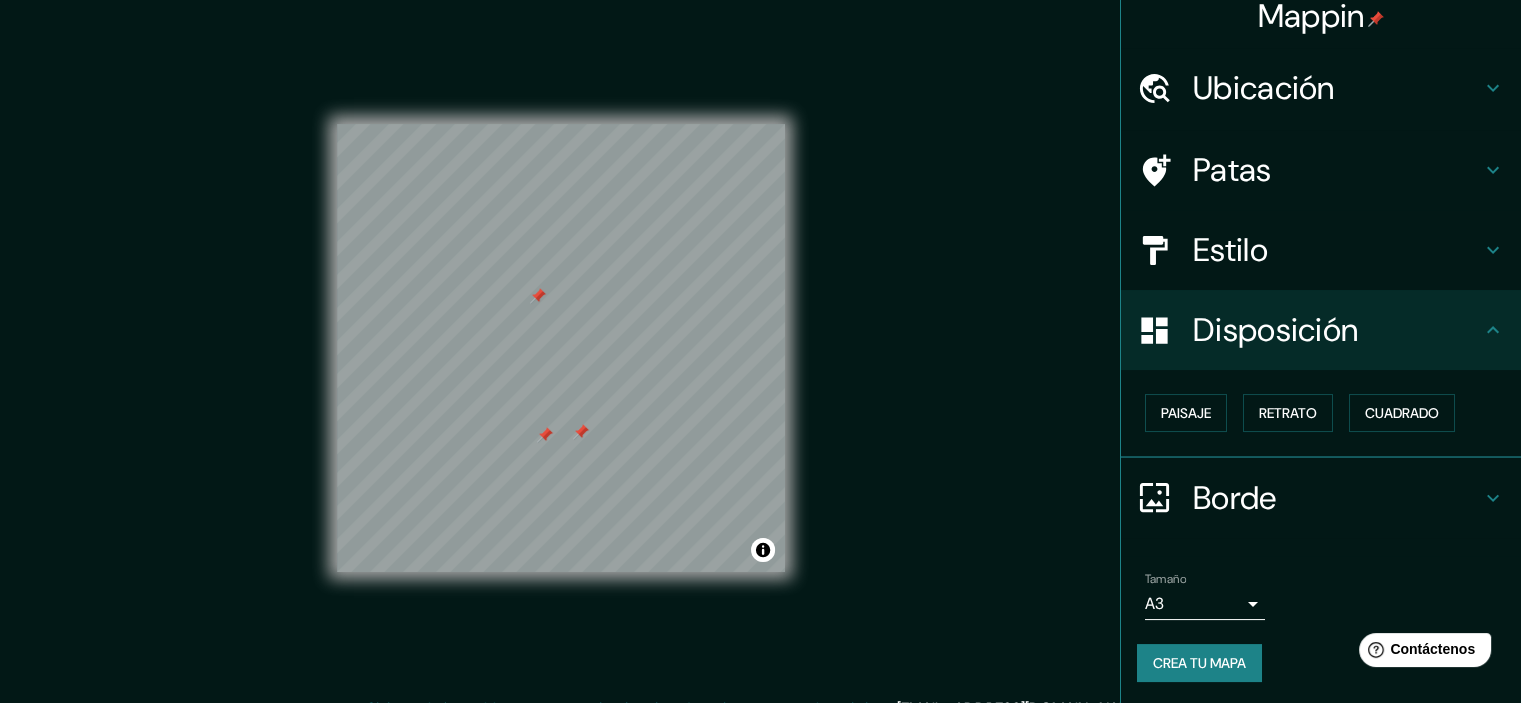 click at bounding box center (581, 432) 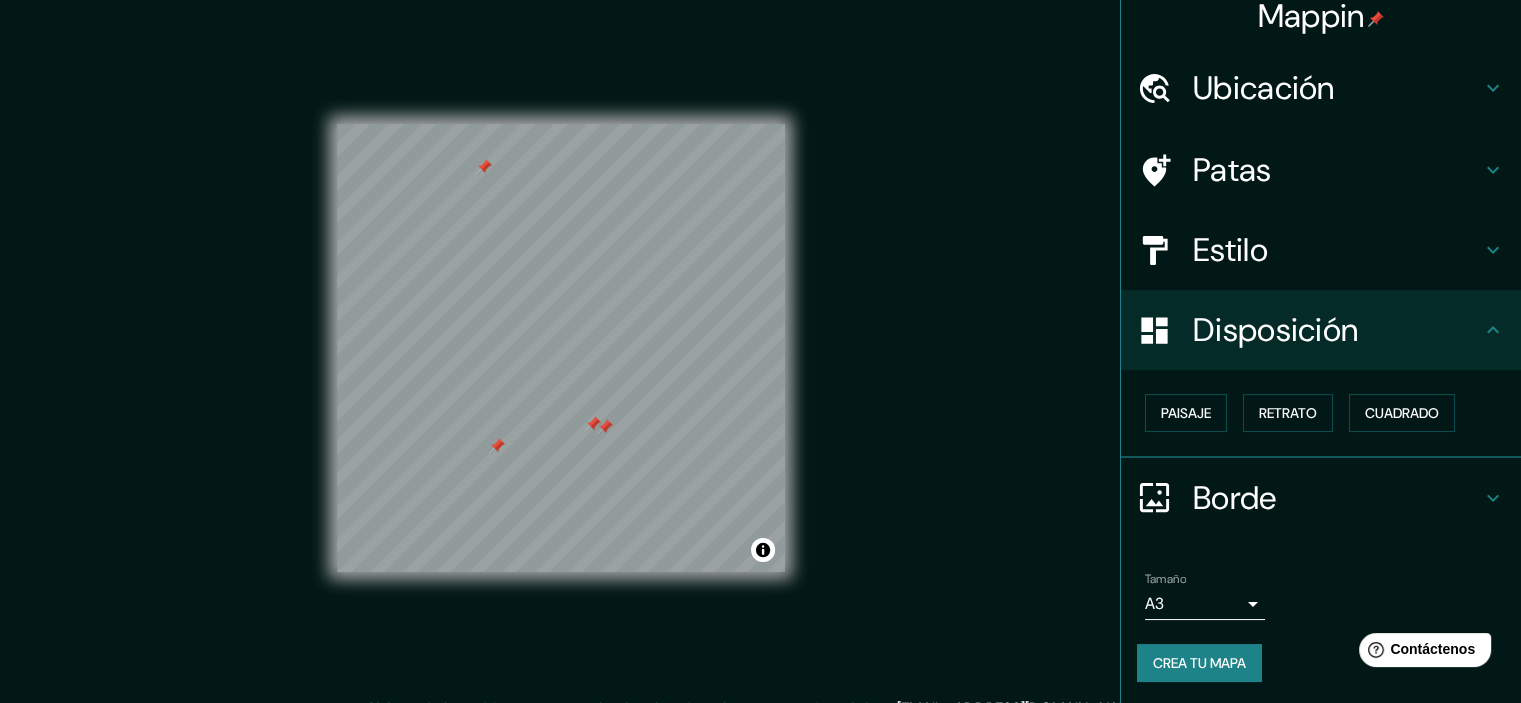 click at bounding box center [605, 427] 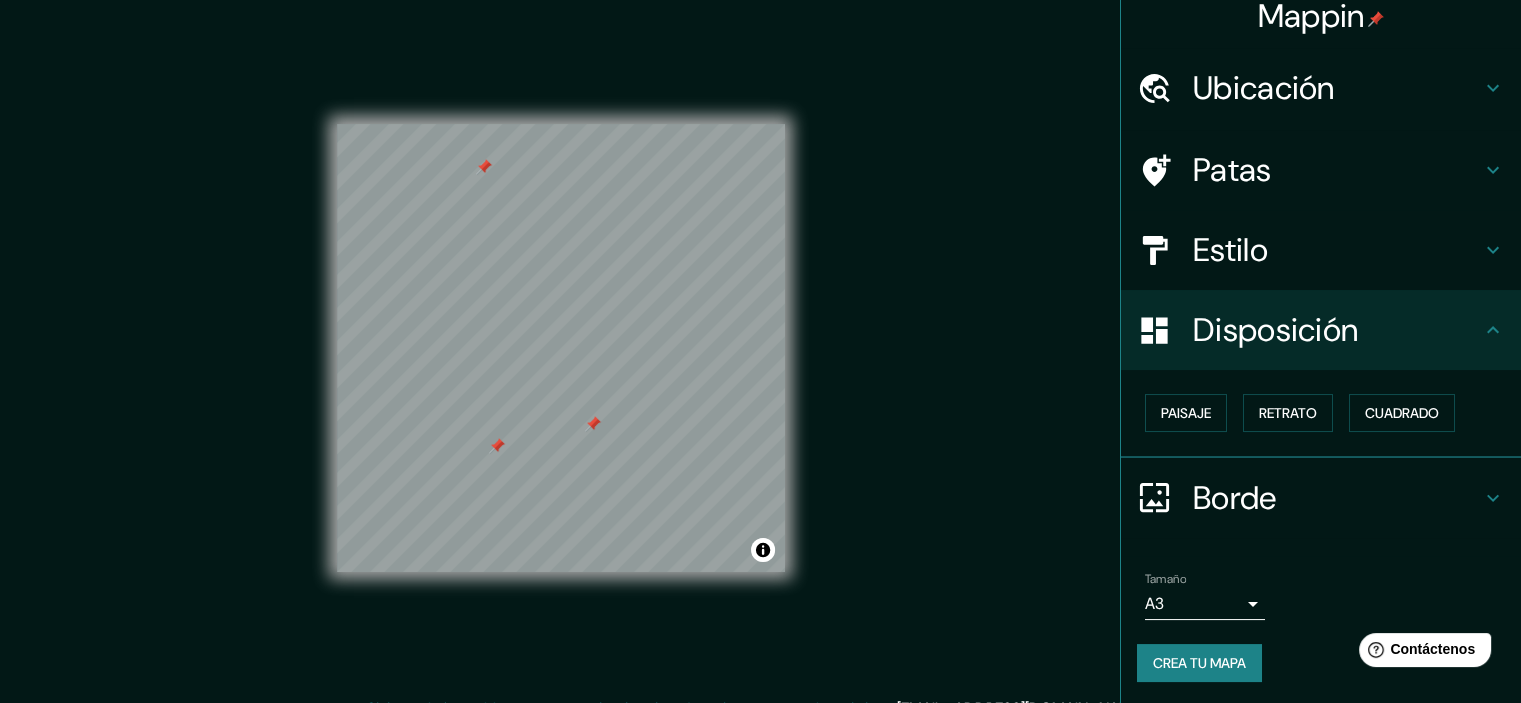 click at bounding box center [593, 424] 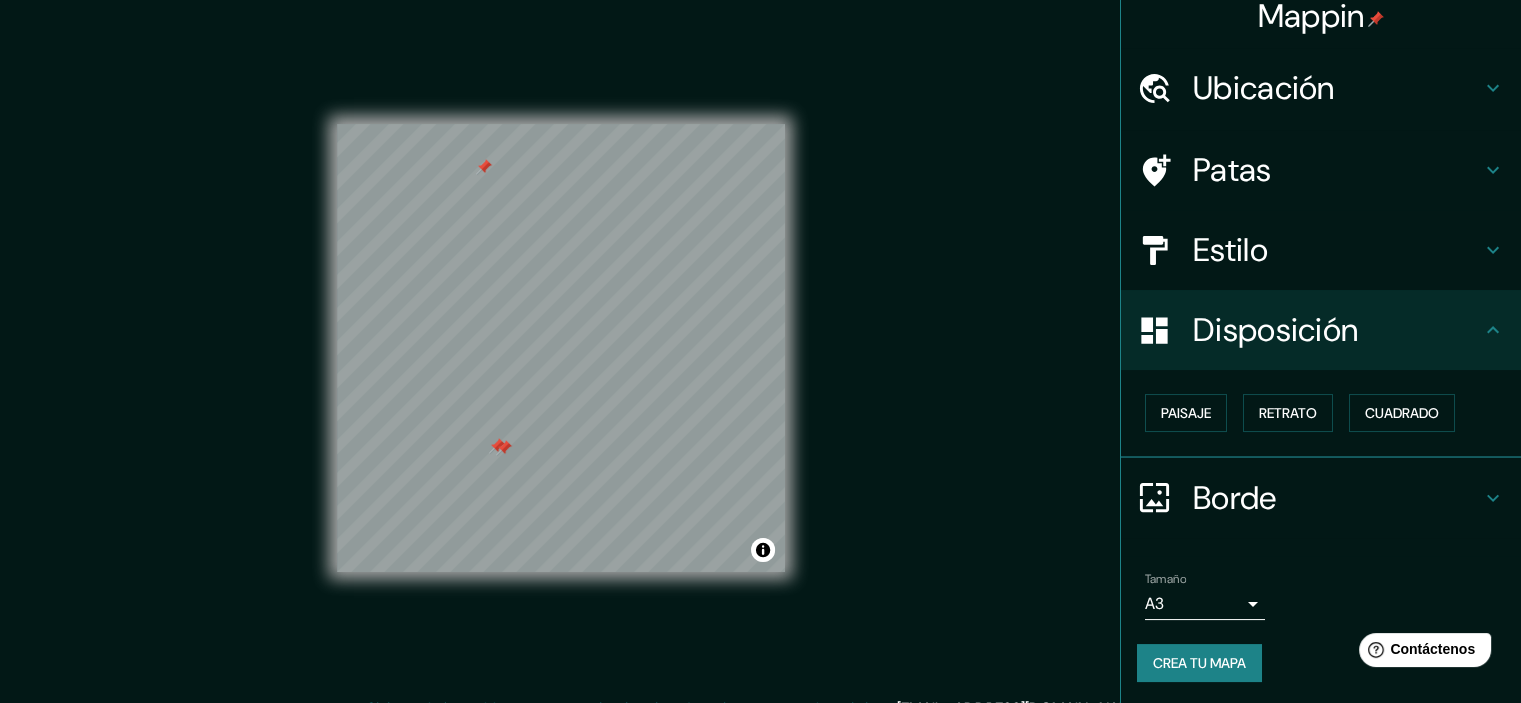 click at bounding box center [504, 448] 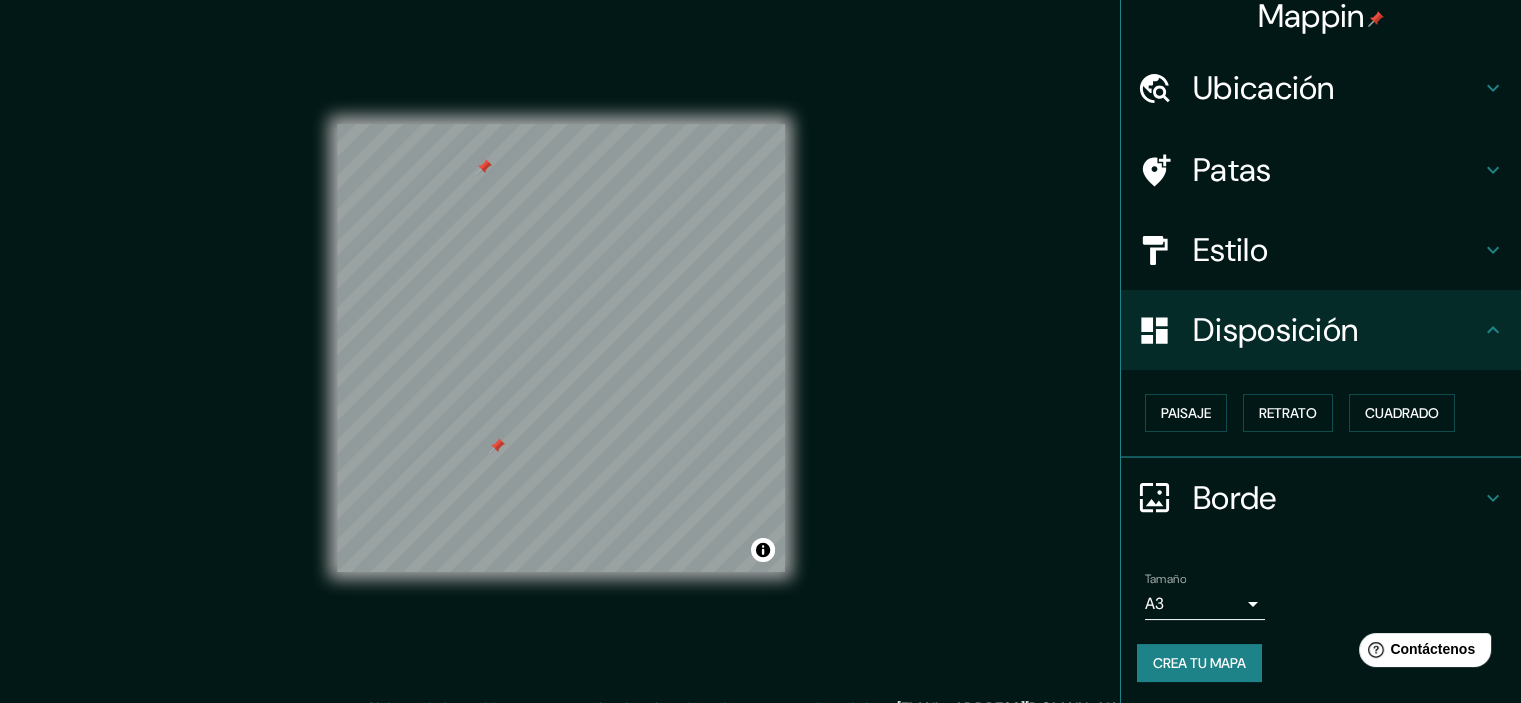 click at bounding box center [497, 446] 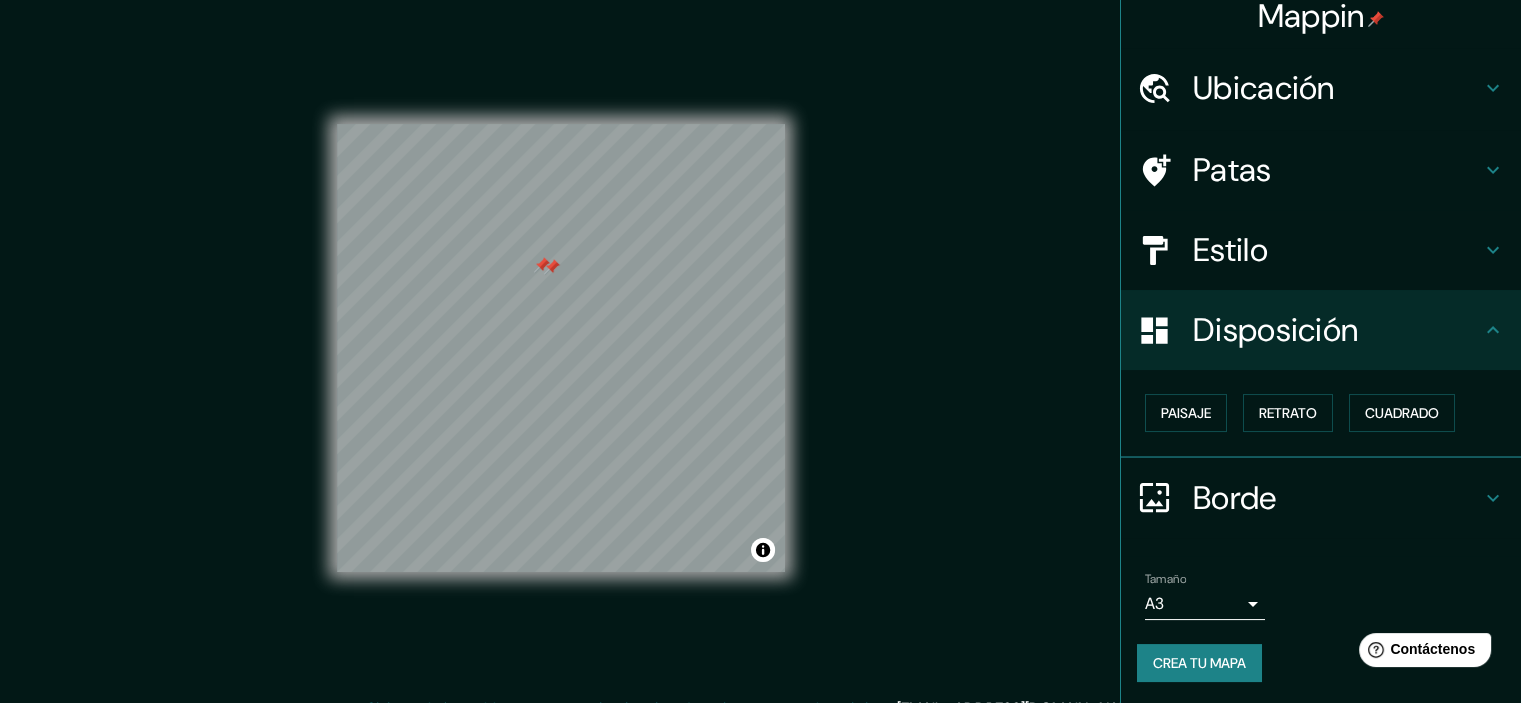 click at bounding box center (552, 267) 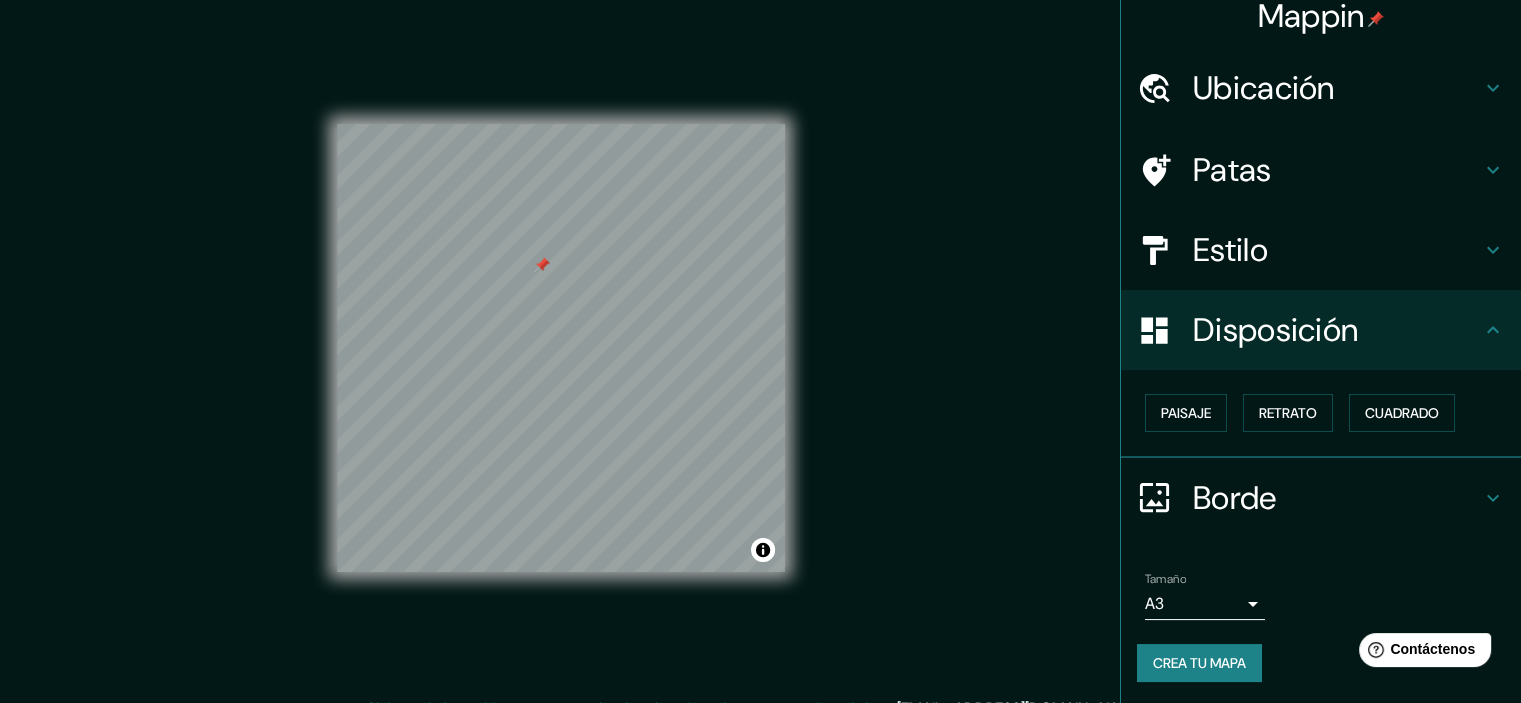 click at bounding box center (542, 265) 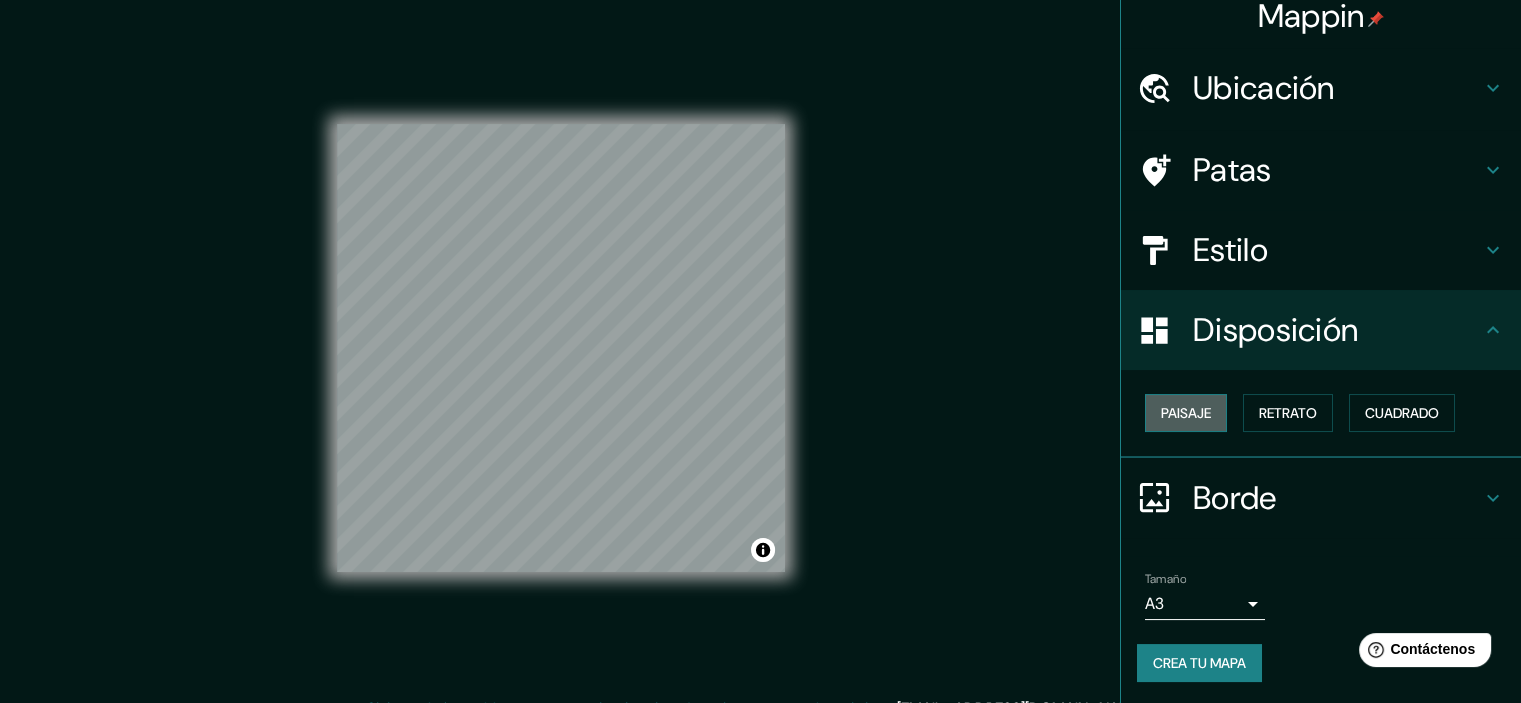 click on "Paisaje" at bounding box center (1186, 413) 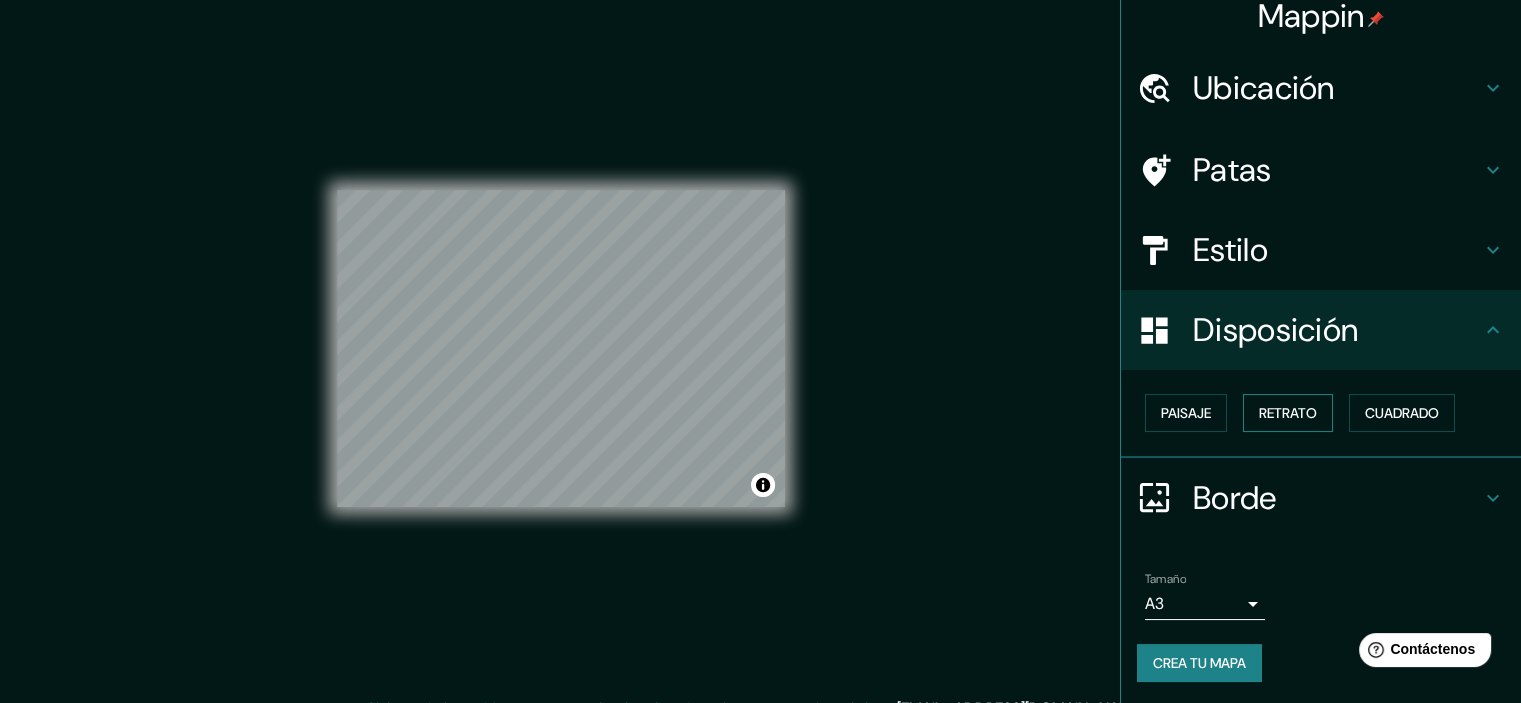 click on "Retrato" at bounding box center (1288, 413) 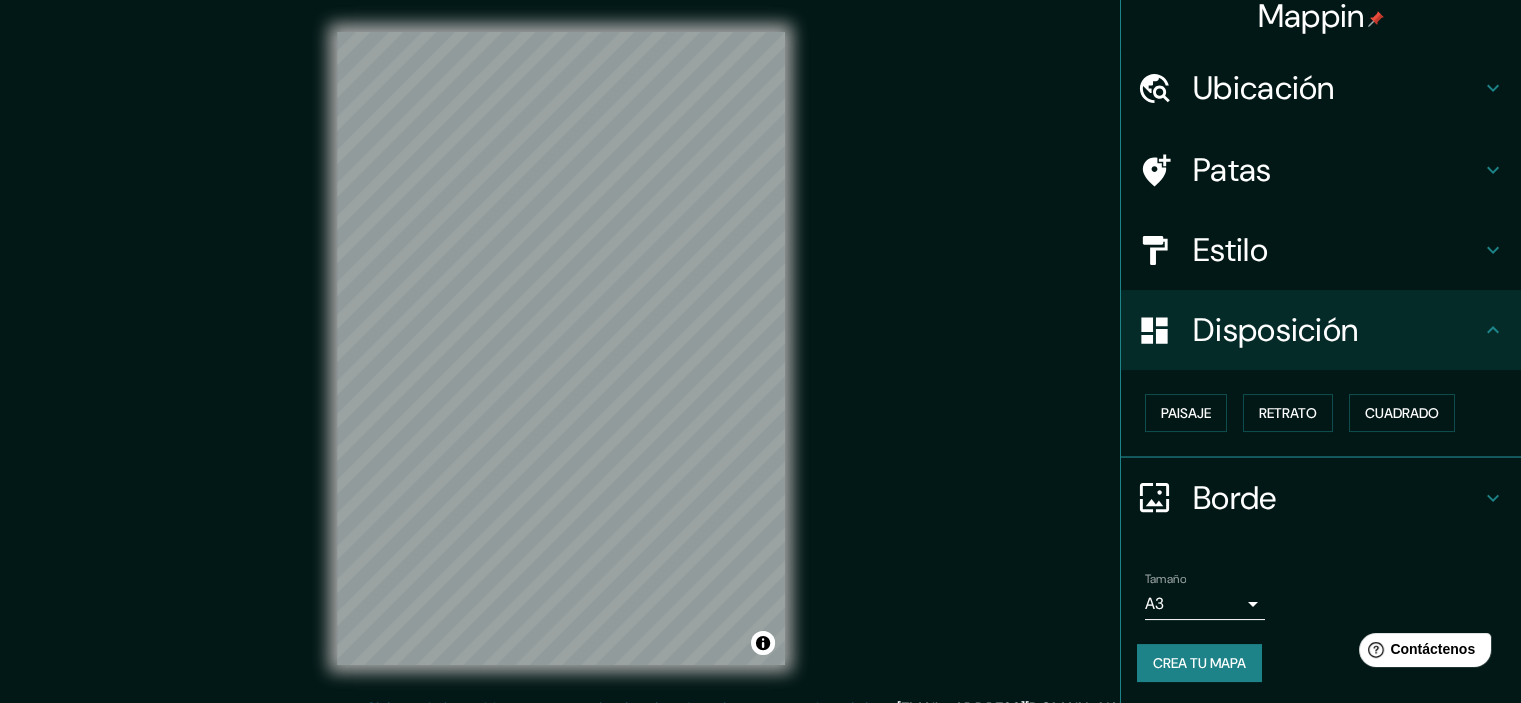 click on "Ubicación" at bounding box center (1264, 88) 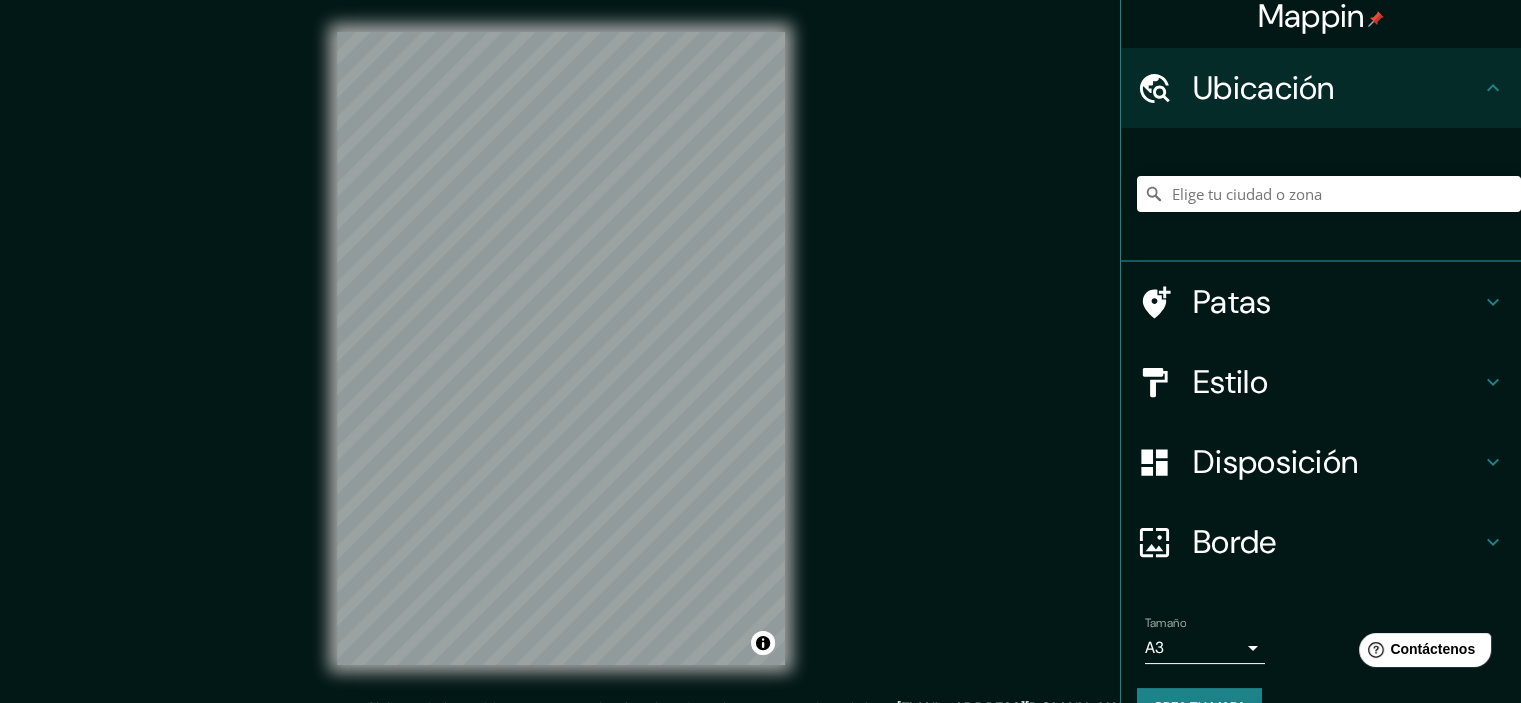 click on "Ubicación" at bounding box center (1337, 88) 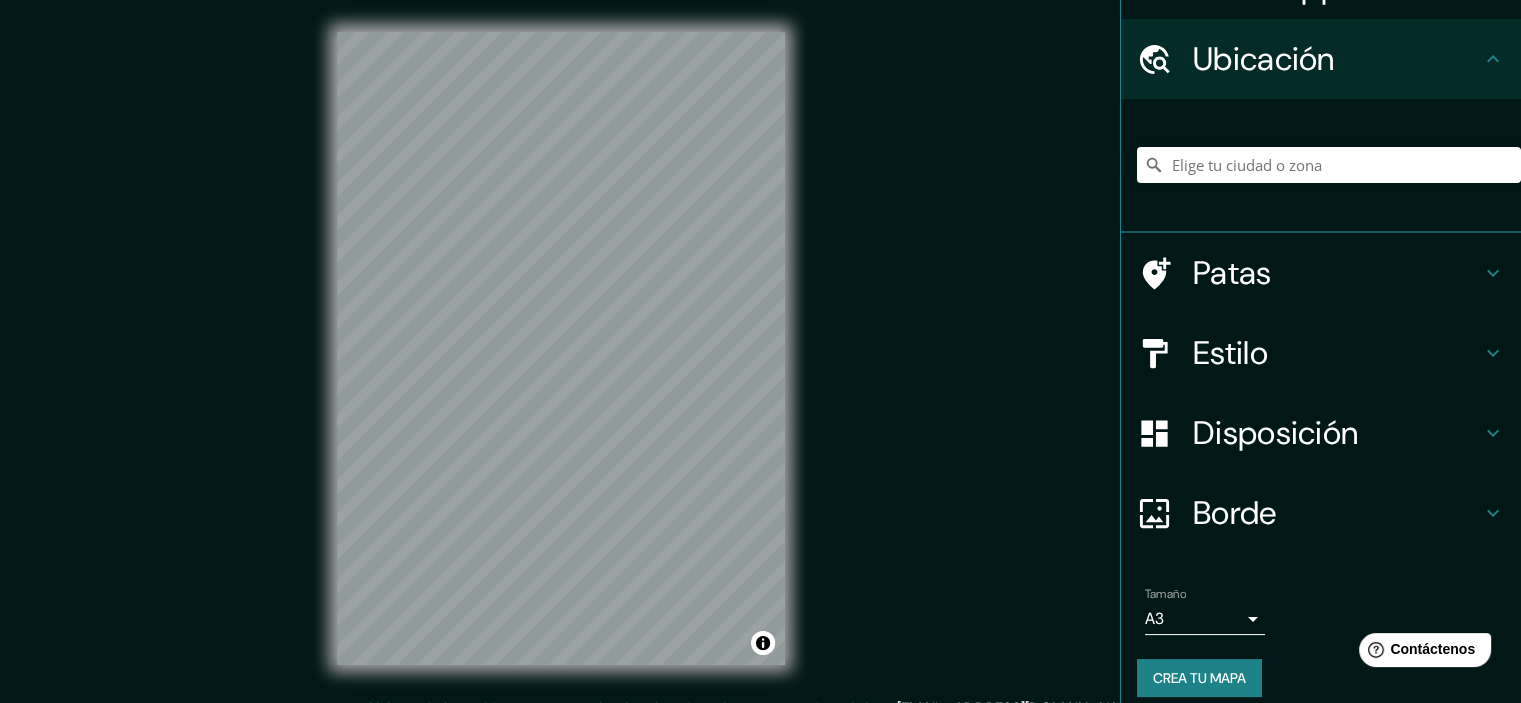 scroll, scrollTop: 61, scrollLeft: 0, axis: vertical 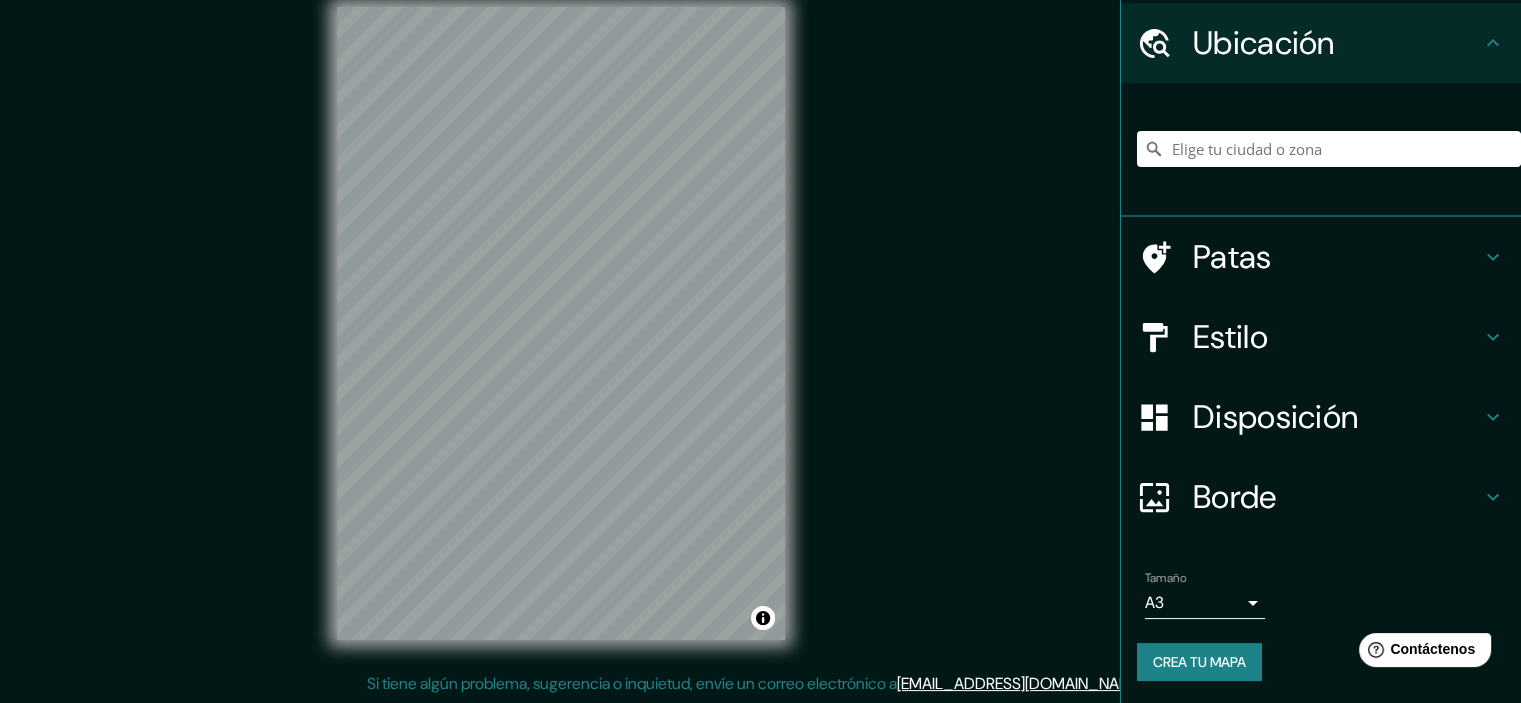 click on "Estilo" at bounding box center (1337, 337) 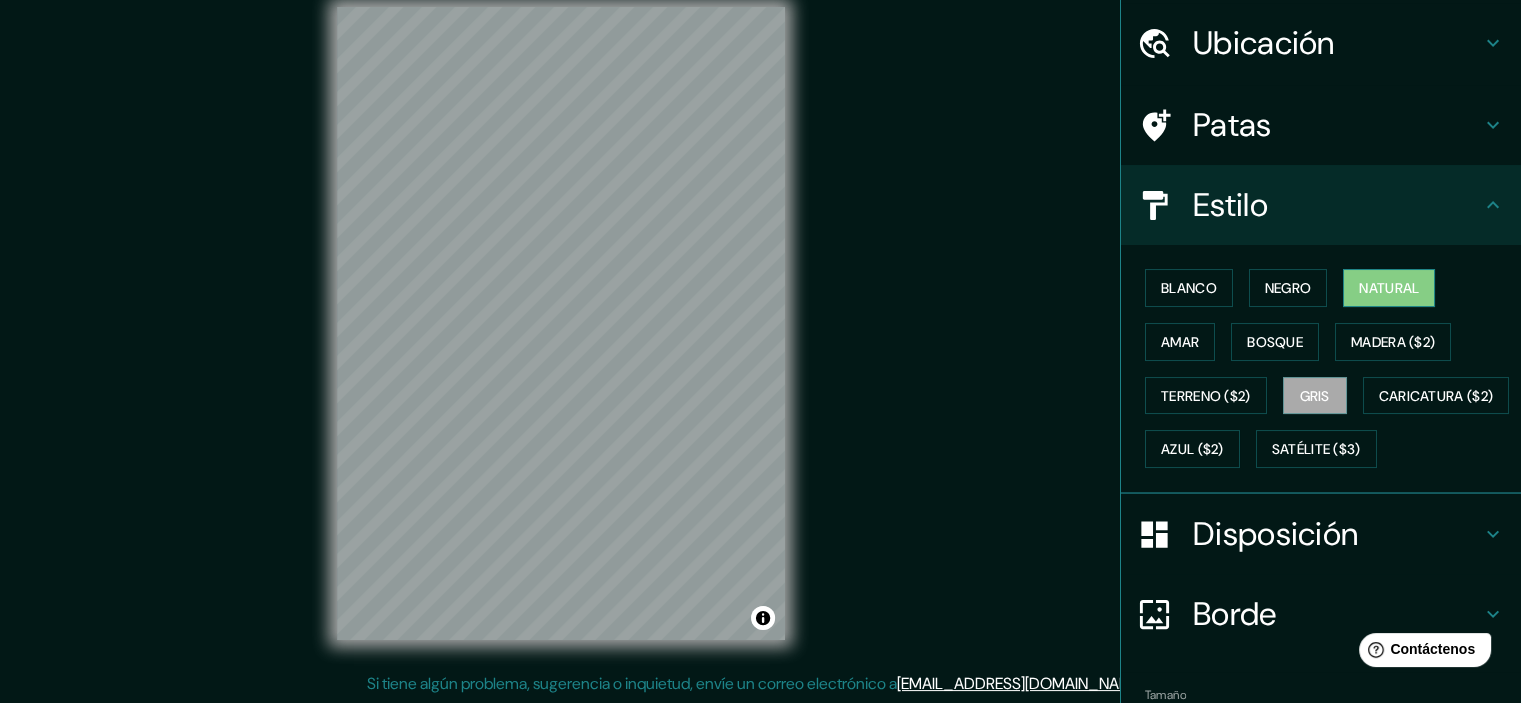 click on "Natural" at bounding box center [1389, 288] 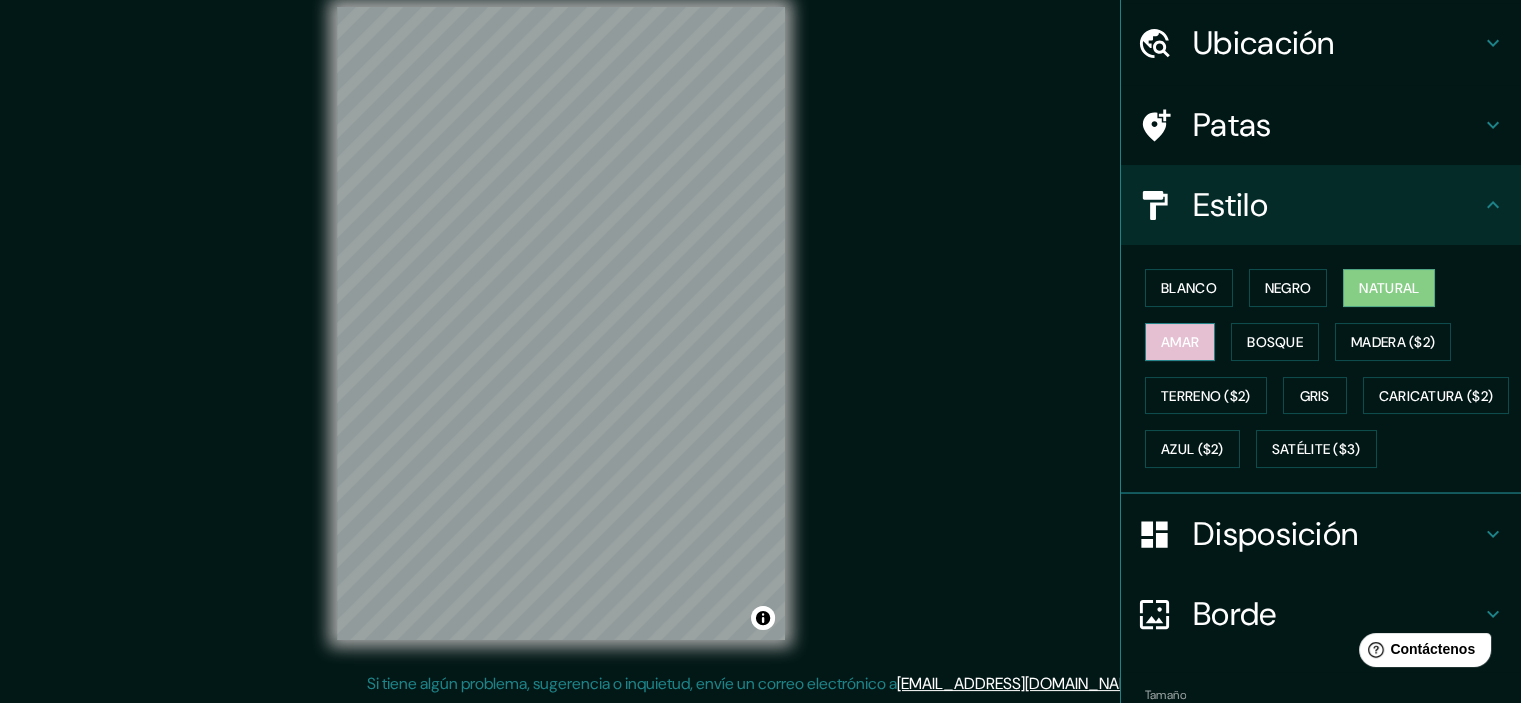 click on "Amar" at bounding box center (1180, 342) 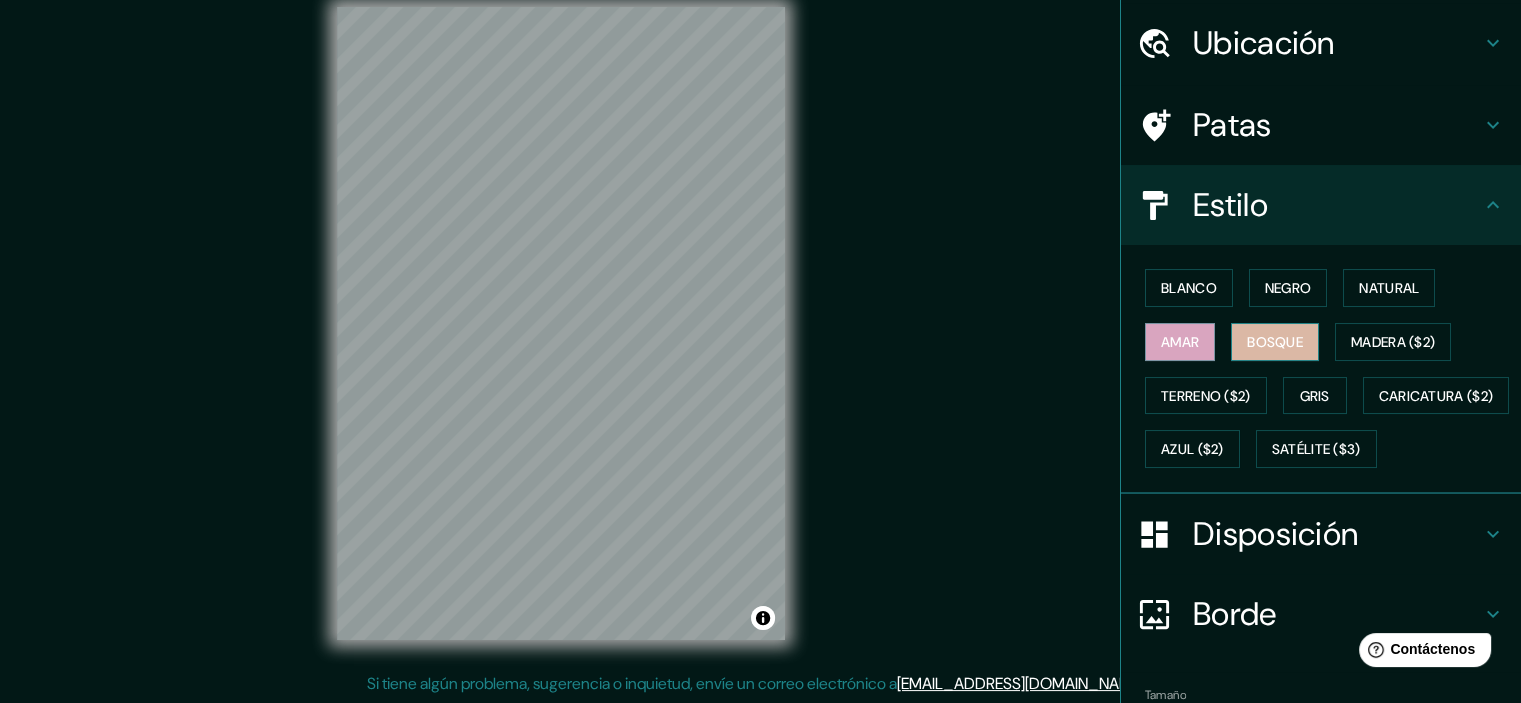 click on "Bosque" at bounding box center (1275, 342) 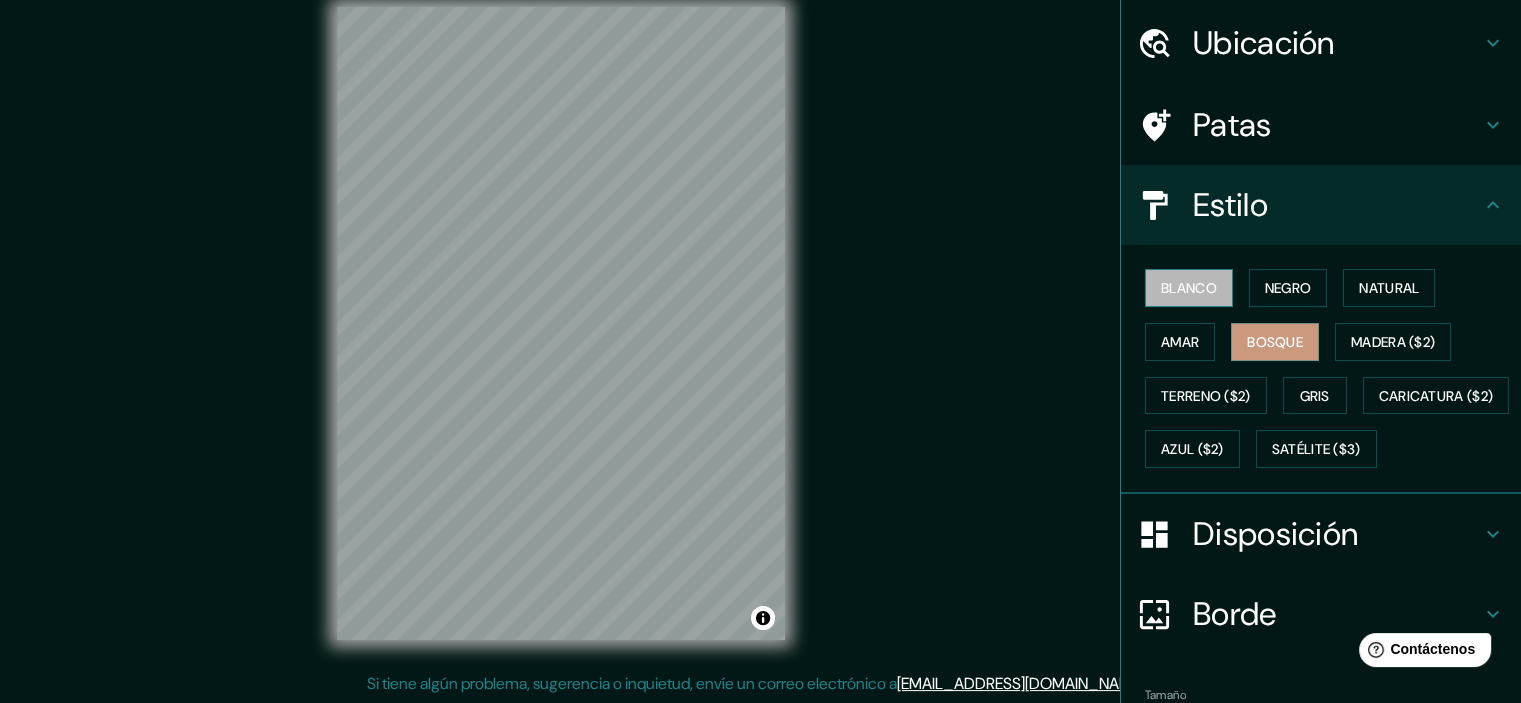 click on "Blanco" at bounding box center [1189, 288] 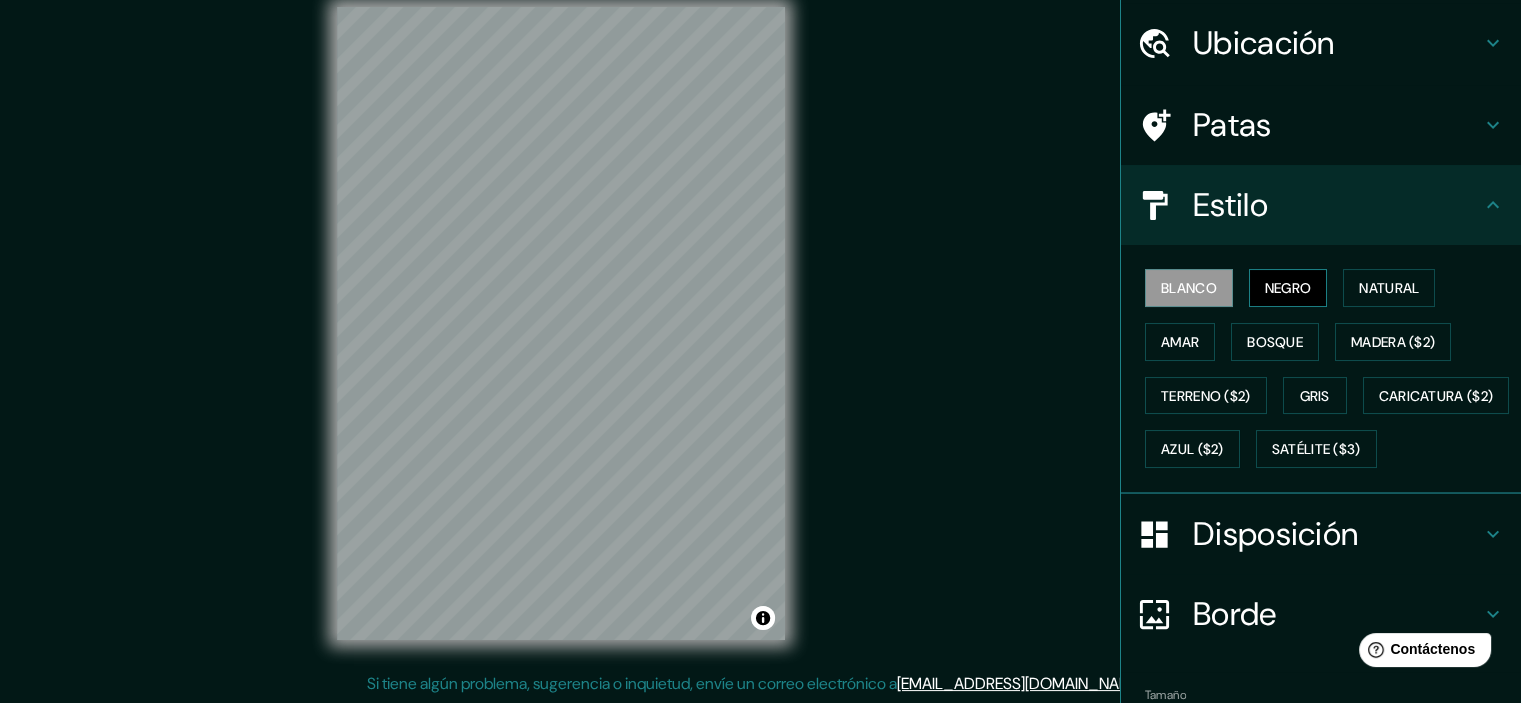 click on "Negro" at bounding box center (1288, 288) 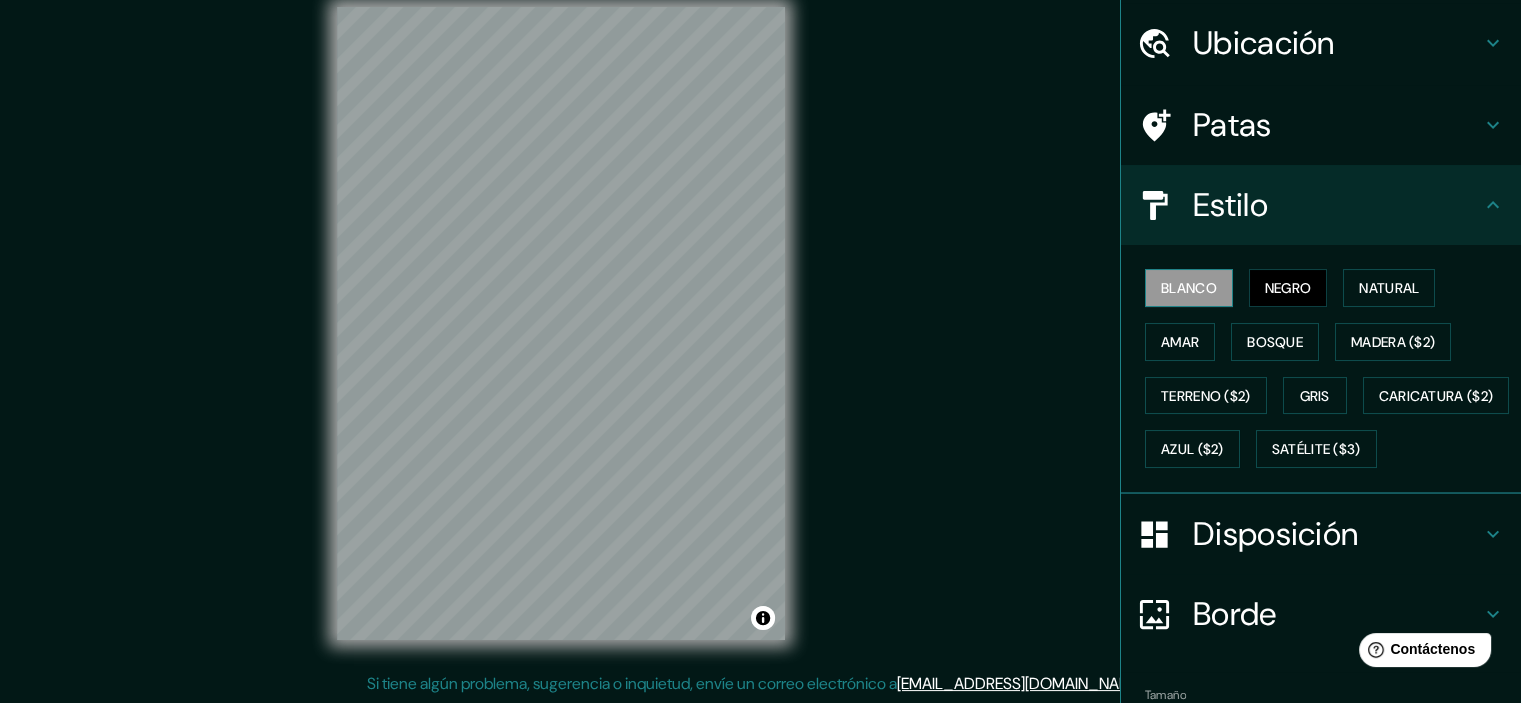 click on "Blanco" at bounding box center (1189, 288) 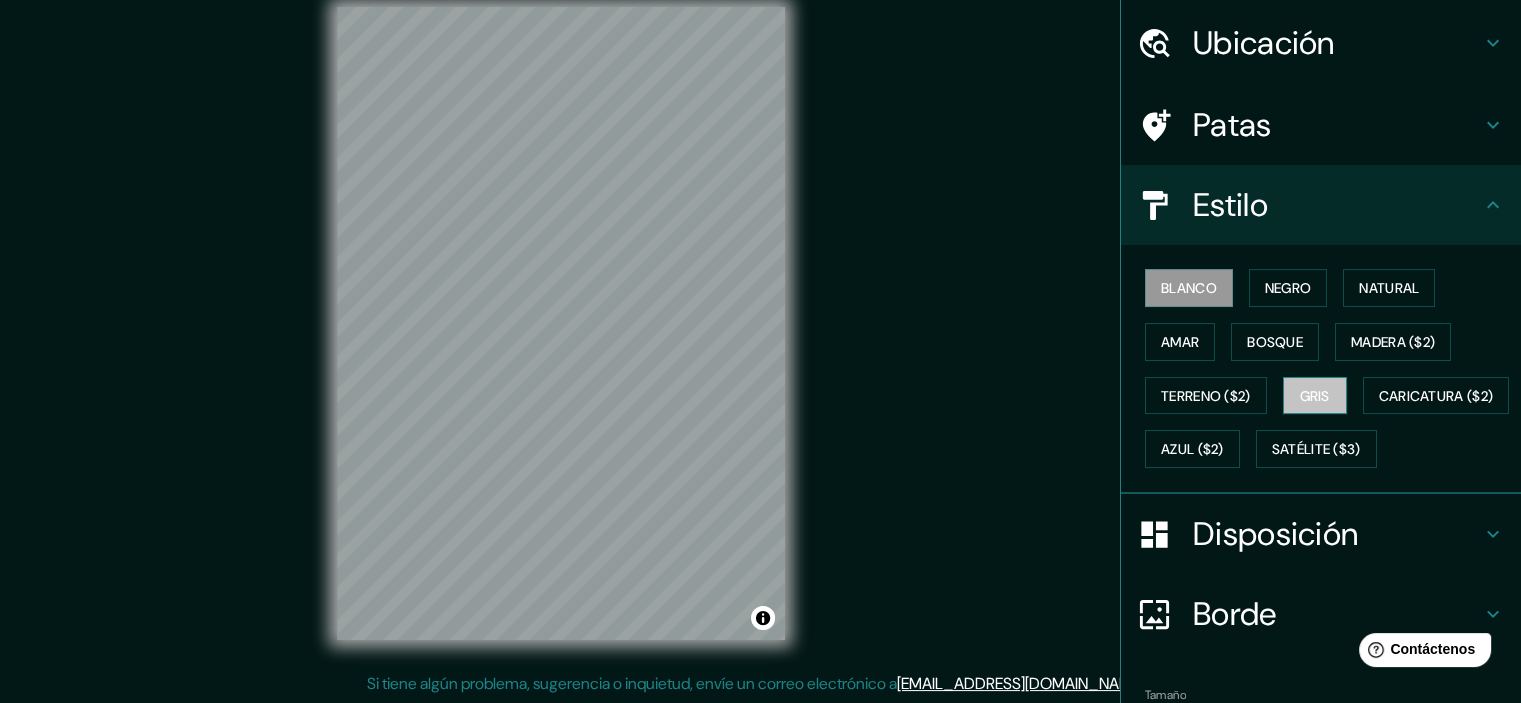 click on "Gris" at bounding box center (1315, 396) 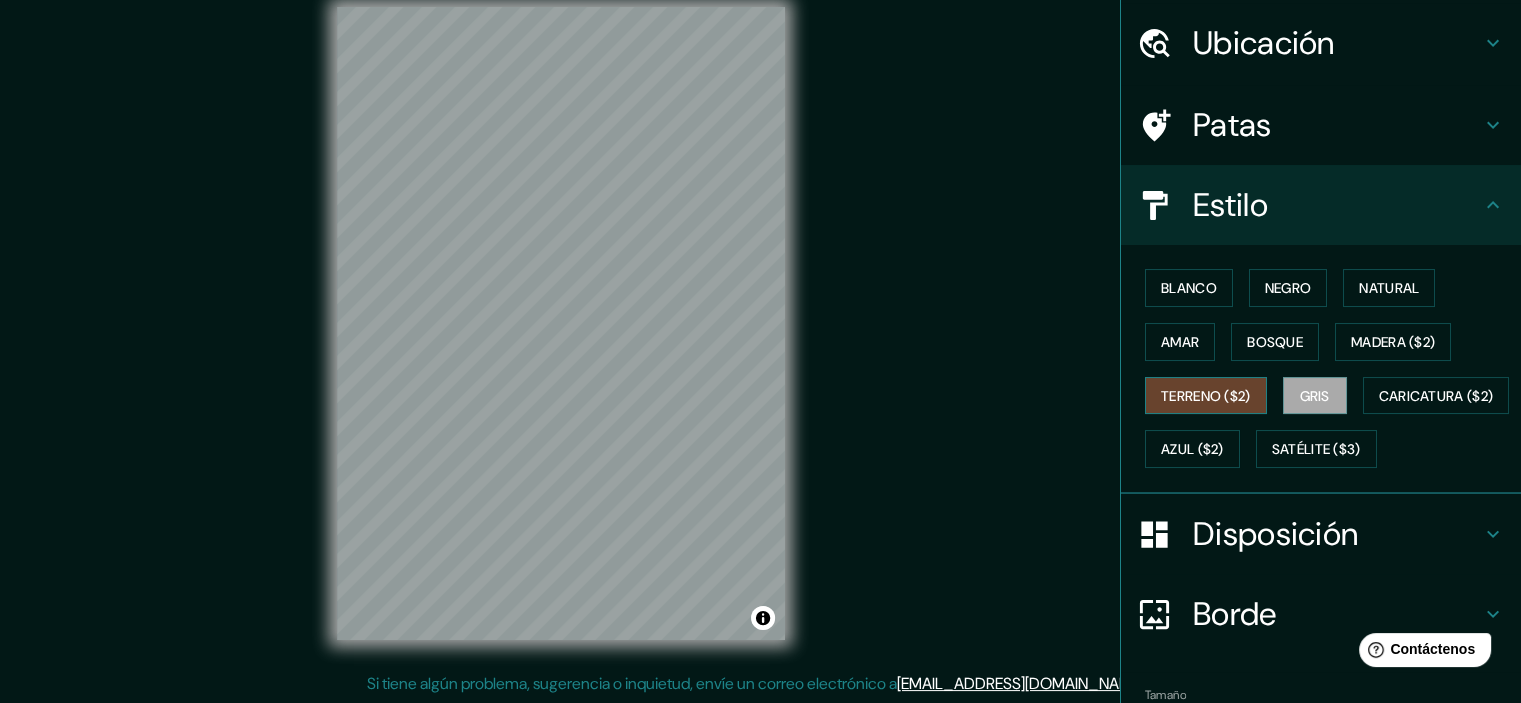 click on "Terreno ($2)" at bounding box center (1206, 396) 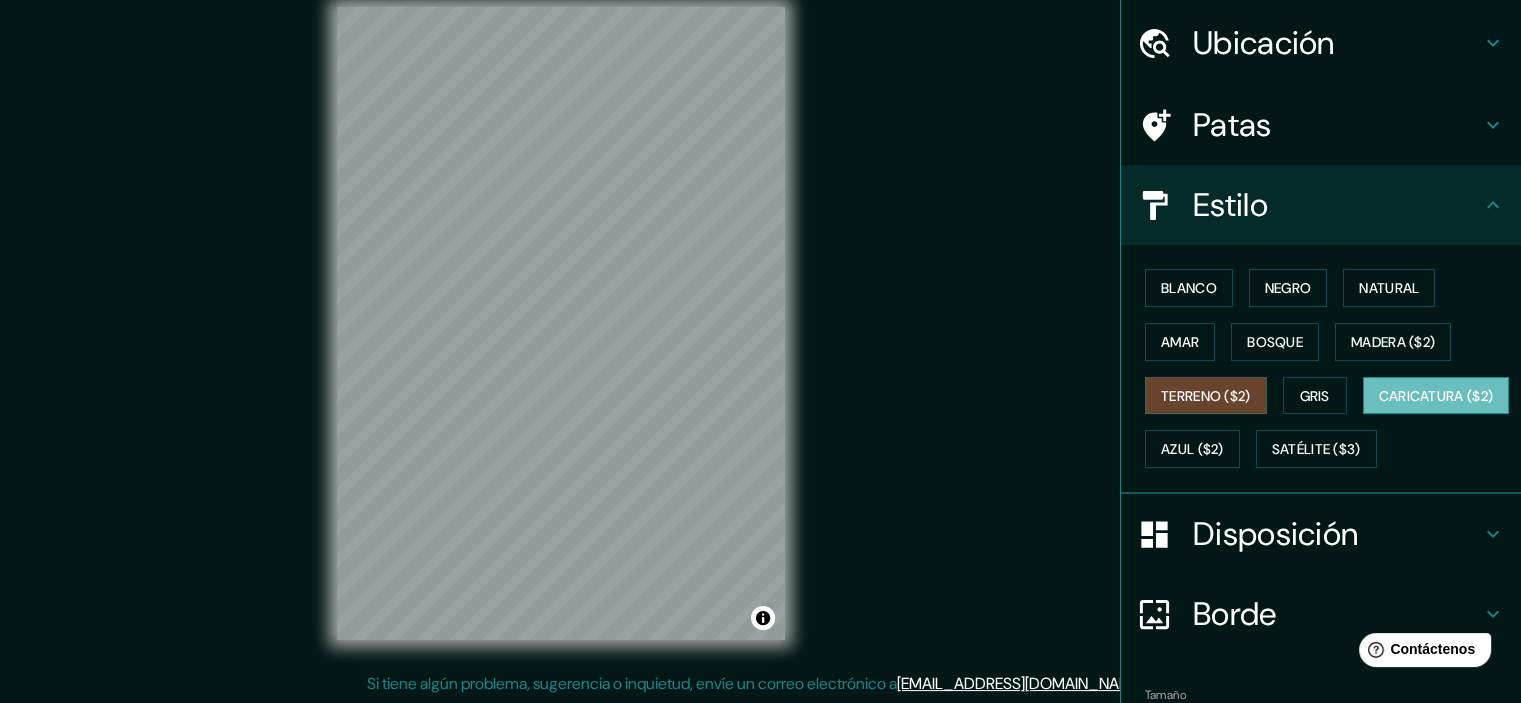 click on "Caricatura ($2)" at bounding box center [1436, 396] 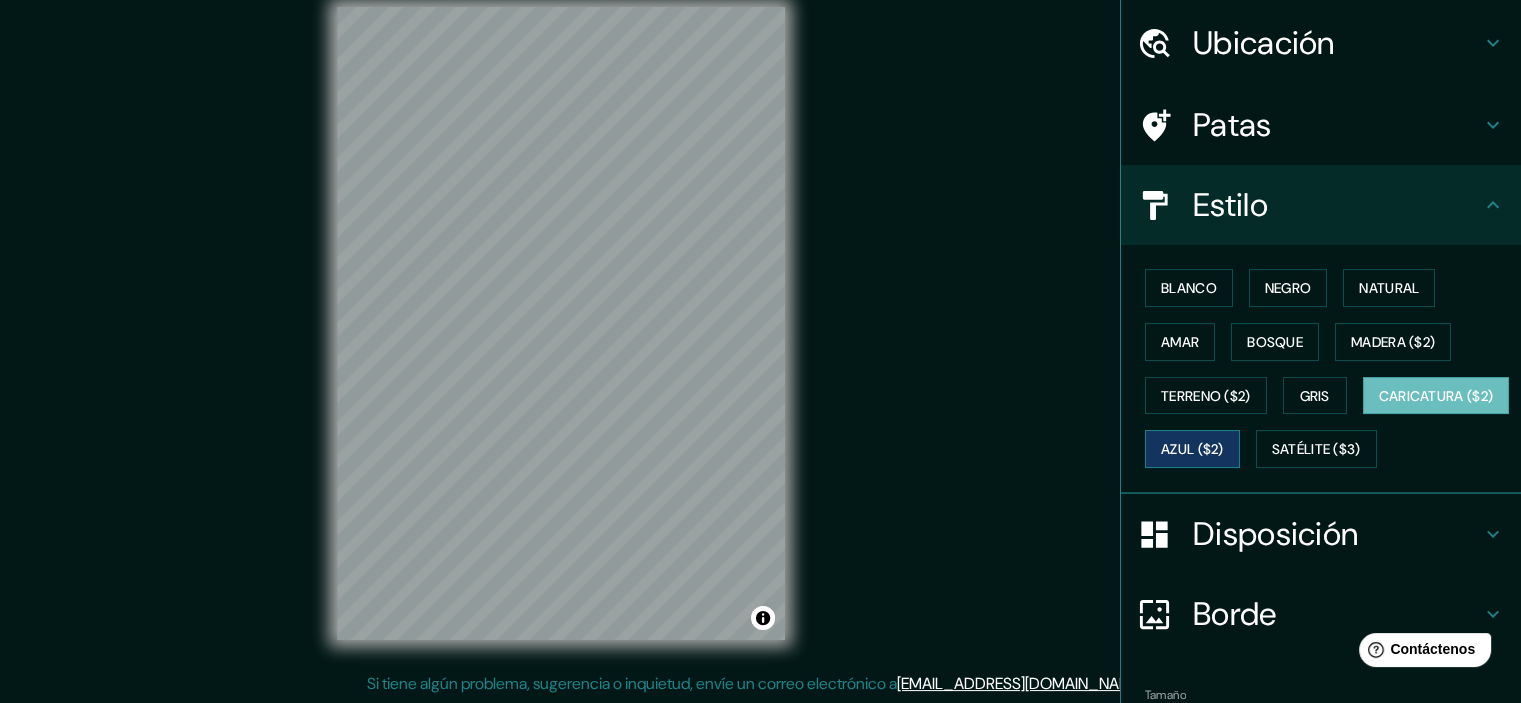 click on "Azul ($2)" at bounding box center (1192, 450) 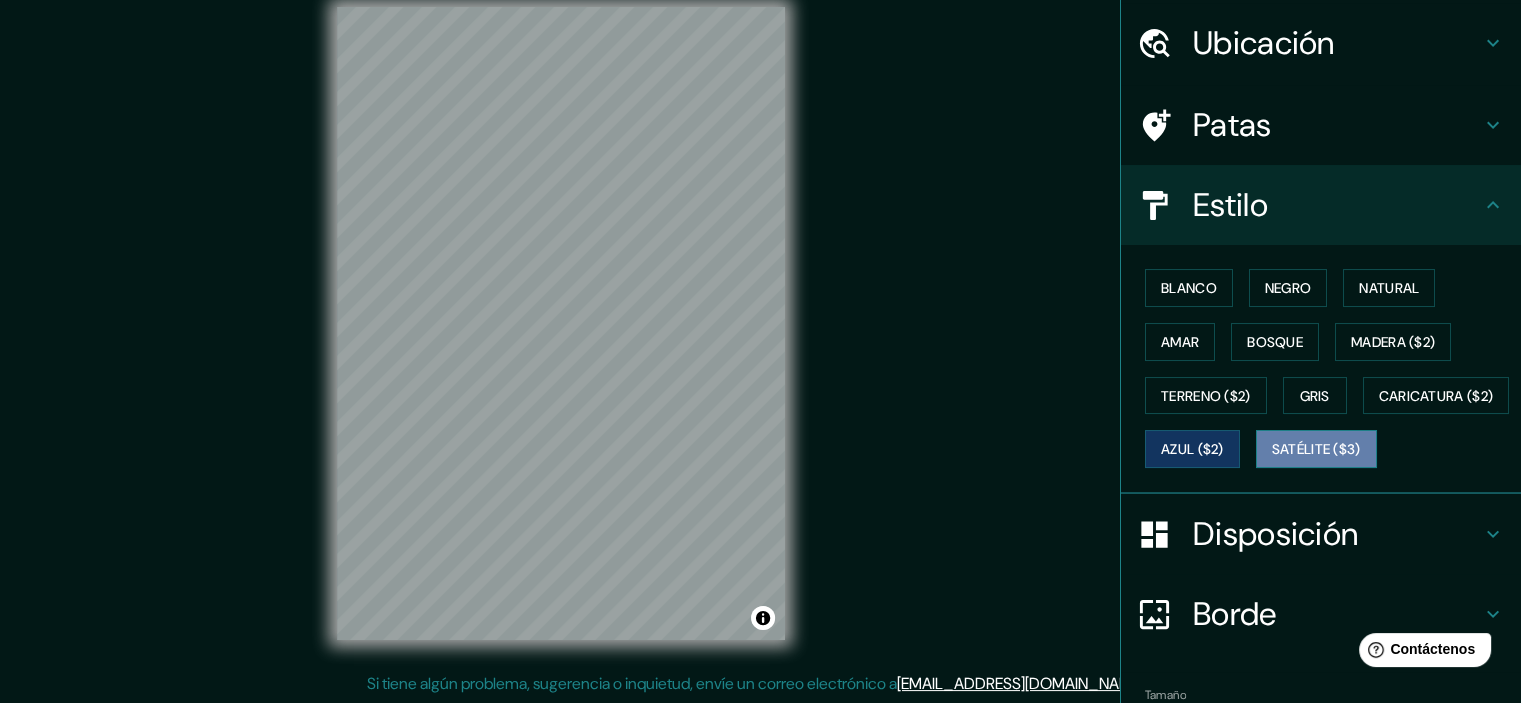 click on "Satélite ($3)" at bounding box center [1316, 450] 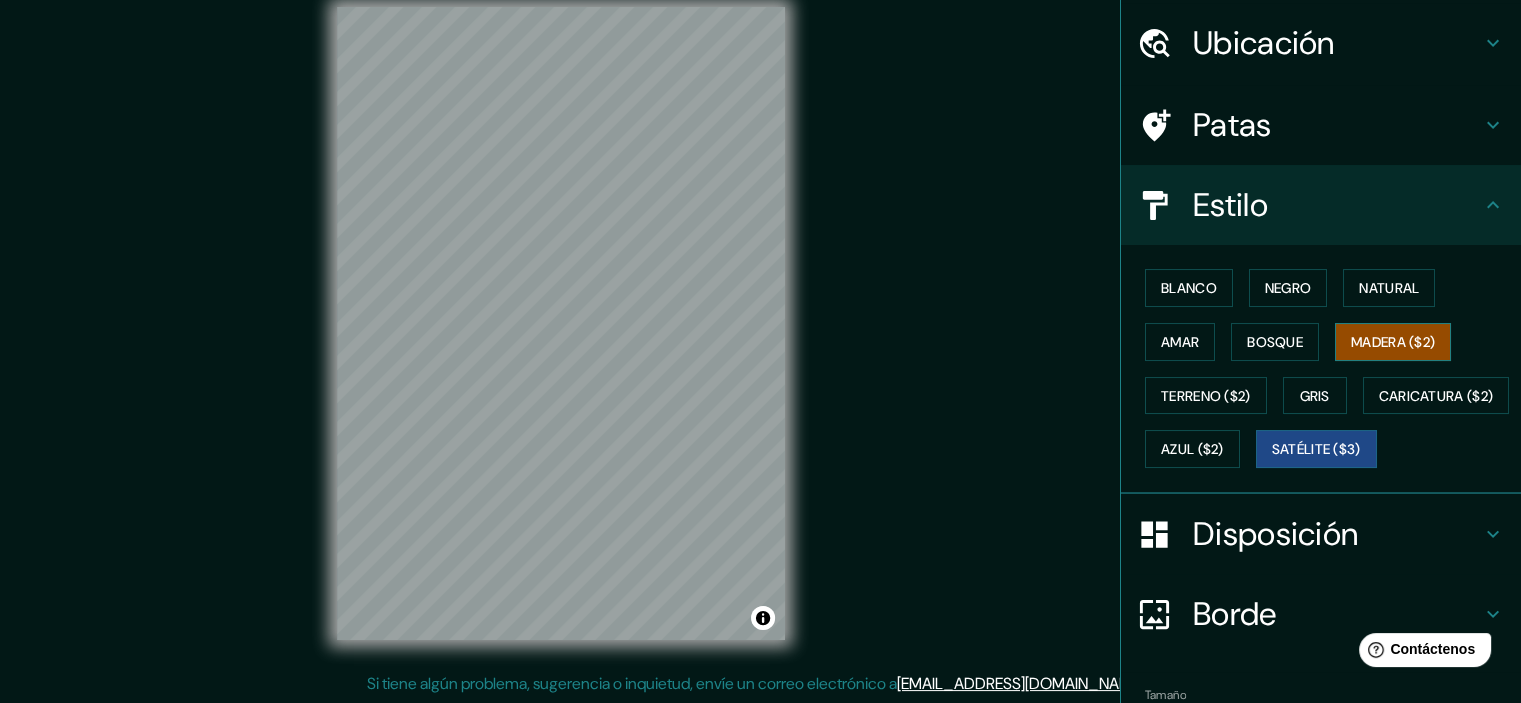 click on "Madera ($2)" at bounding box center (1393, 342) 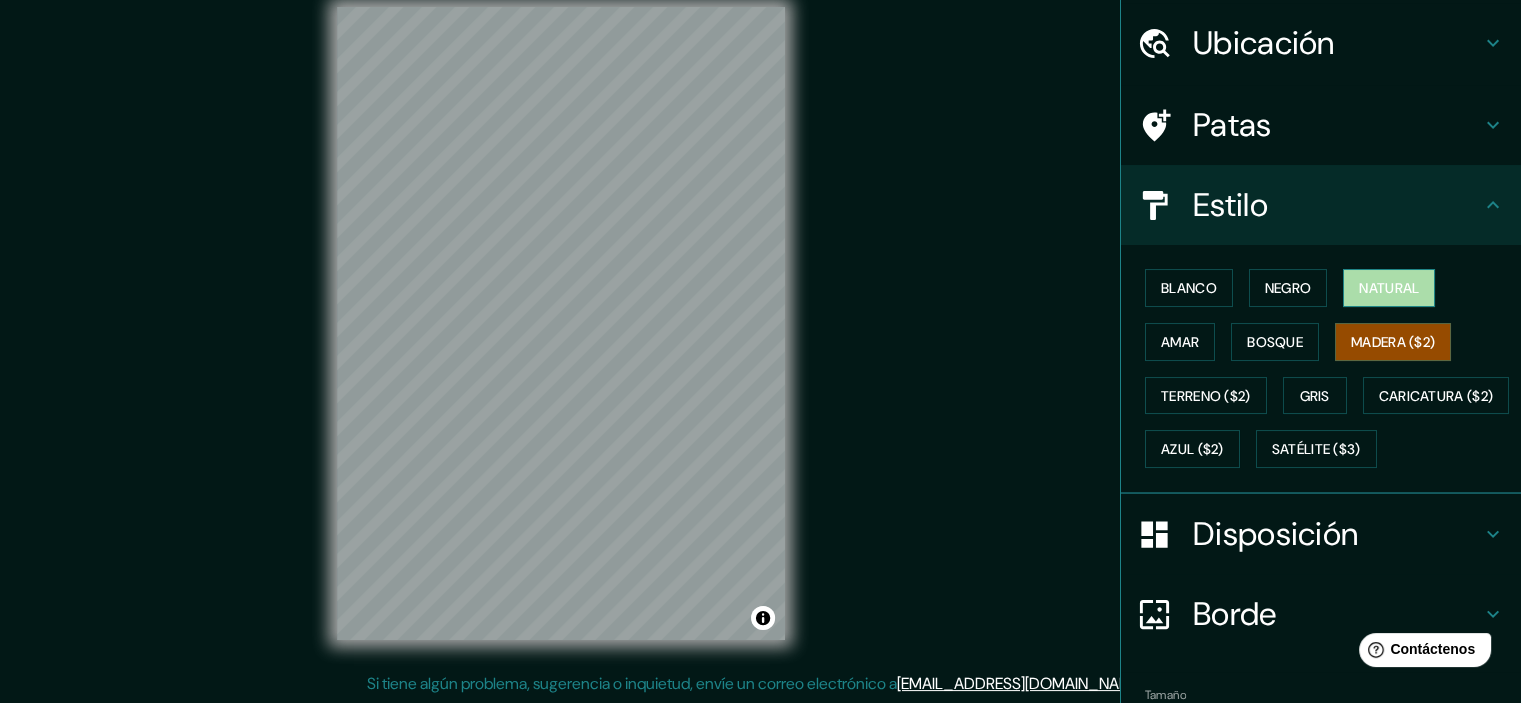 click on "Natural" at bounding box center (1389, 288) 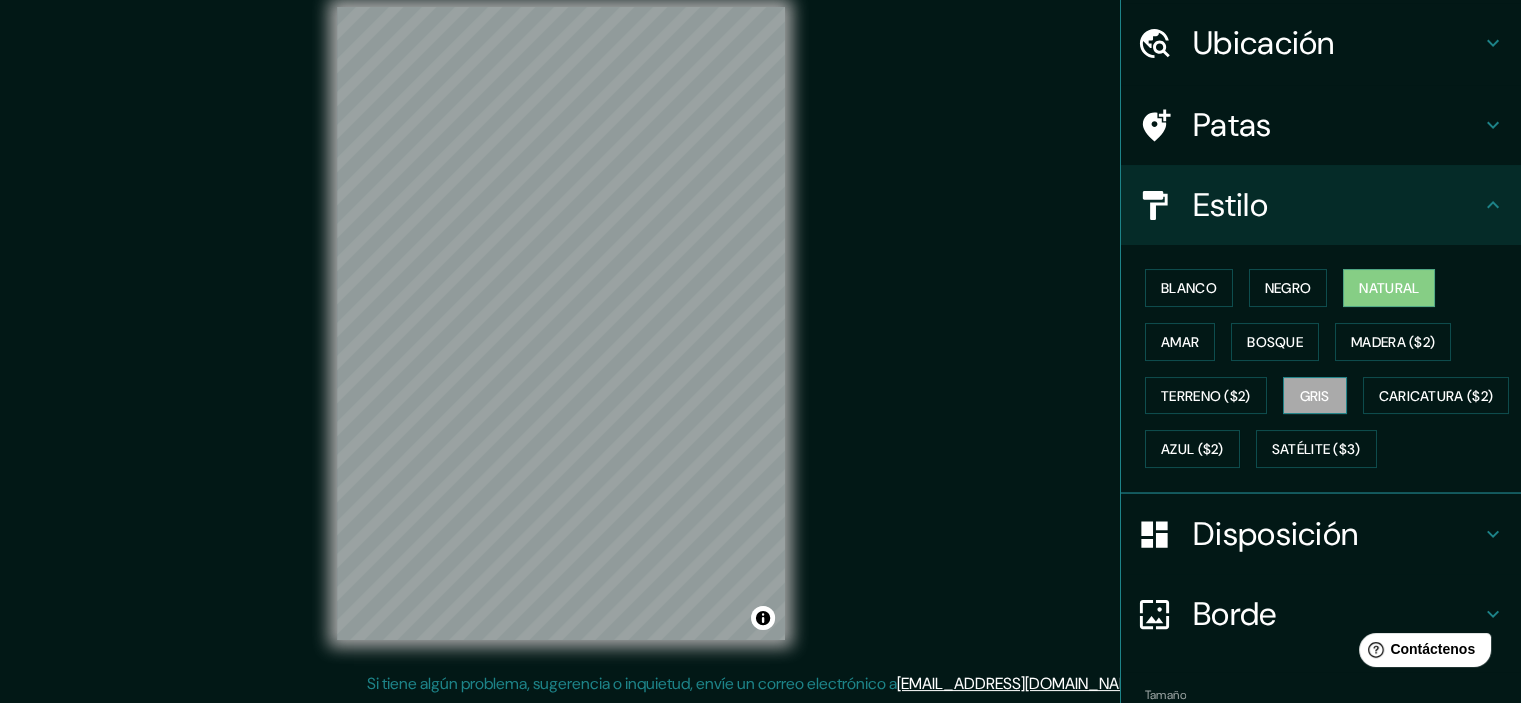click on "Gris" at bounding box center (1315, 396) 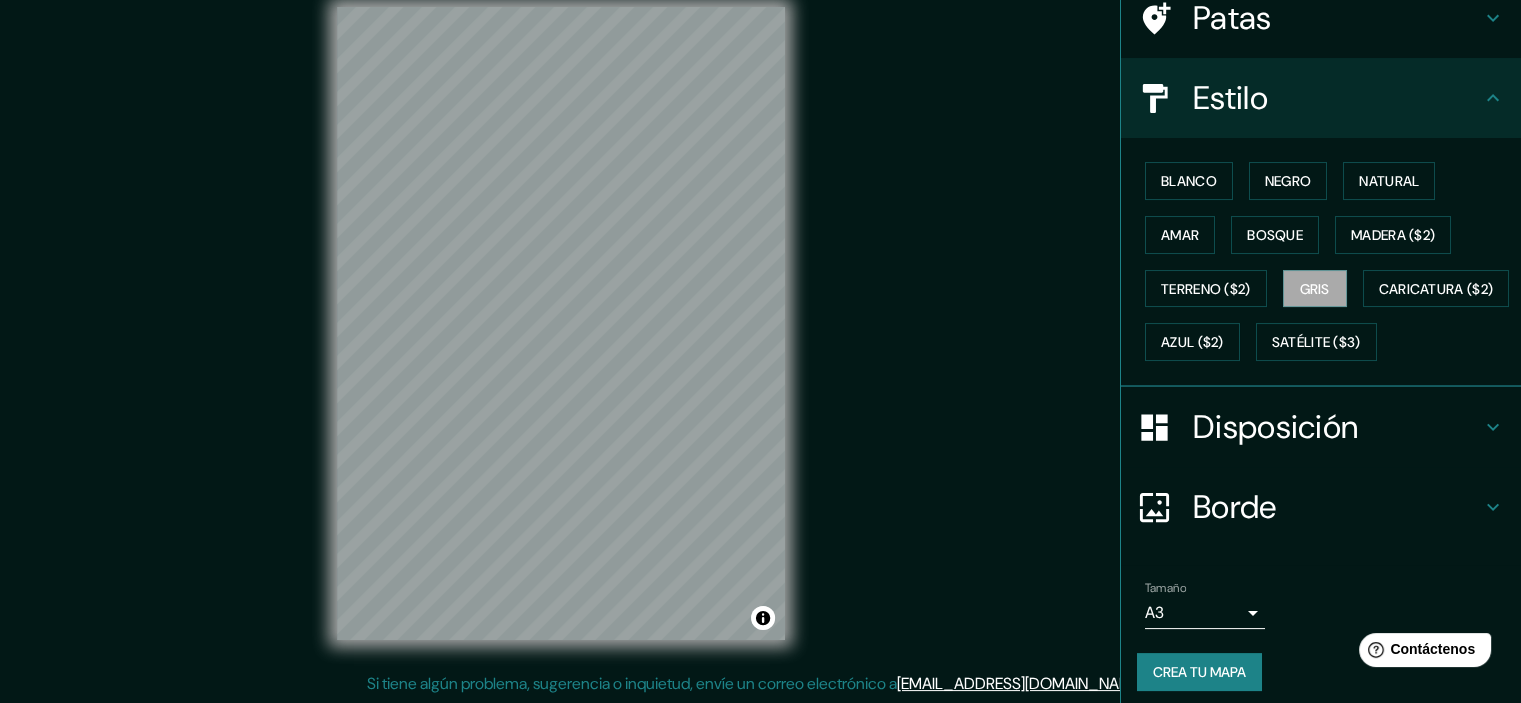 scroll, scrollTop: 228, scrollLeft: 0, axis: vertical 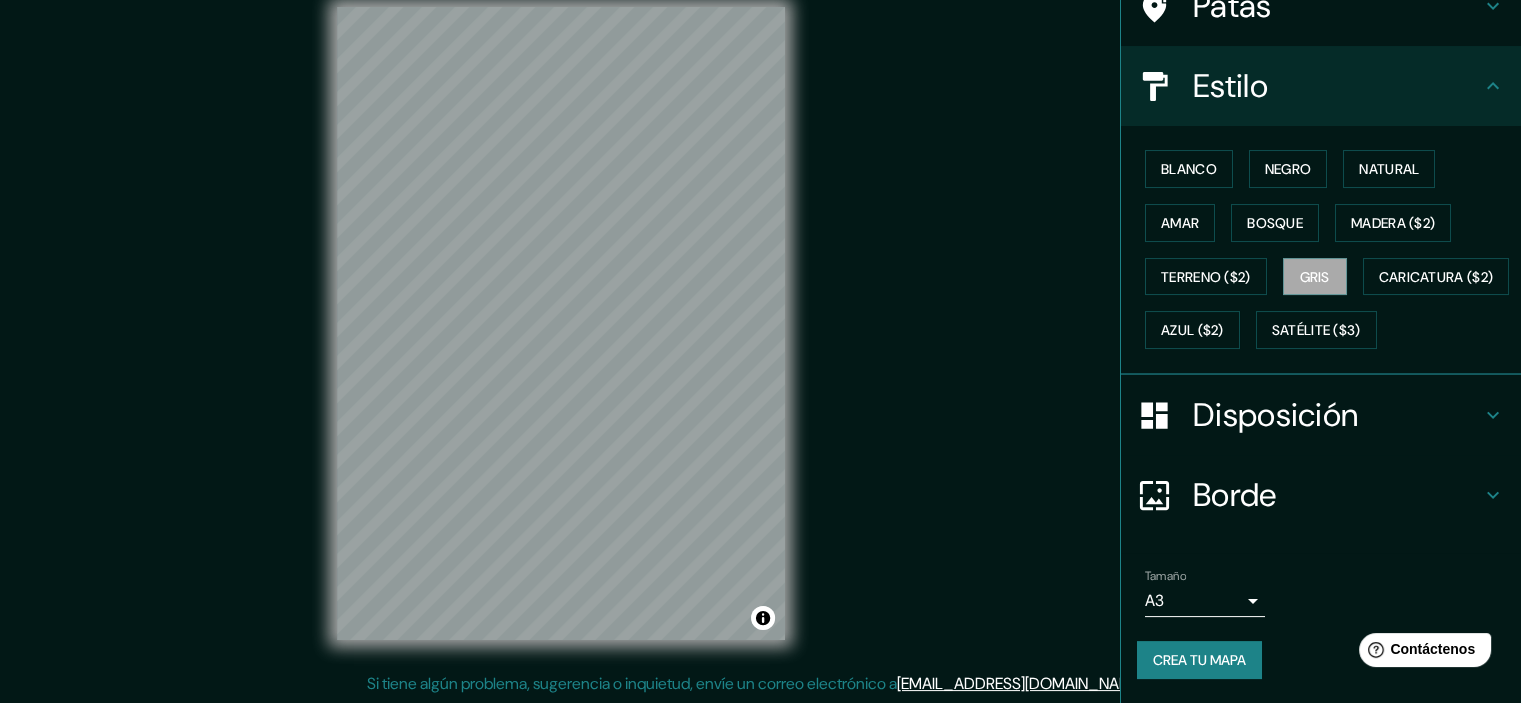 click on "Crea tu mapa" at bounding box center (1199, 660) 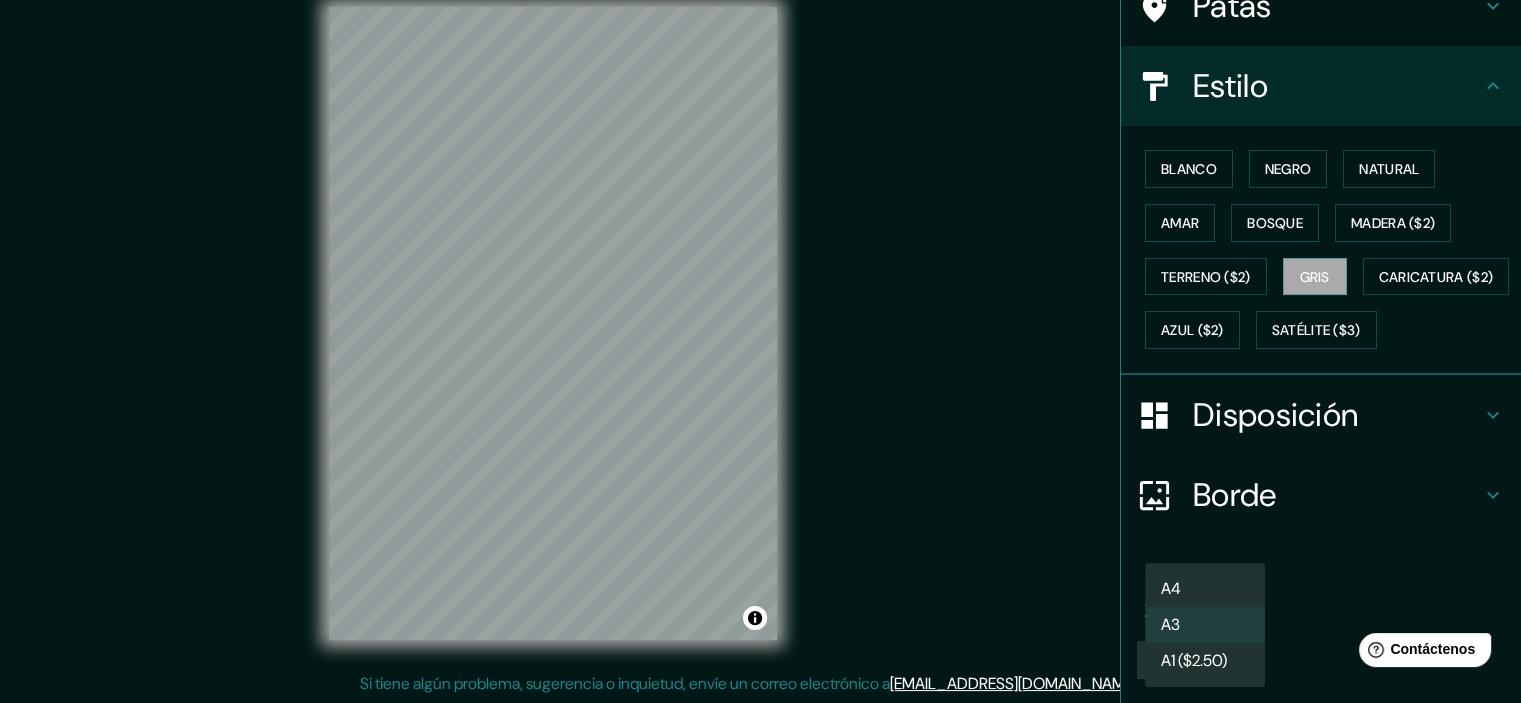 click on "Mappin Ubicación Patas Estilo Blanco Negro Natural [PERSON_NAME] ($2) Terreno ($2) Gris Caricatura ($2) Azul ($2) Satélite ($3) Disposición Borde Elige un borde.  Consejo  : puedes opacar las capas del marco para crear efectos geniales. Ninguno Simple Transparente Elegante Tamaño A3 a4 Crea tu mapa © Mapbox   © OpenStreetMap   Improve this map Si tiene algún problema, sugerencia o inquietud, envíe un correo electrónico a  [EMAIL_ADDRESS][DOMAIN_NAME]  .   . . Texto original Valora esta traducción Tu opinión servirá para ayudar a mejorar el Traductor de Google A4 A3 A1 ($2.50)" at bounding box center [760, 326] 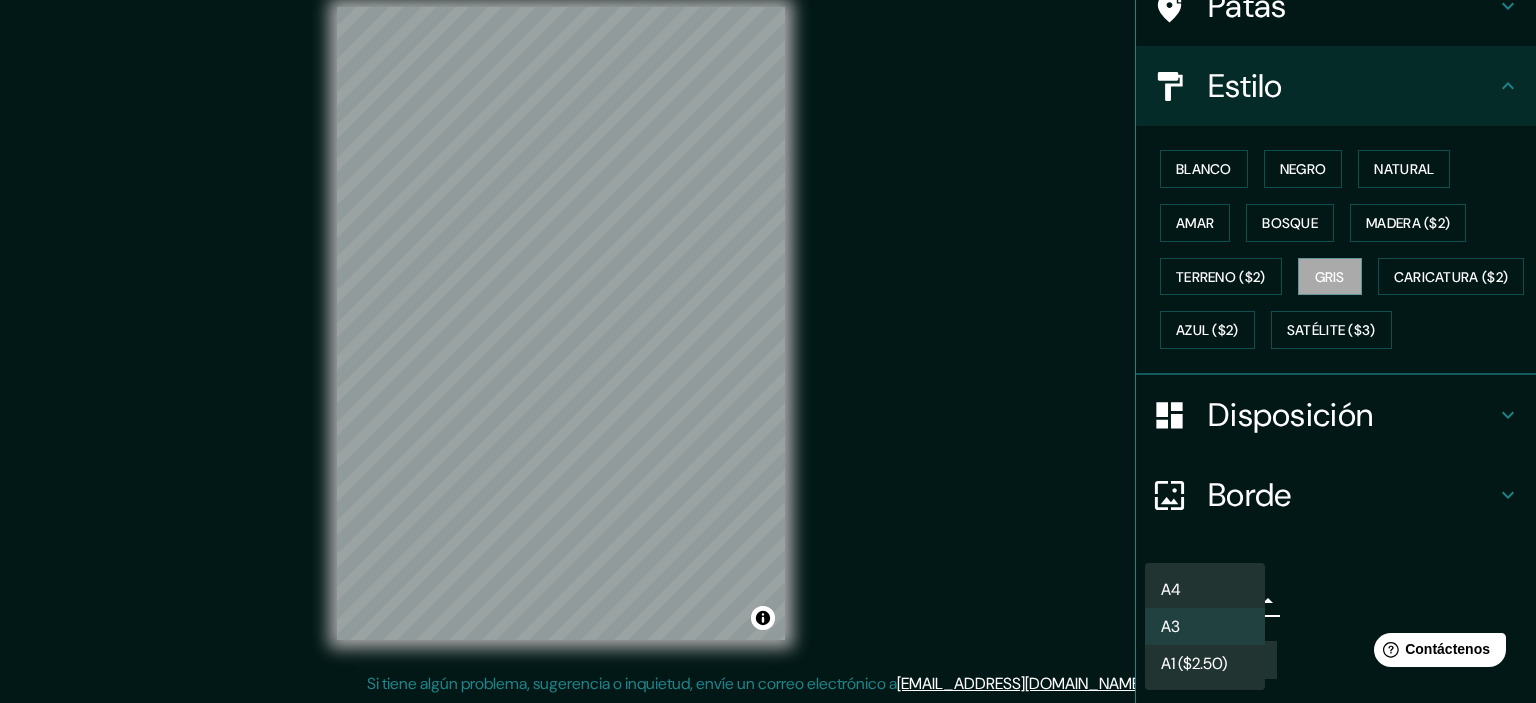 click on "A4" at bounding box center [1205, 589] 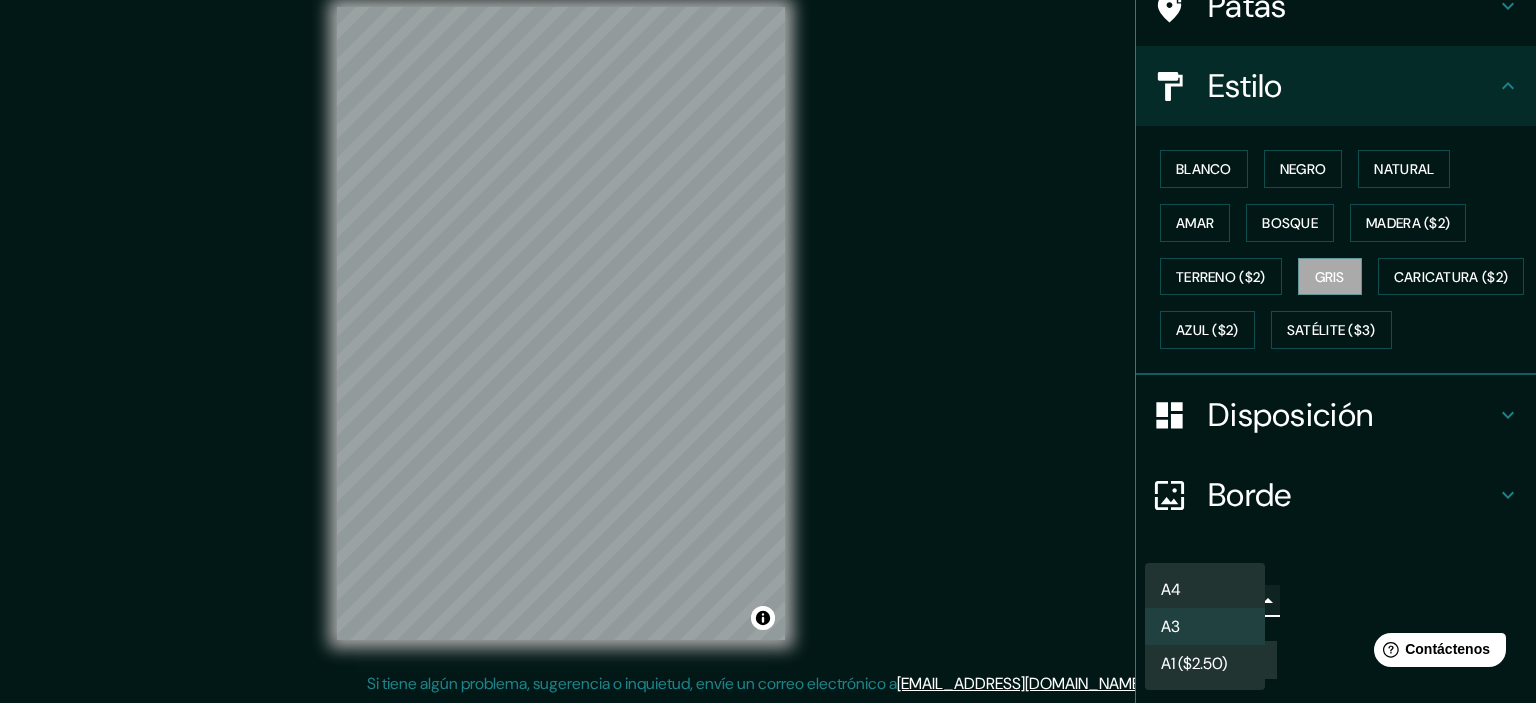 type on "single" 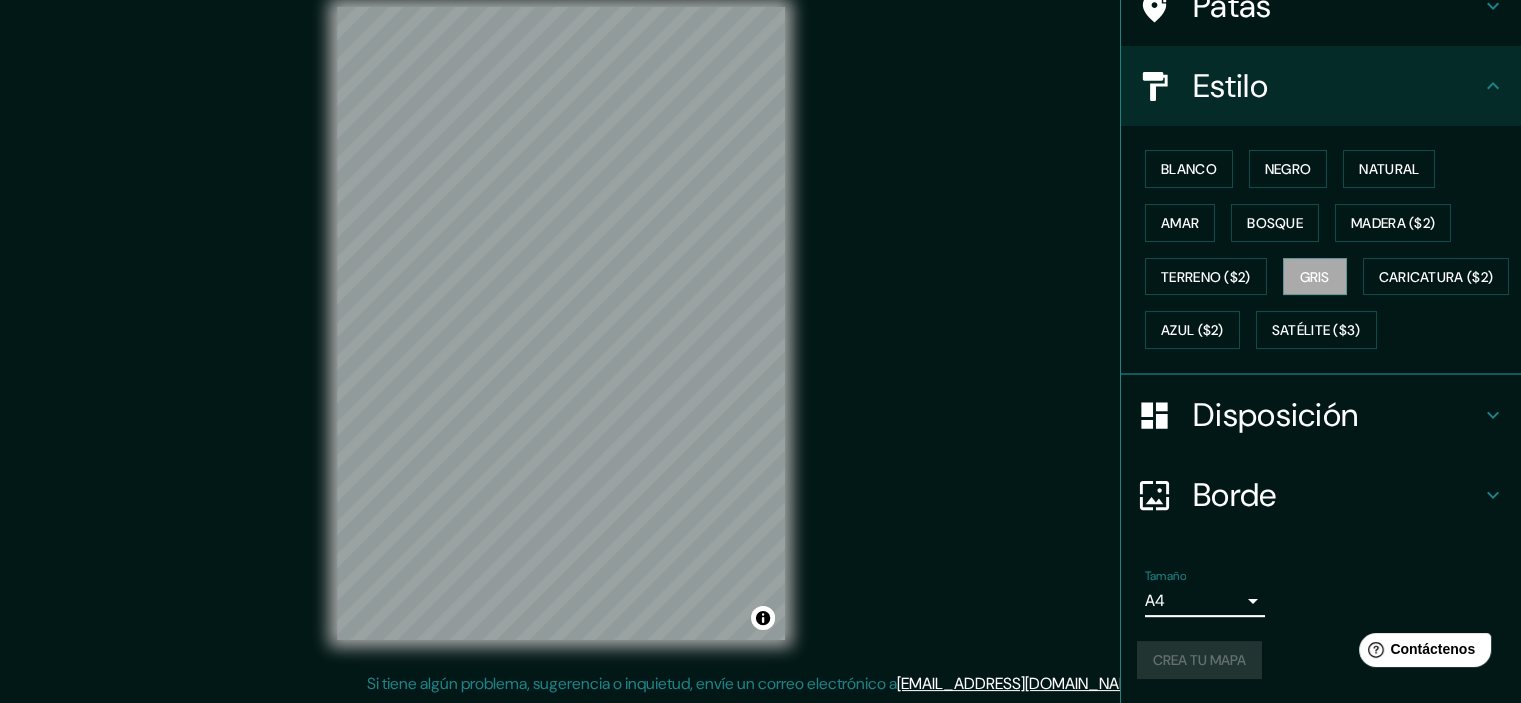 click on "Ubicación Patas Estilo Blanco Negro Natural [PERSON_NAME] ($2) Terreno ($2) Gris Caricatura ($2) Azul ($2) Satélite ($3) Disposición Borde Elige un borde.  Consejo  : puedes opacar las capas del marco para crear efectos geniales. Ninguno Simple Transparente Elegante Tamaño A4 single Crea tu mapa" at bounding box center (1321, 293) 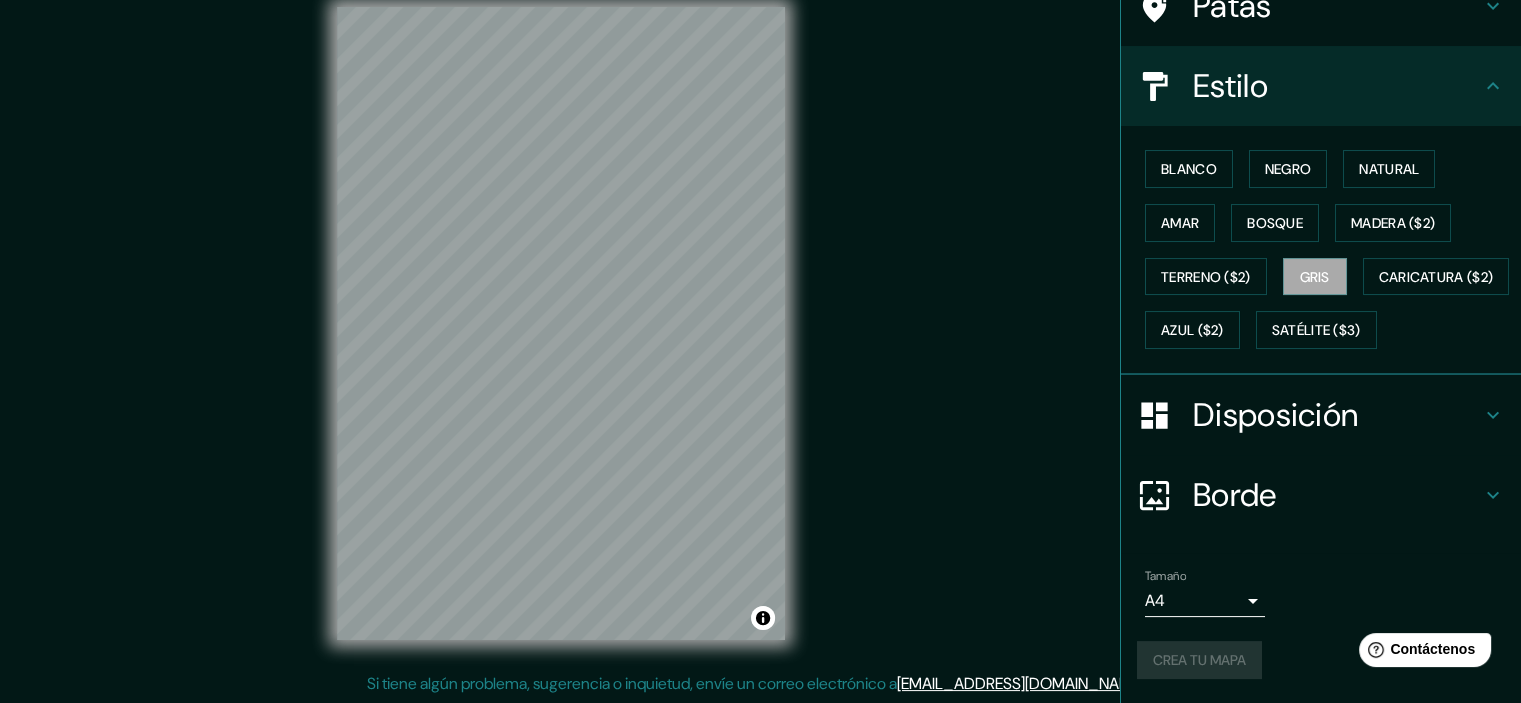 click on "Borde" at bounding box center [1235, 495] 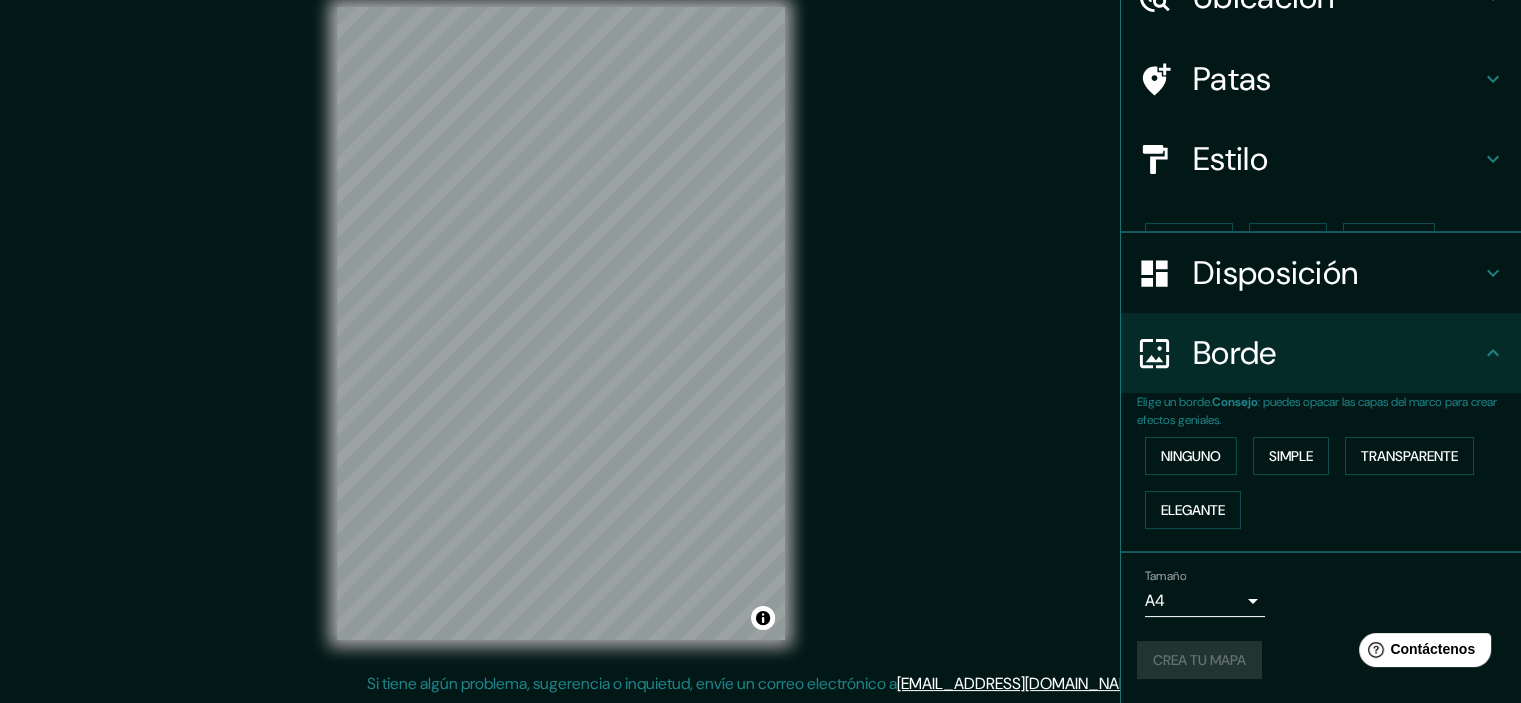 scroll, scrollTop: 72, scrollLeft: 0, axis: vertical 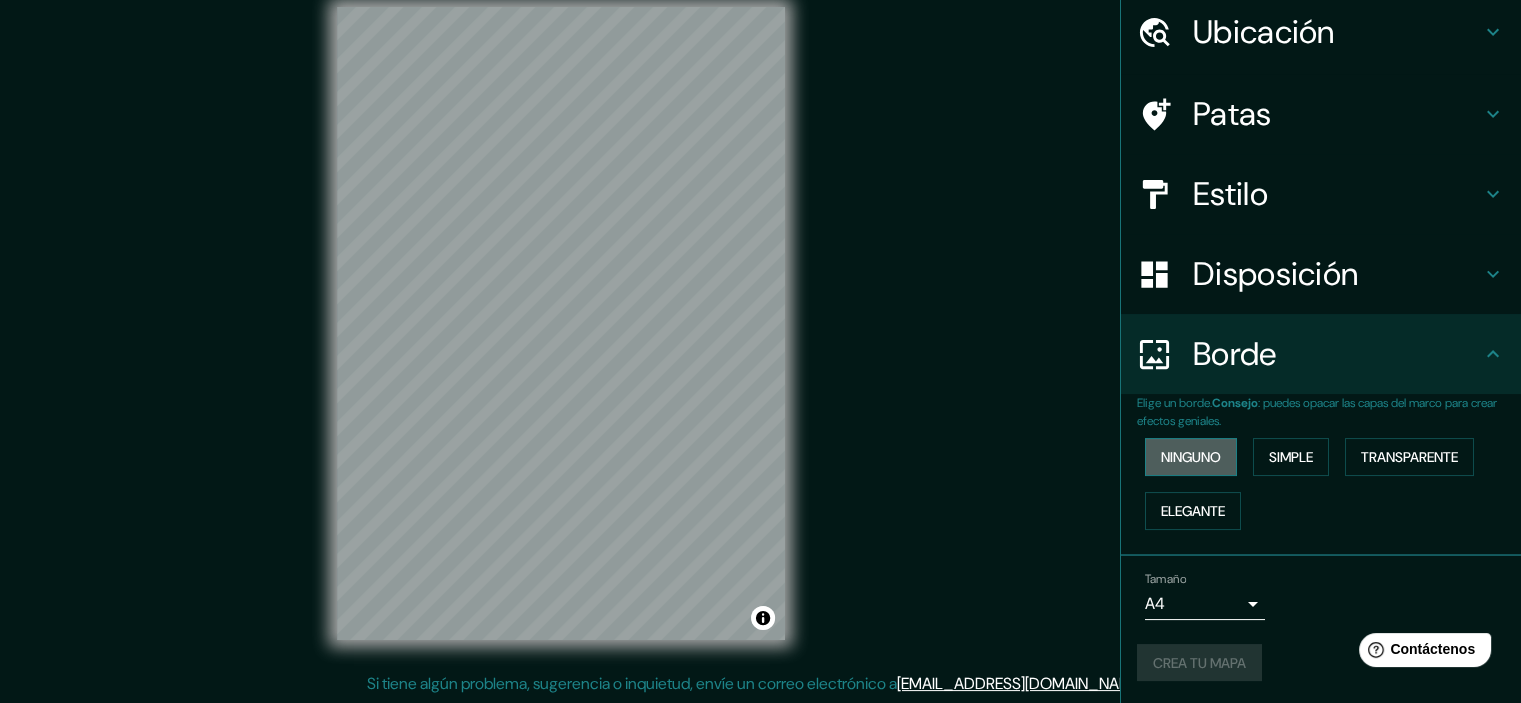 click on "Ninguno" at bounding box center [1191, 457] 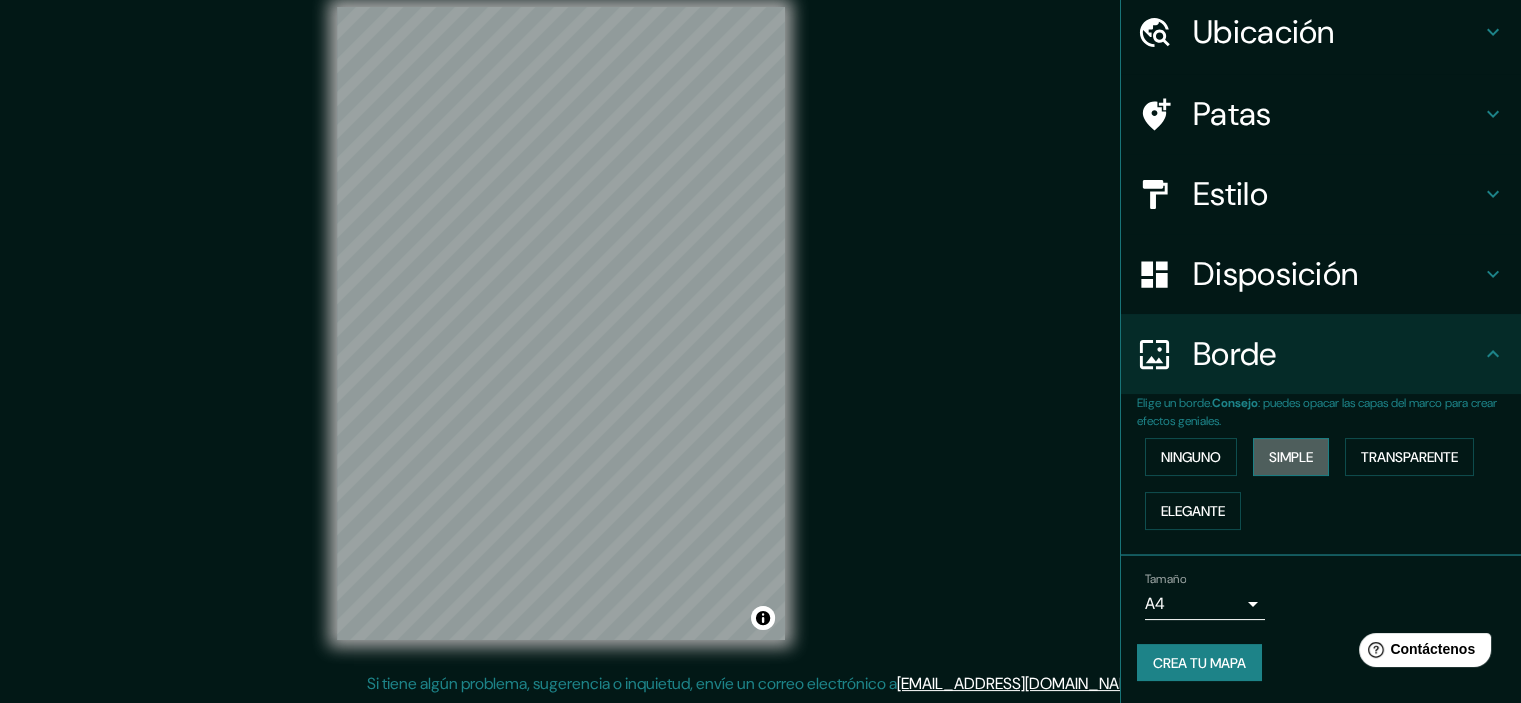 click on "Simple" at bounding box center [1291, 457] 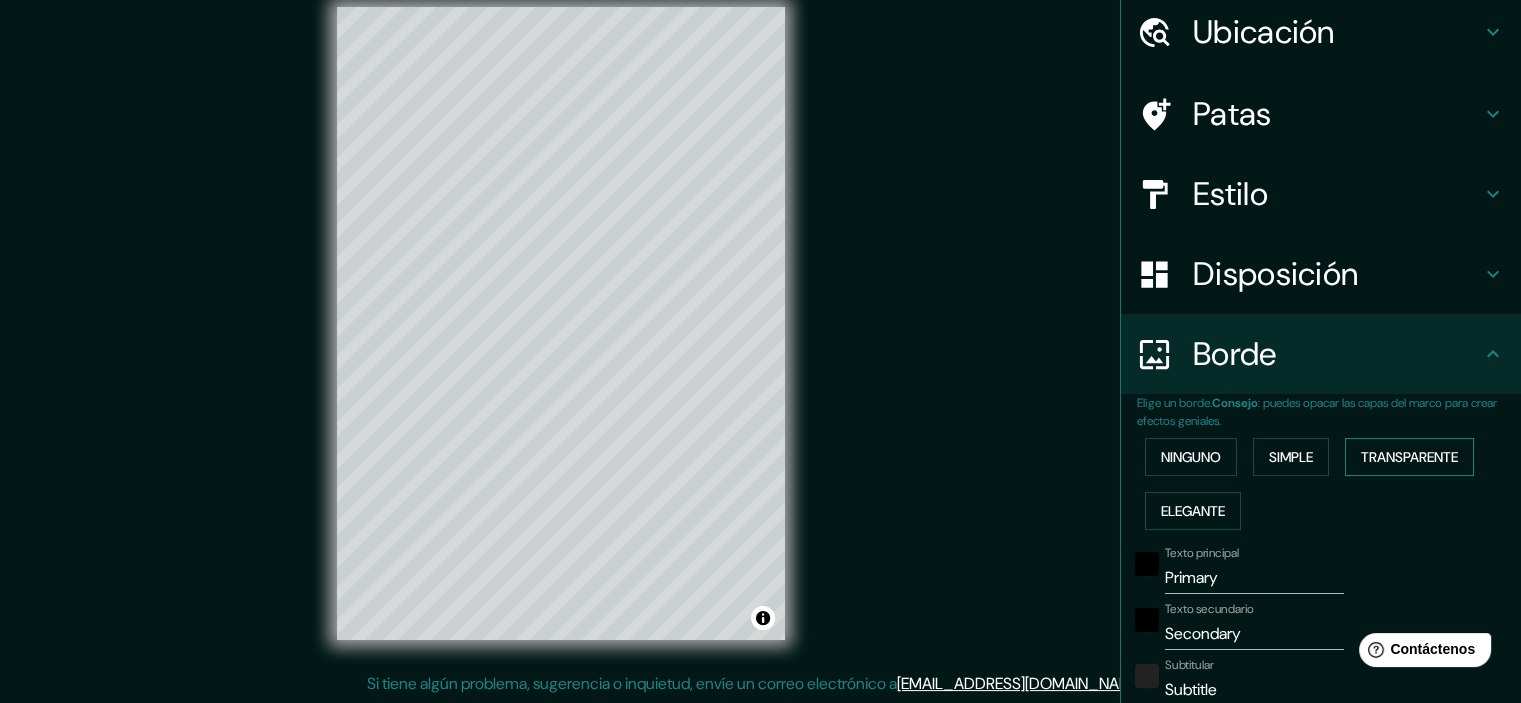 click on "Transparente" at bounding box center (1409, 457) 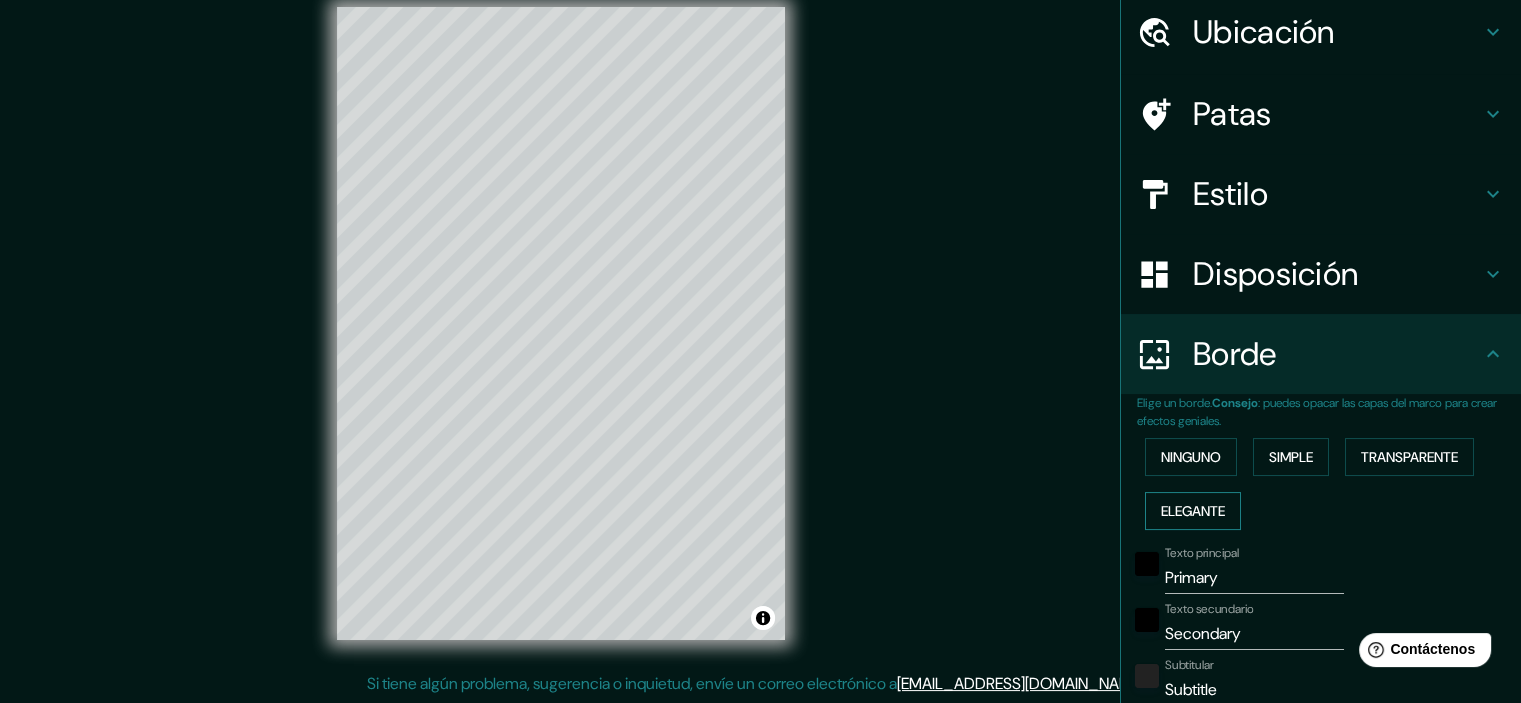 click on "Elegante" at bounding box center (1193, 511) 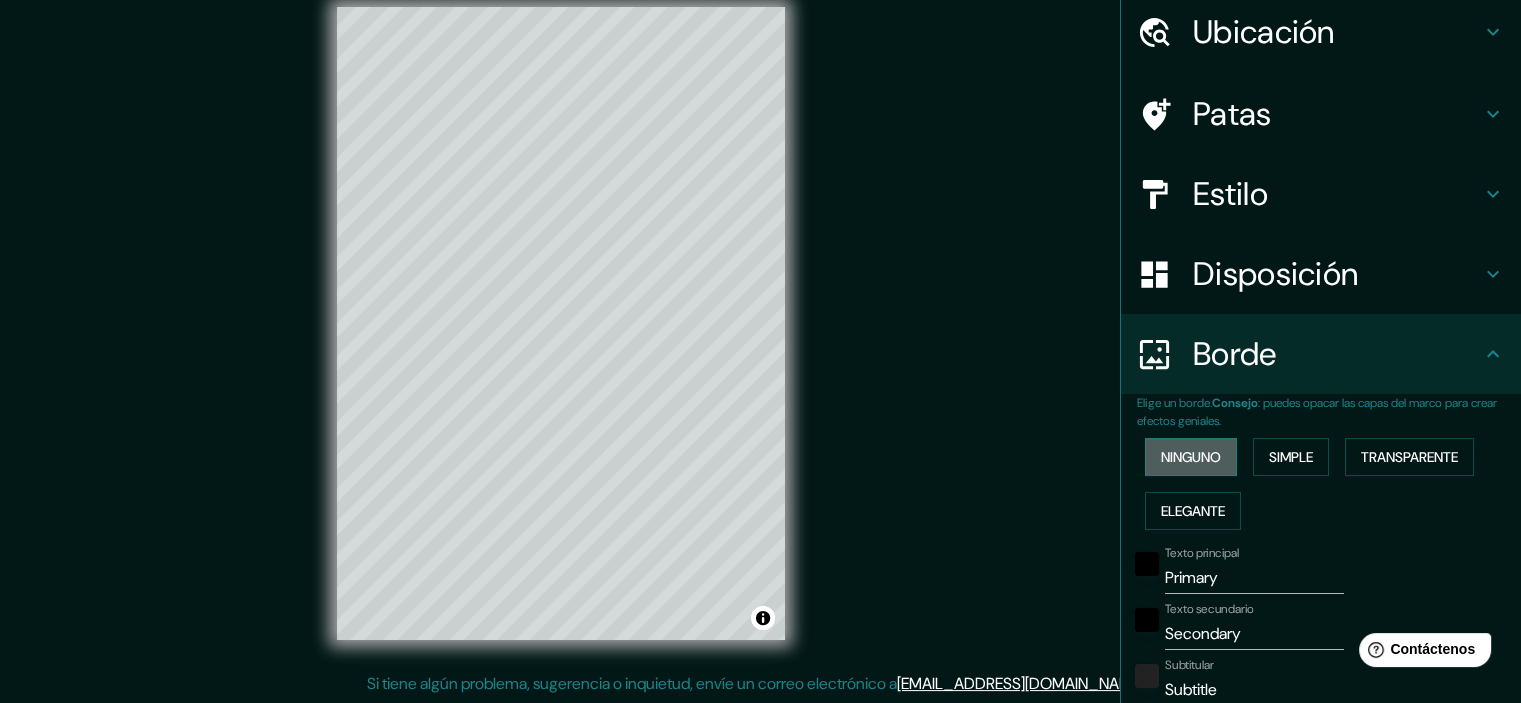 click on "Ninguno" at bounding box center (1191, 457) 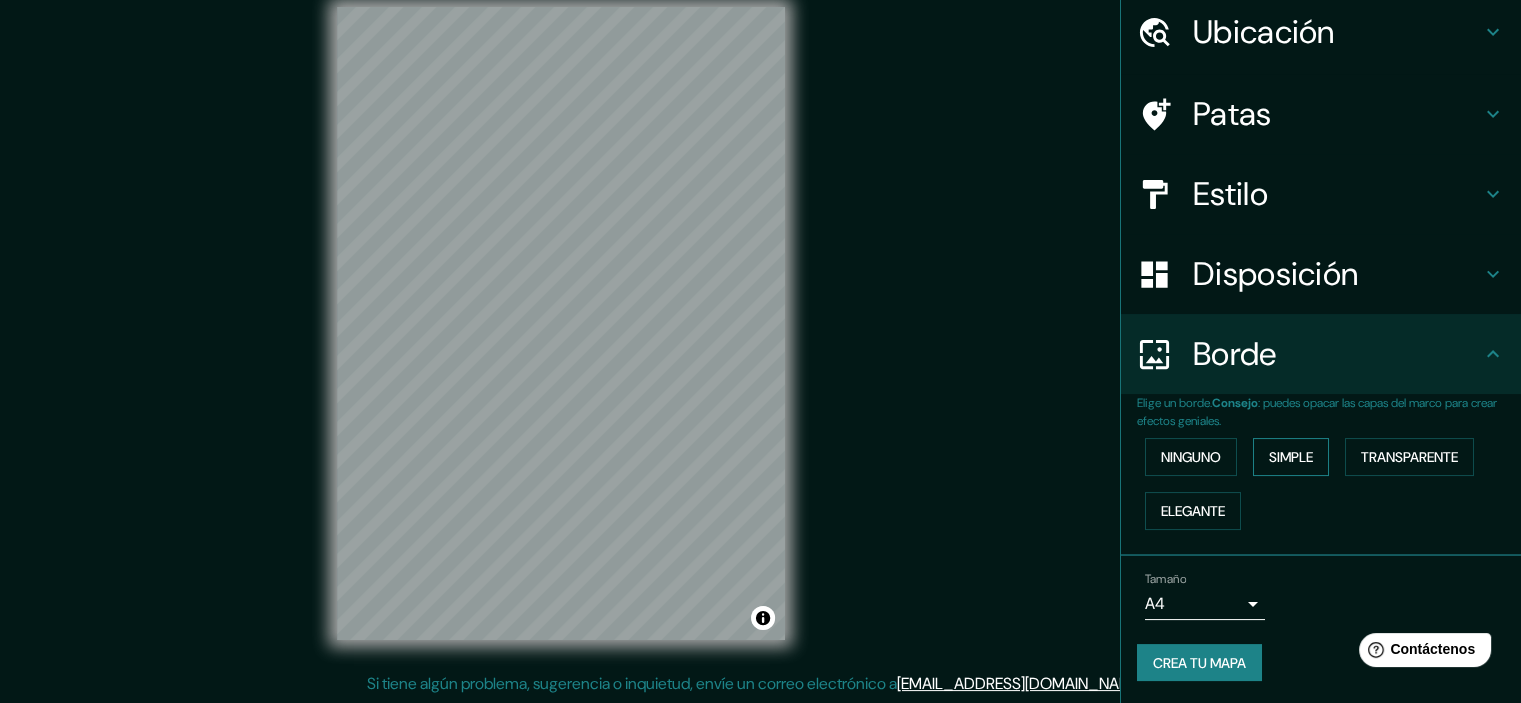 click on "Simple" at bounding box center (1291, 457) 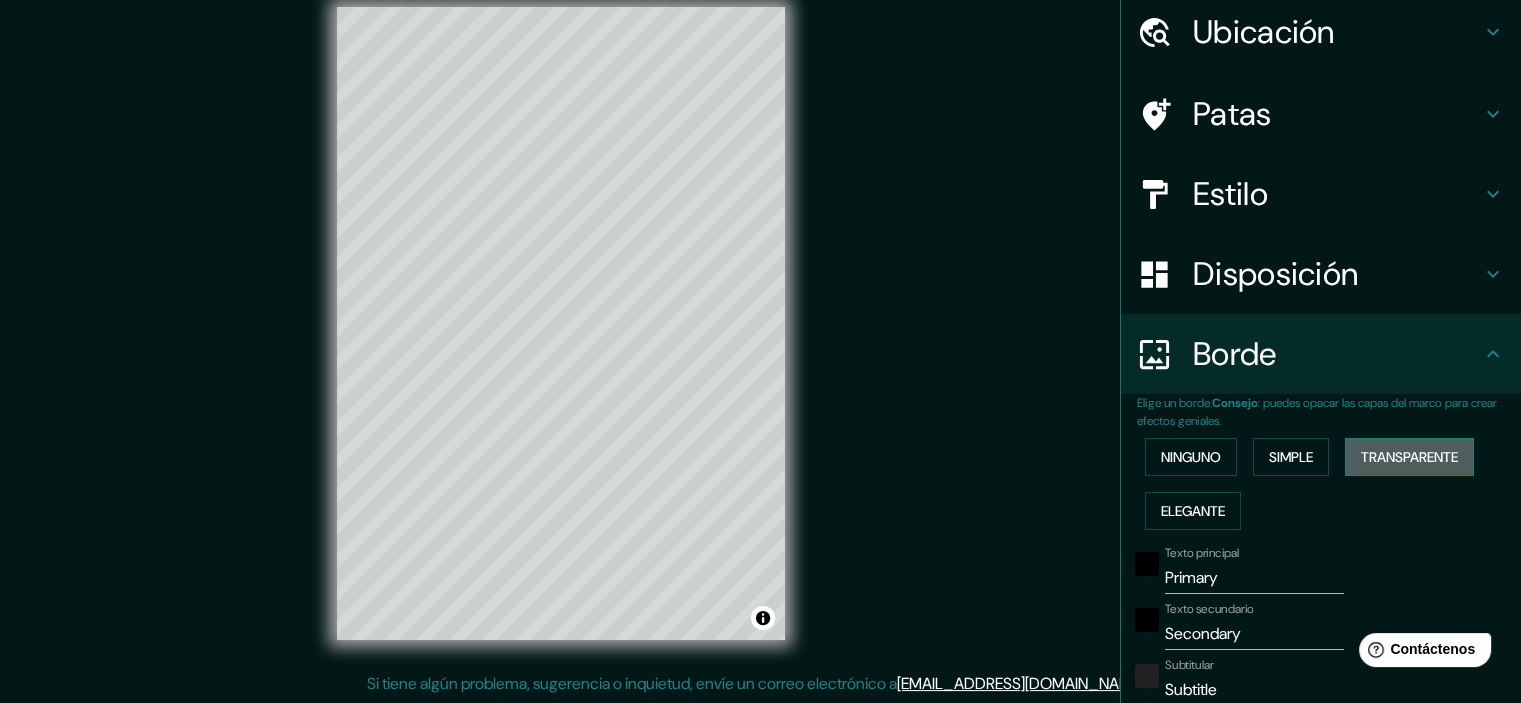 click on "Transparente" at bounding box center (1409, 457) 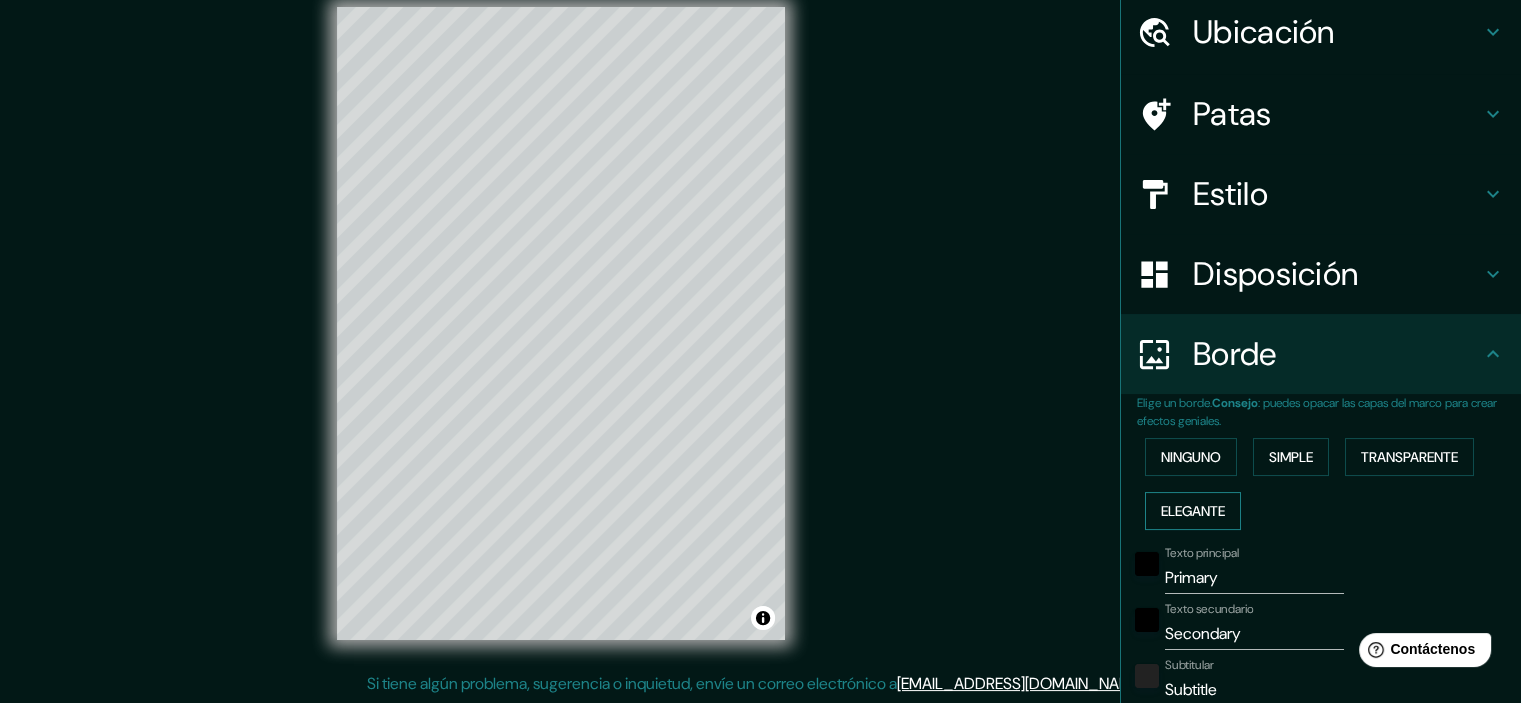 click on "Elegante" at bounding box center [1193, 511] 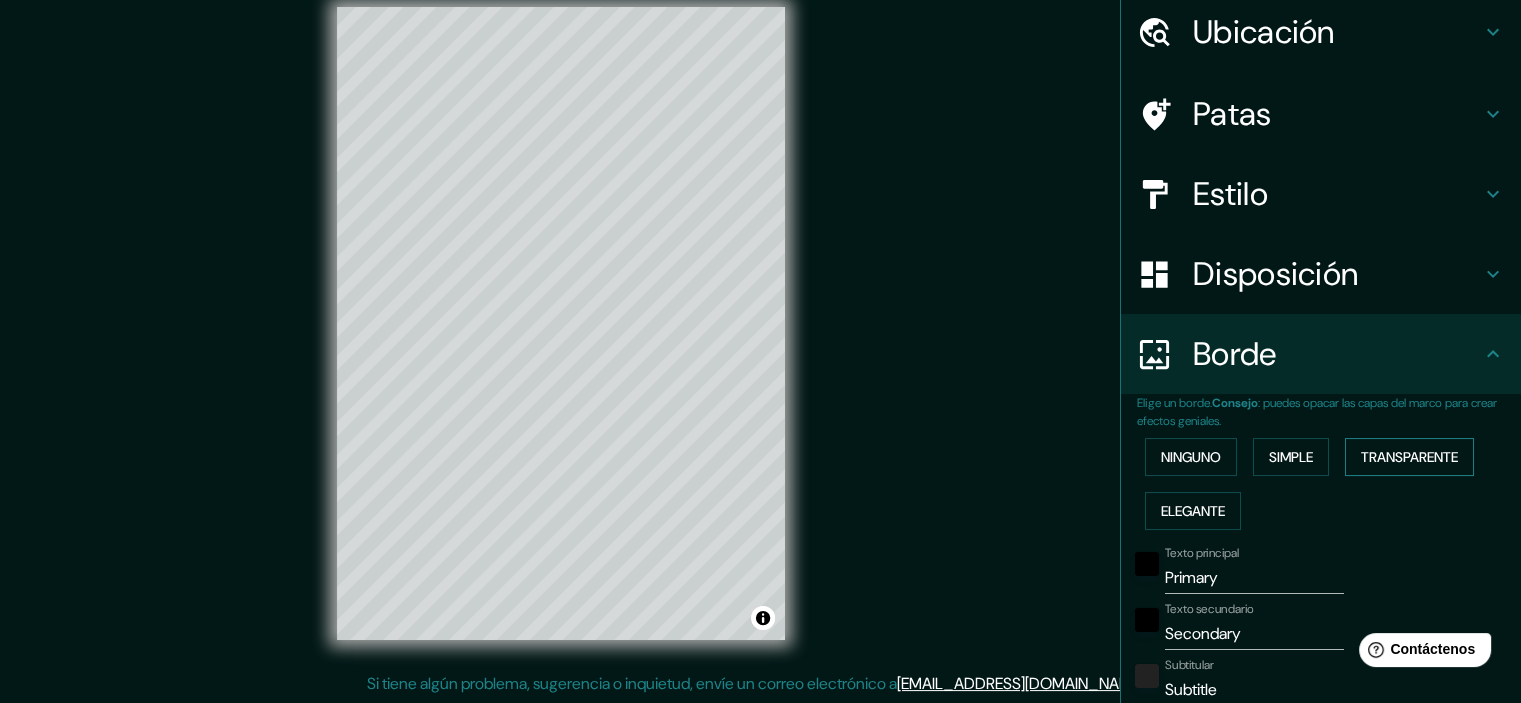 click on "Transparente" at bounding box center (1409, 457) 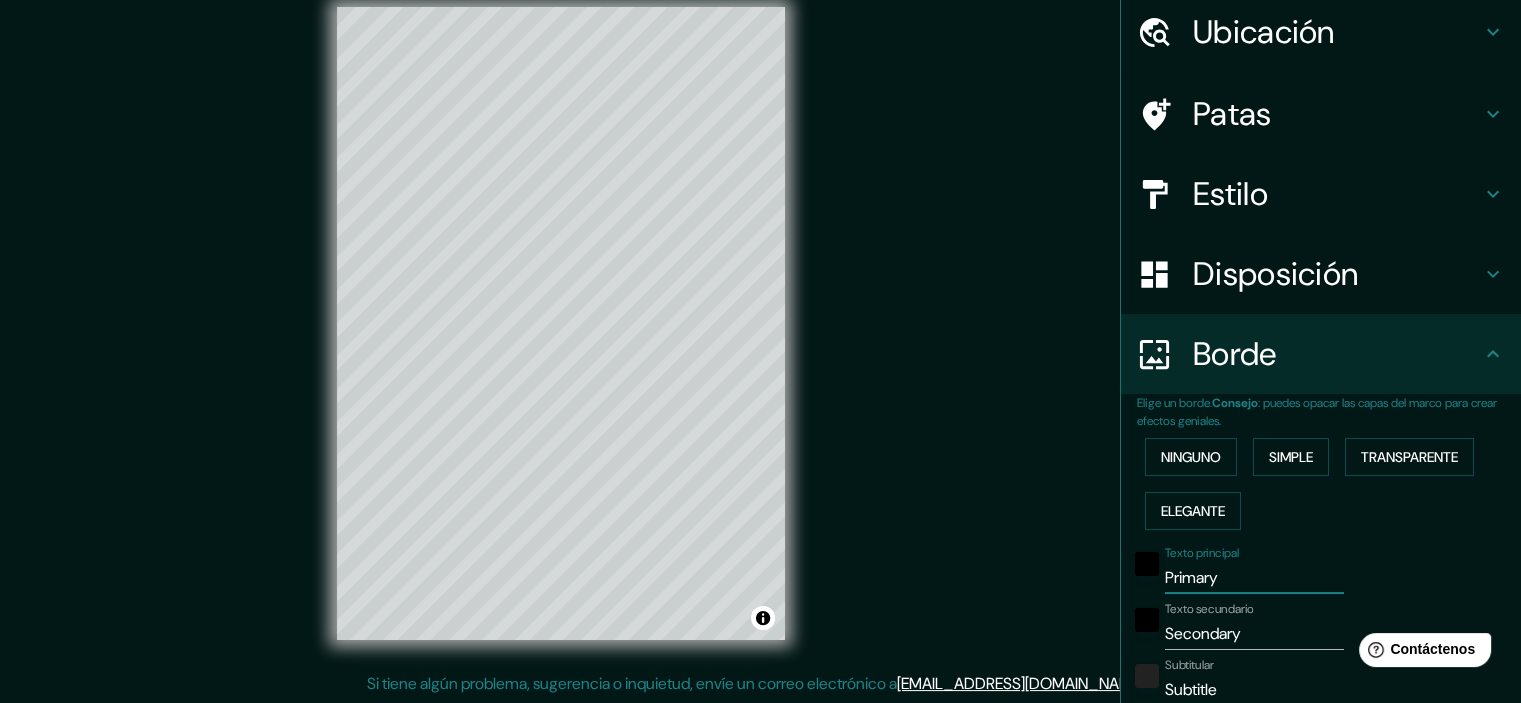 drag, startPoint x: 1225, startPoint y: 575, endPoint x: 1132, endPoint y: 589, distance: 94.04786 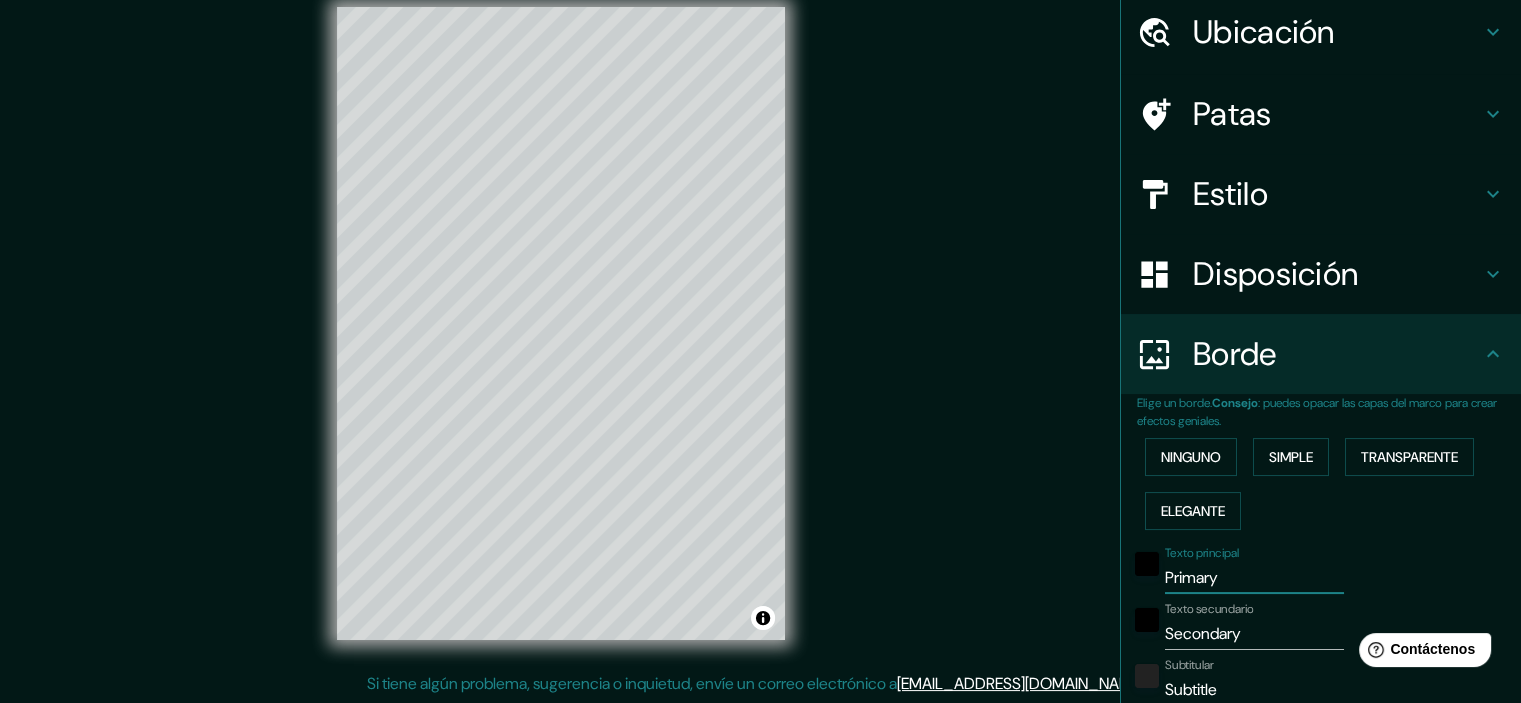 click on "Texto principal Primary" at bounding box center [1293, 570] 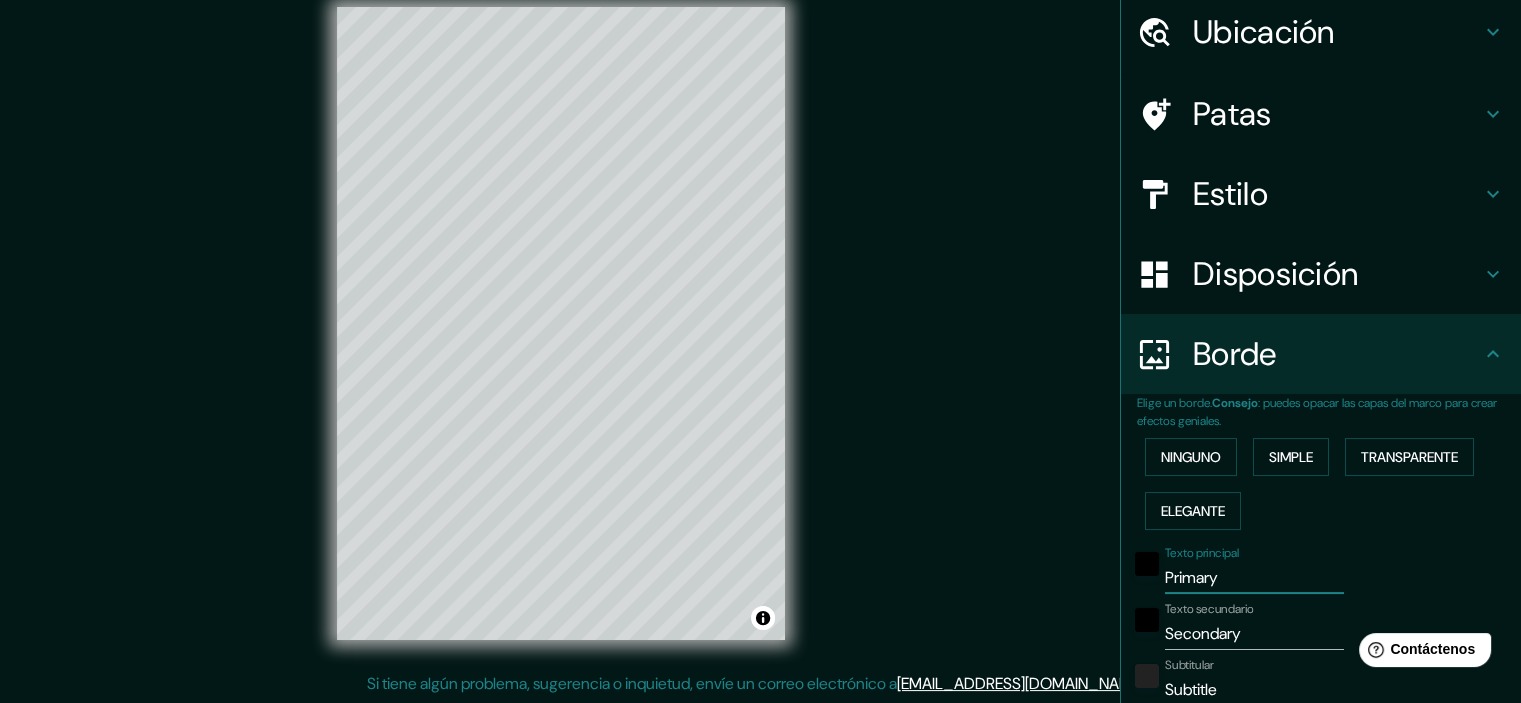 type 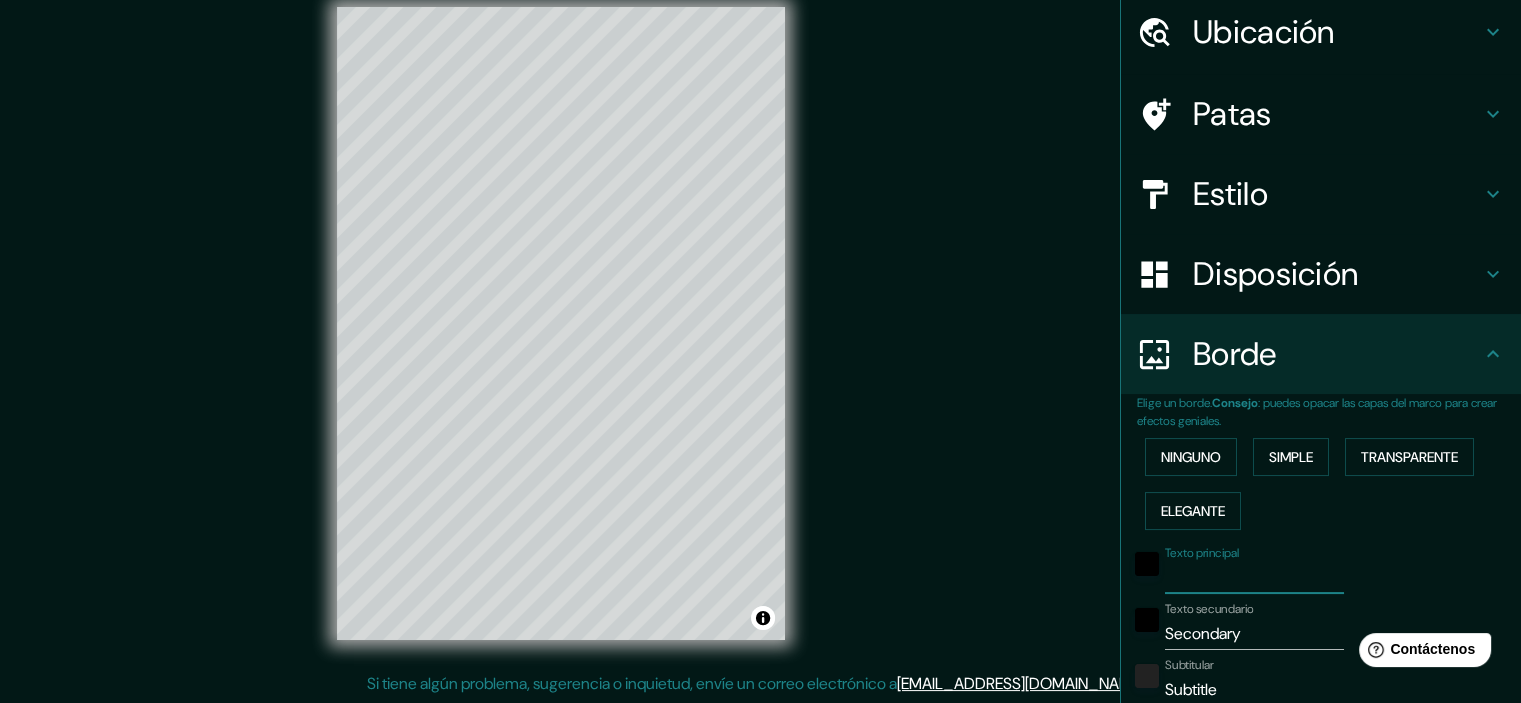 type on "215" 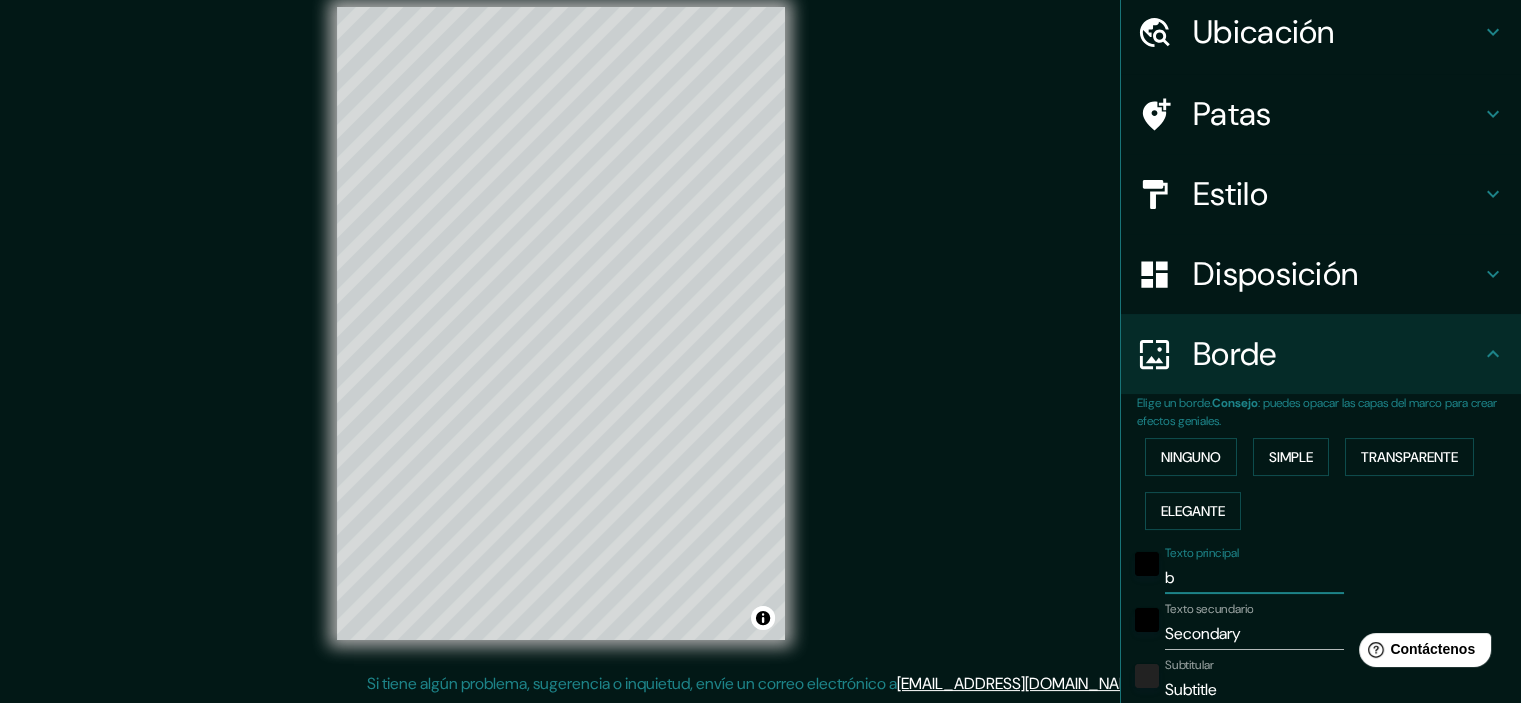type on "be" 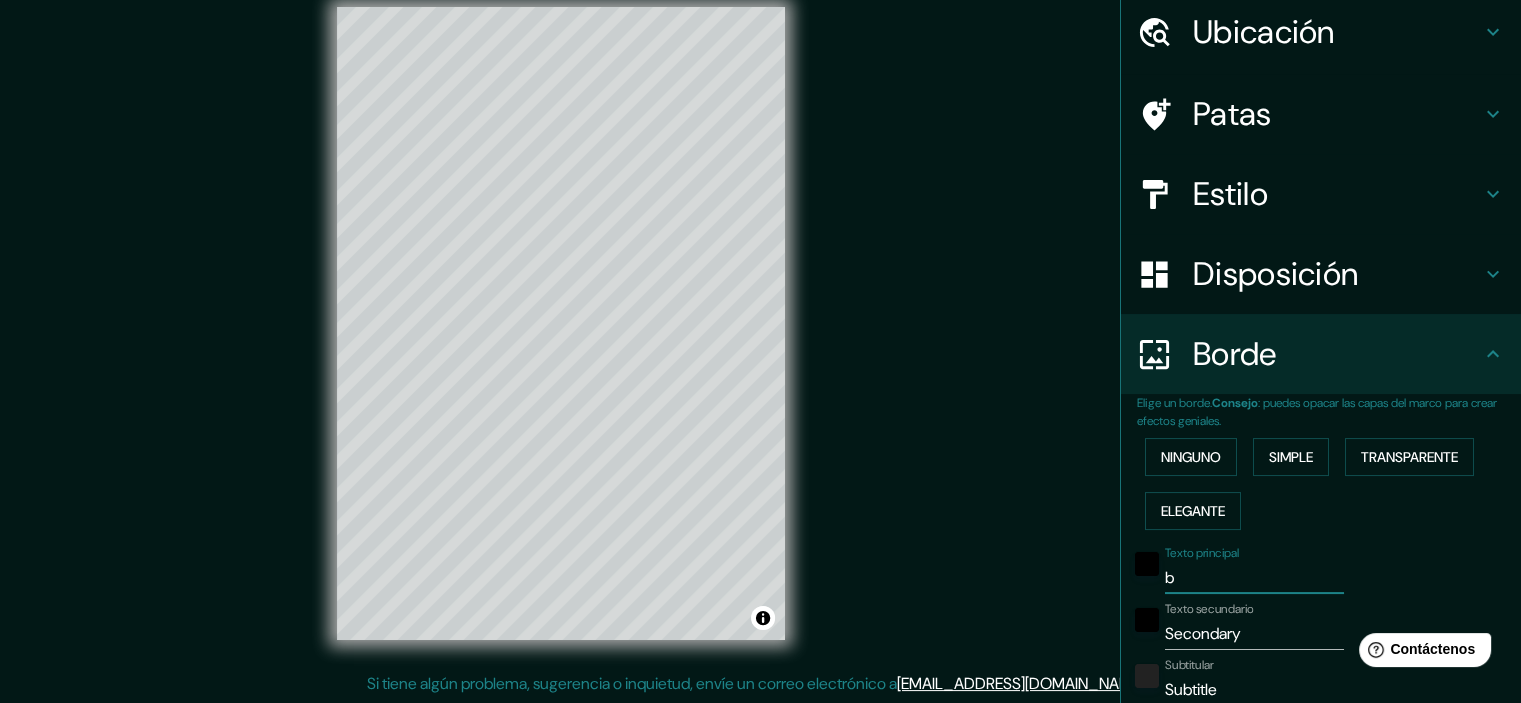 type on "215" 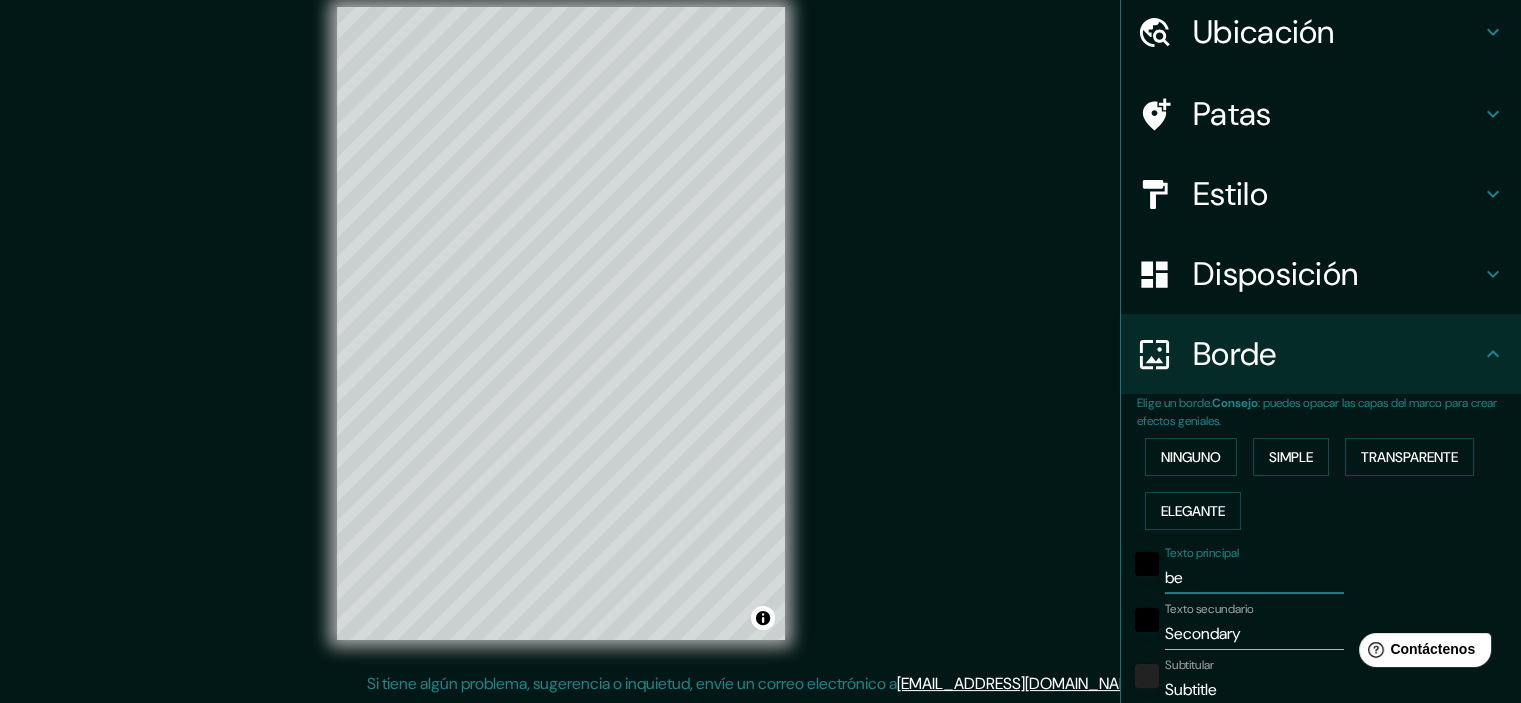type on "ber" 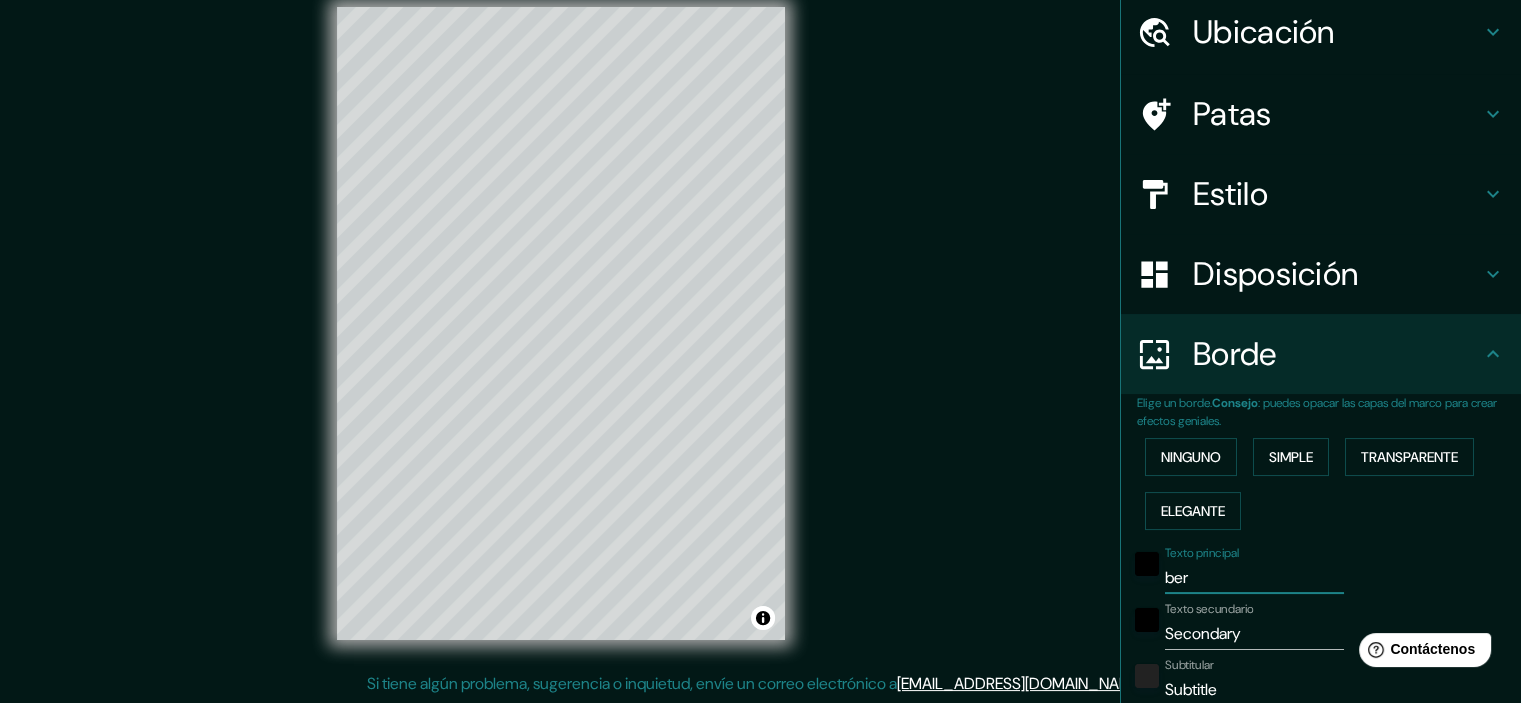type on "215" 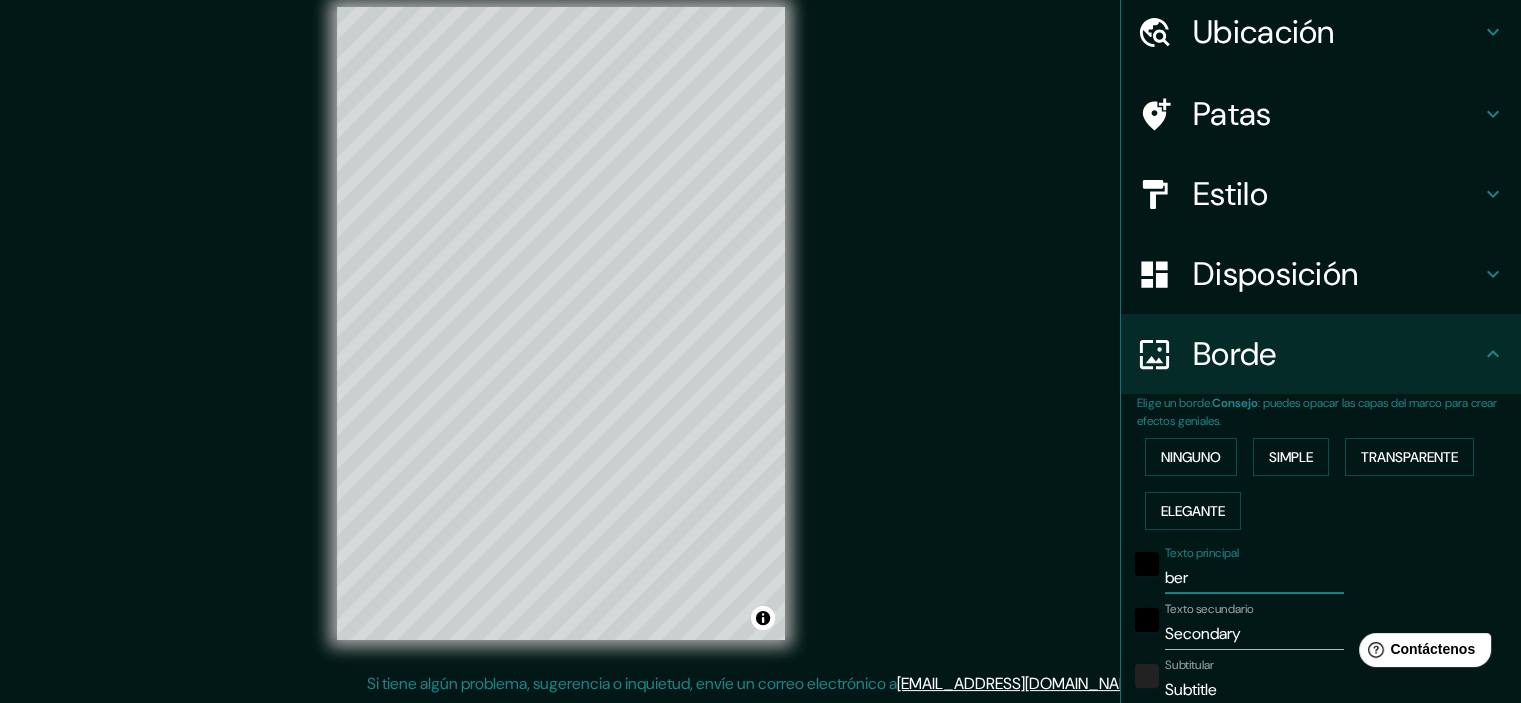 type on "36" 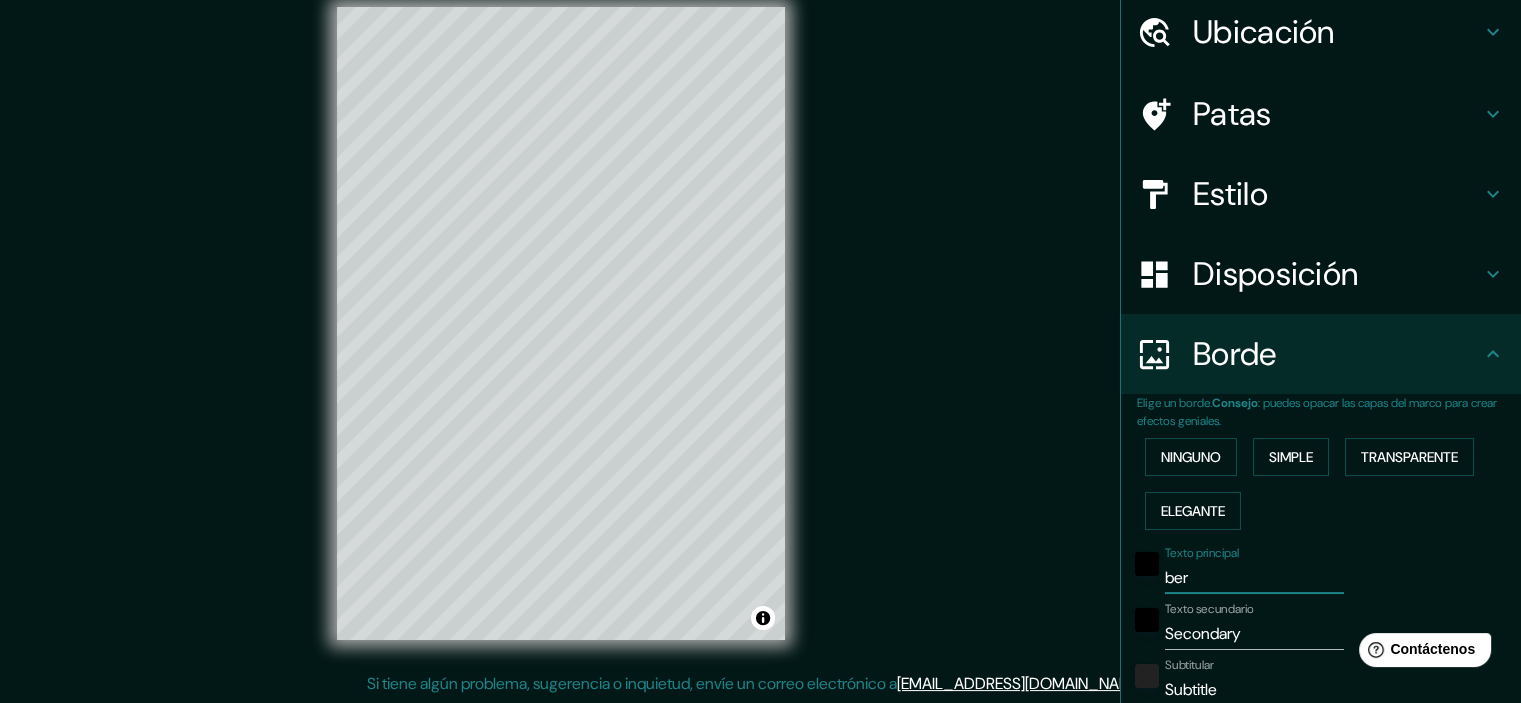 type on "beri" 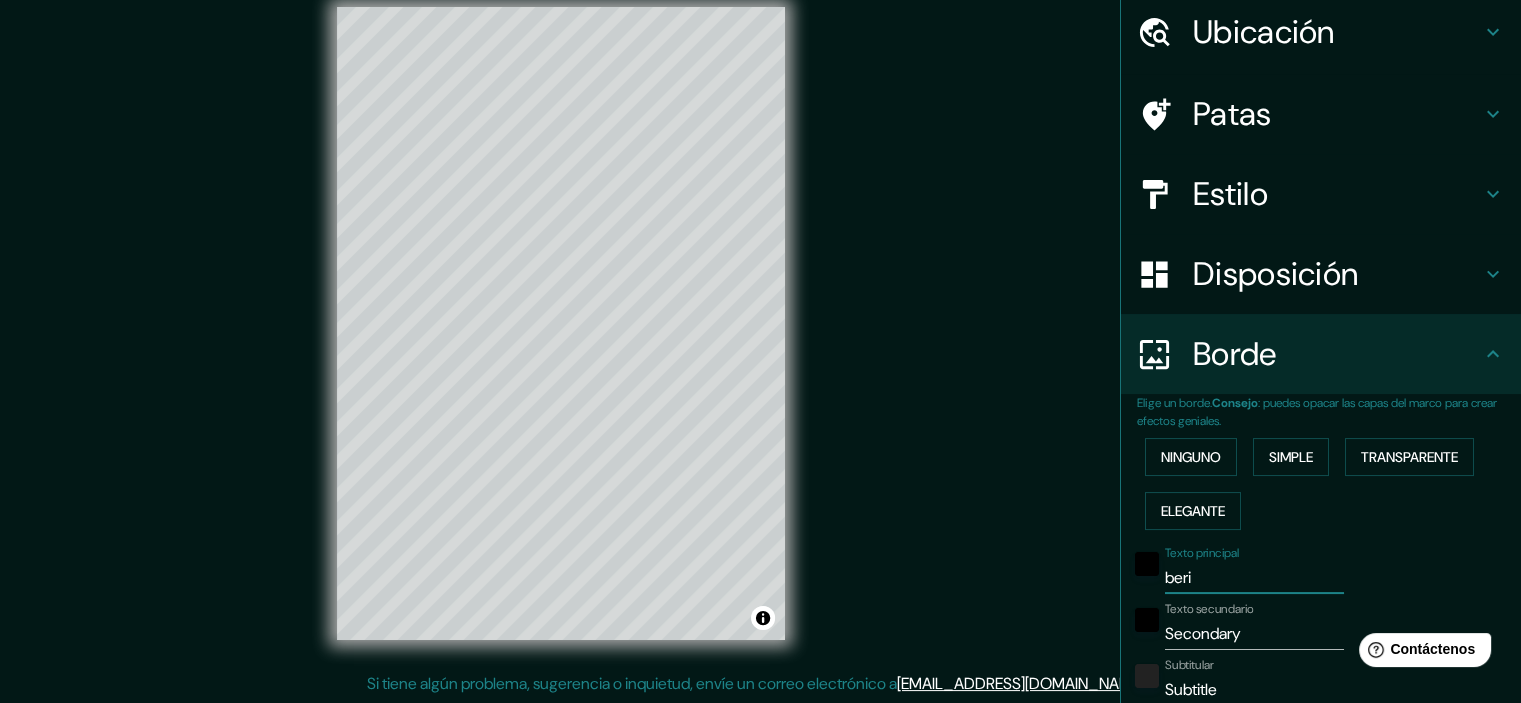 type on "215" 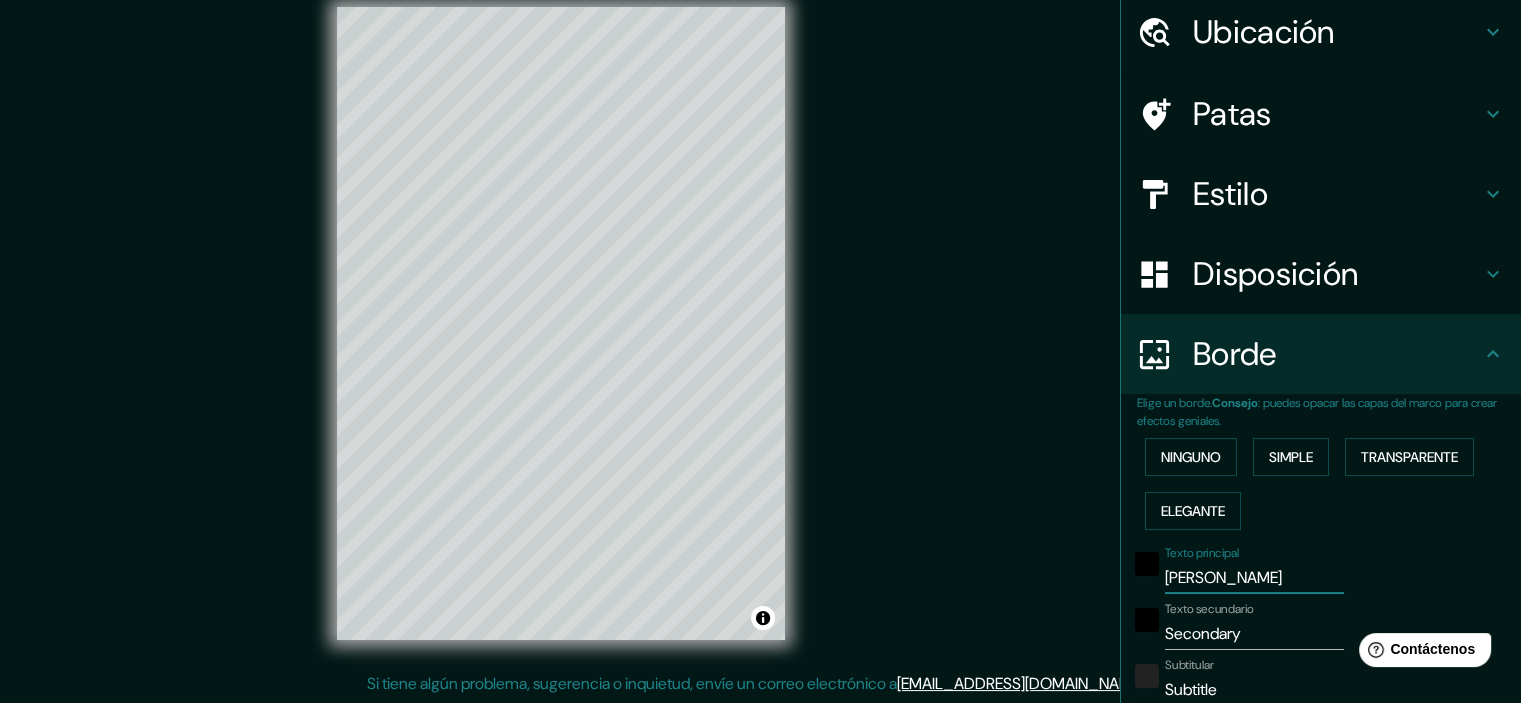 type on "beriss" 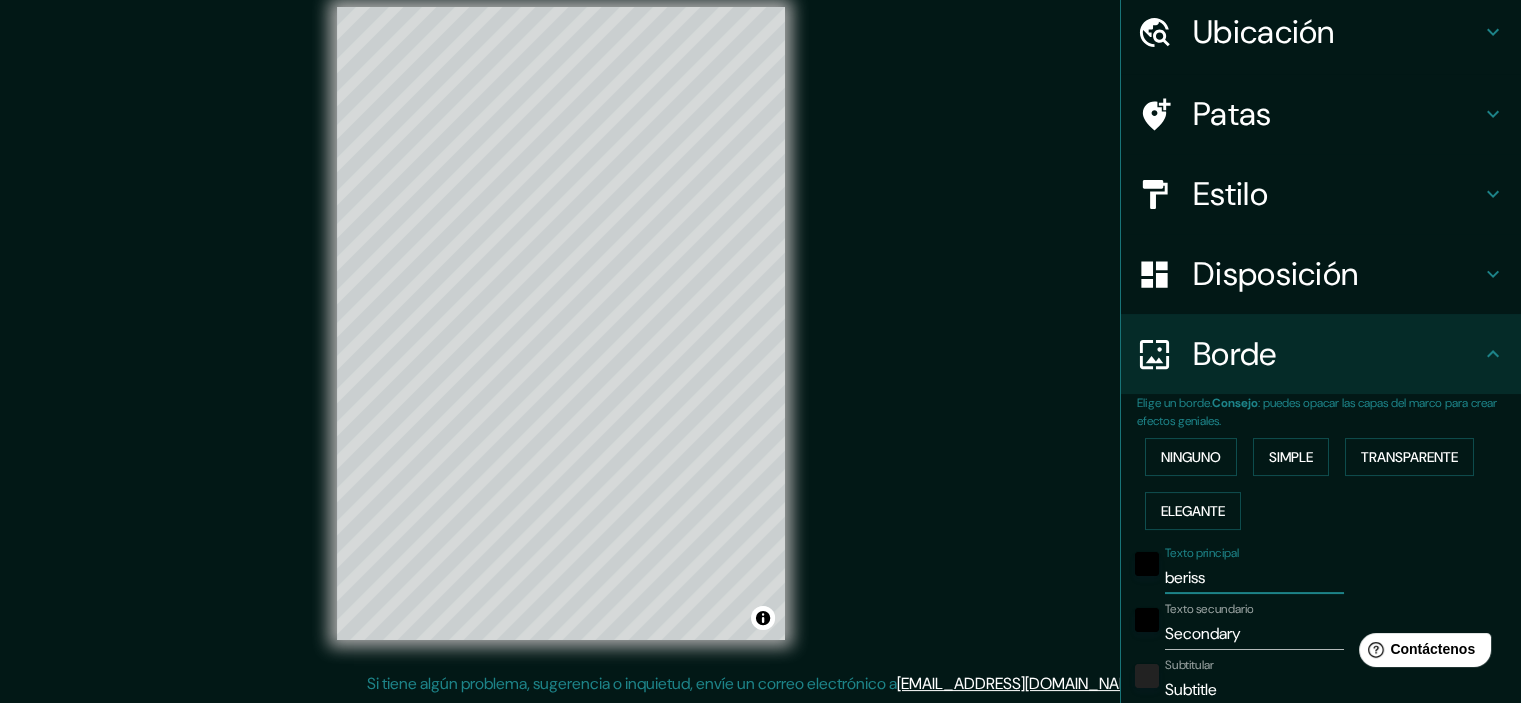 type on "215" 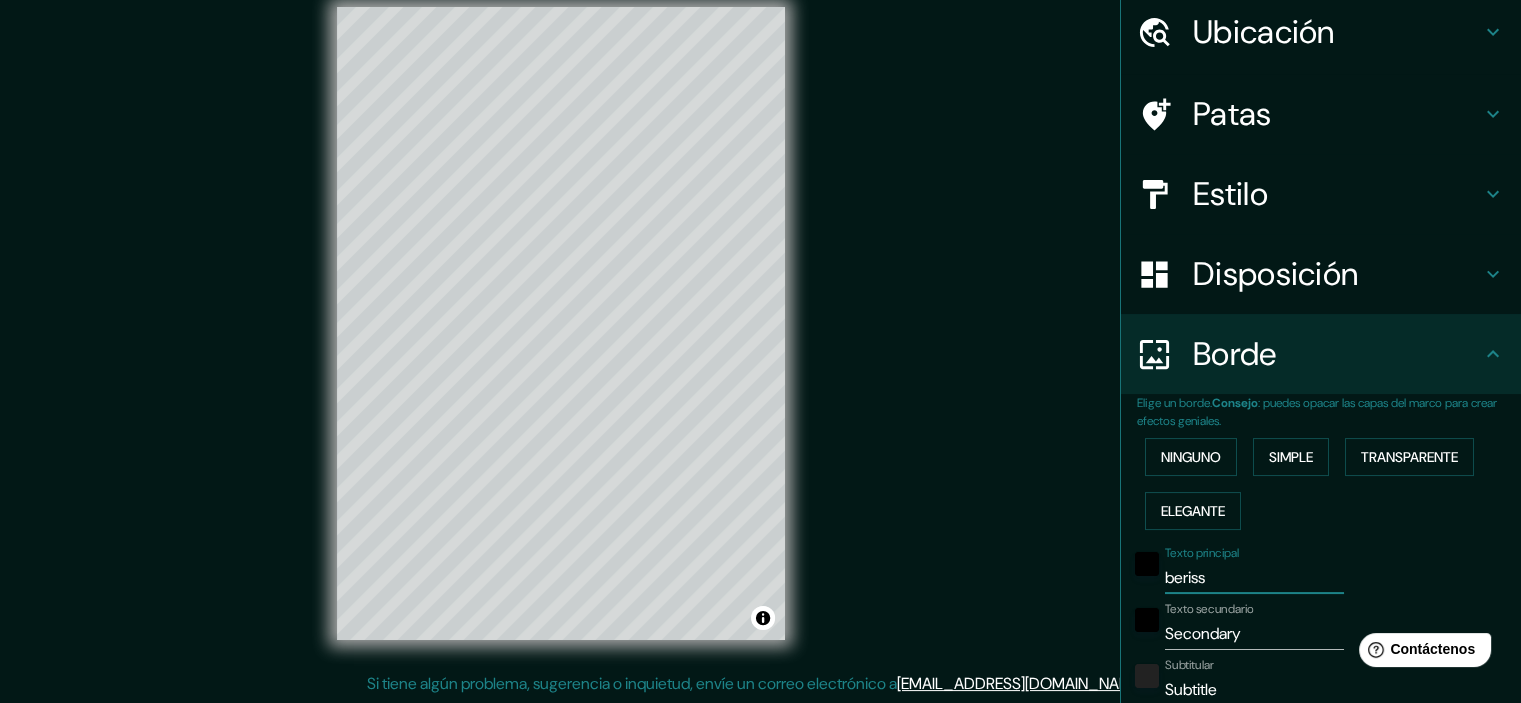 type on "36" 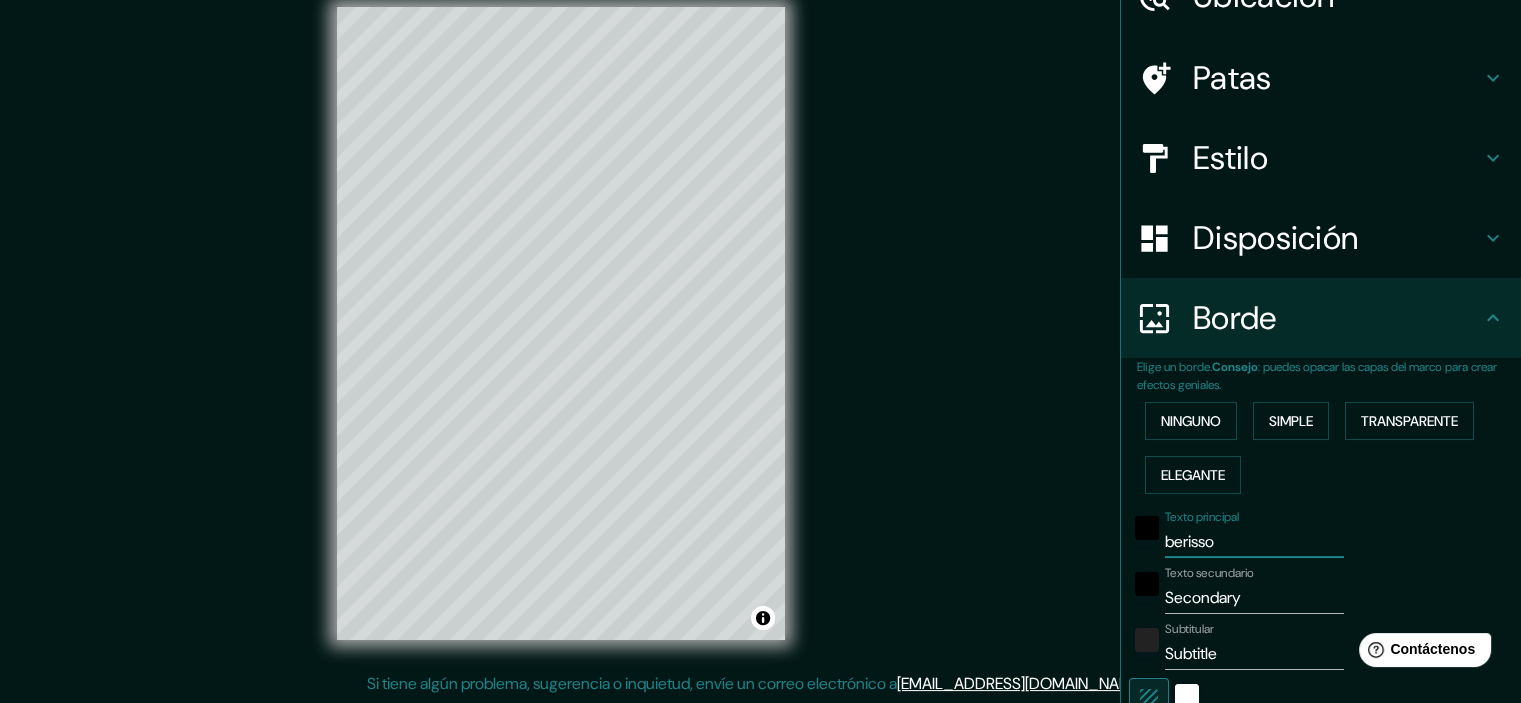 scroll, scrollTop: 172, scrollLeft: 0, axis: vertical 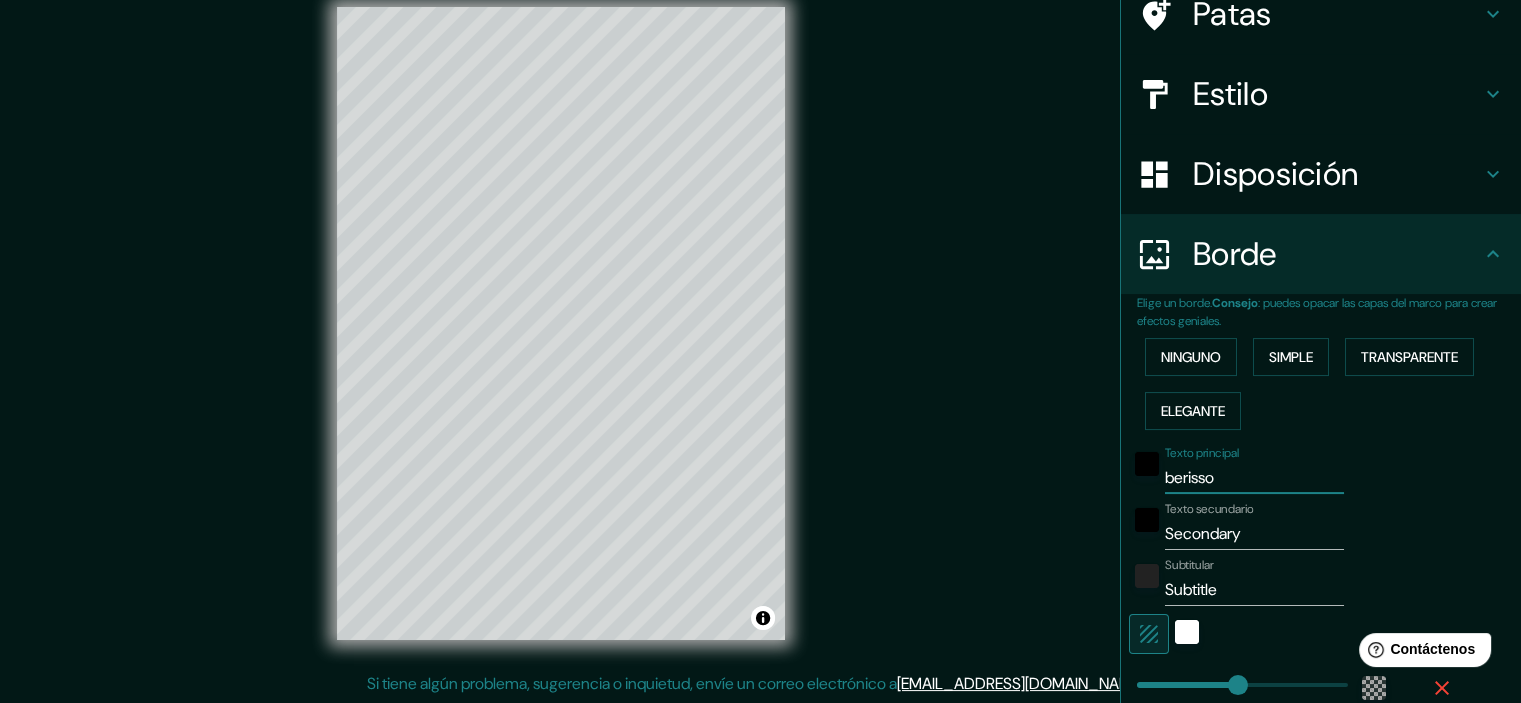 type on "berisso" 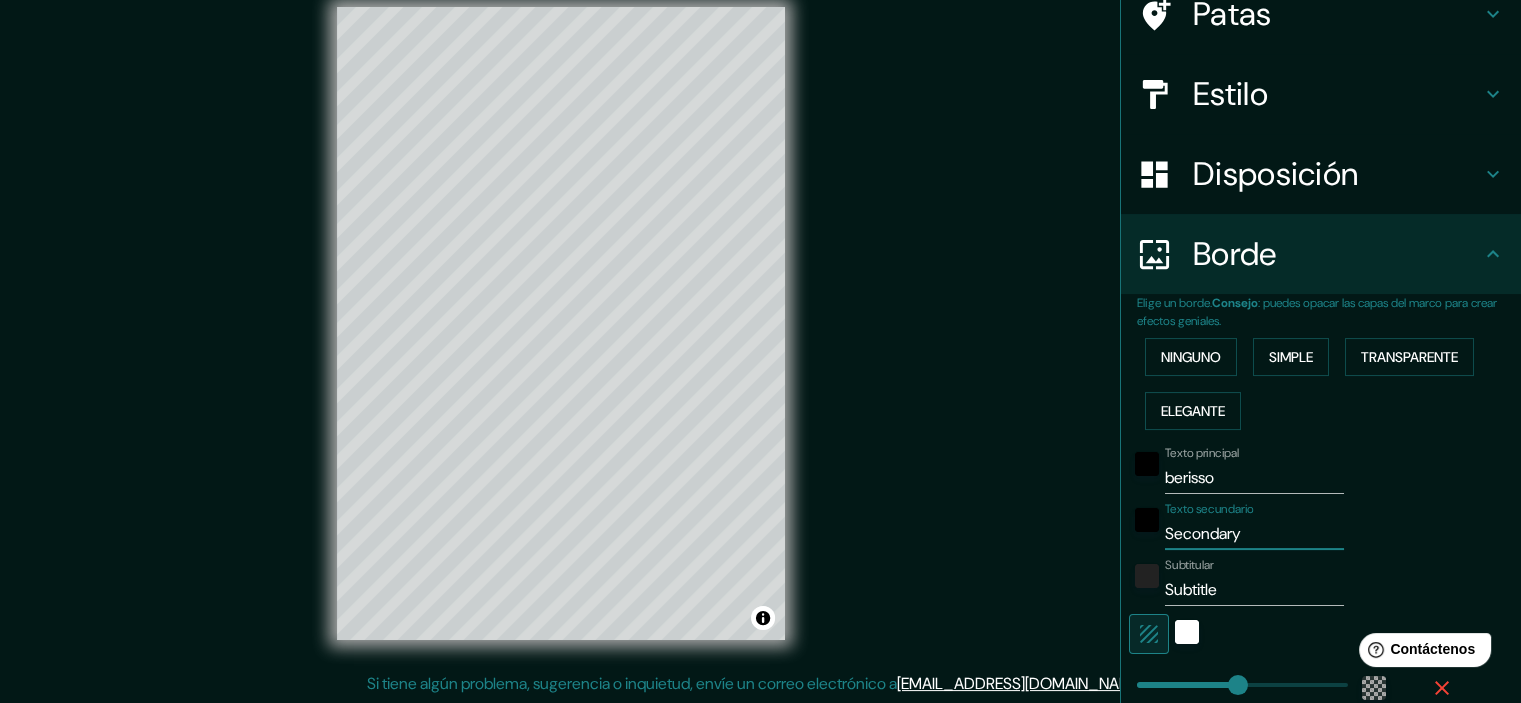 click on "Secondary" at bounding box center (1254, 534) 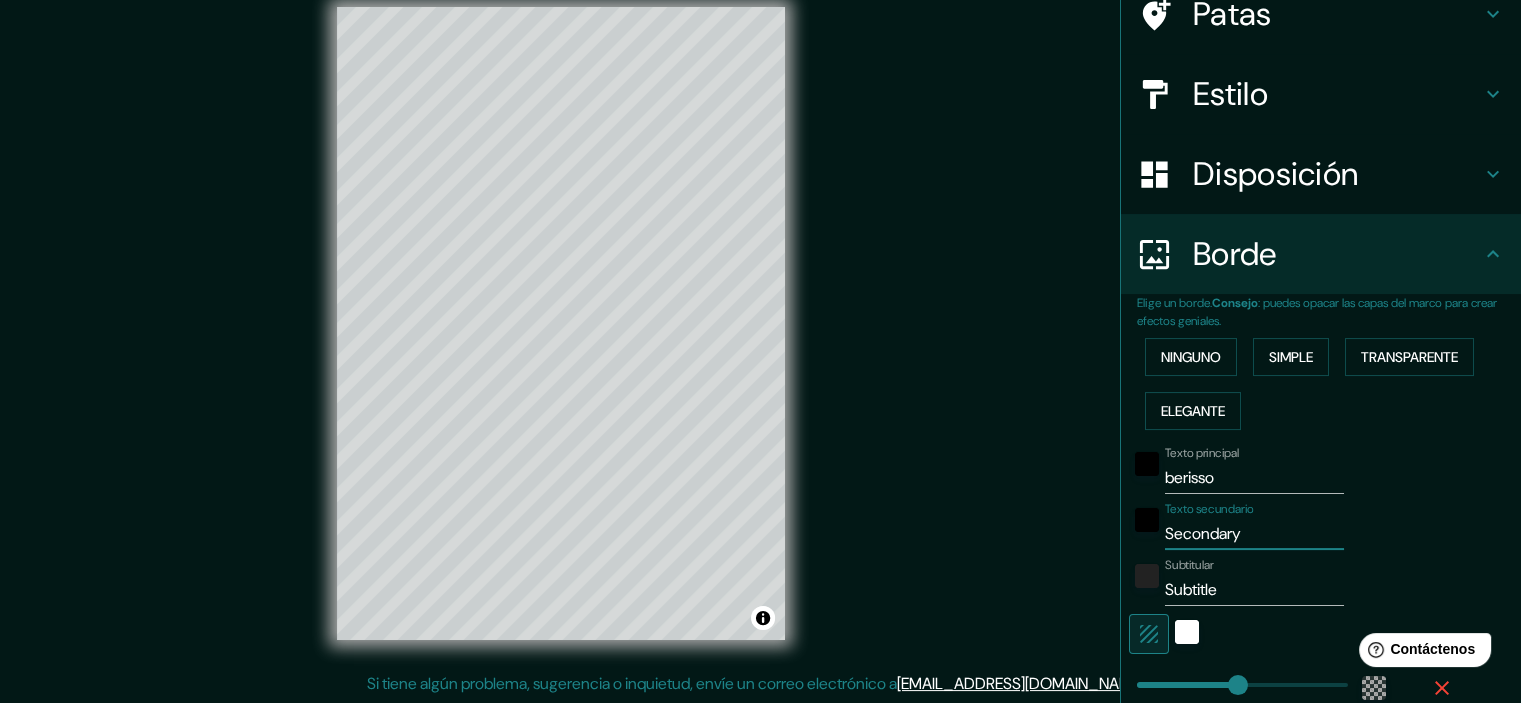 type on "215" 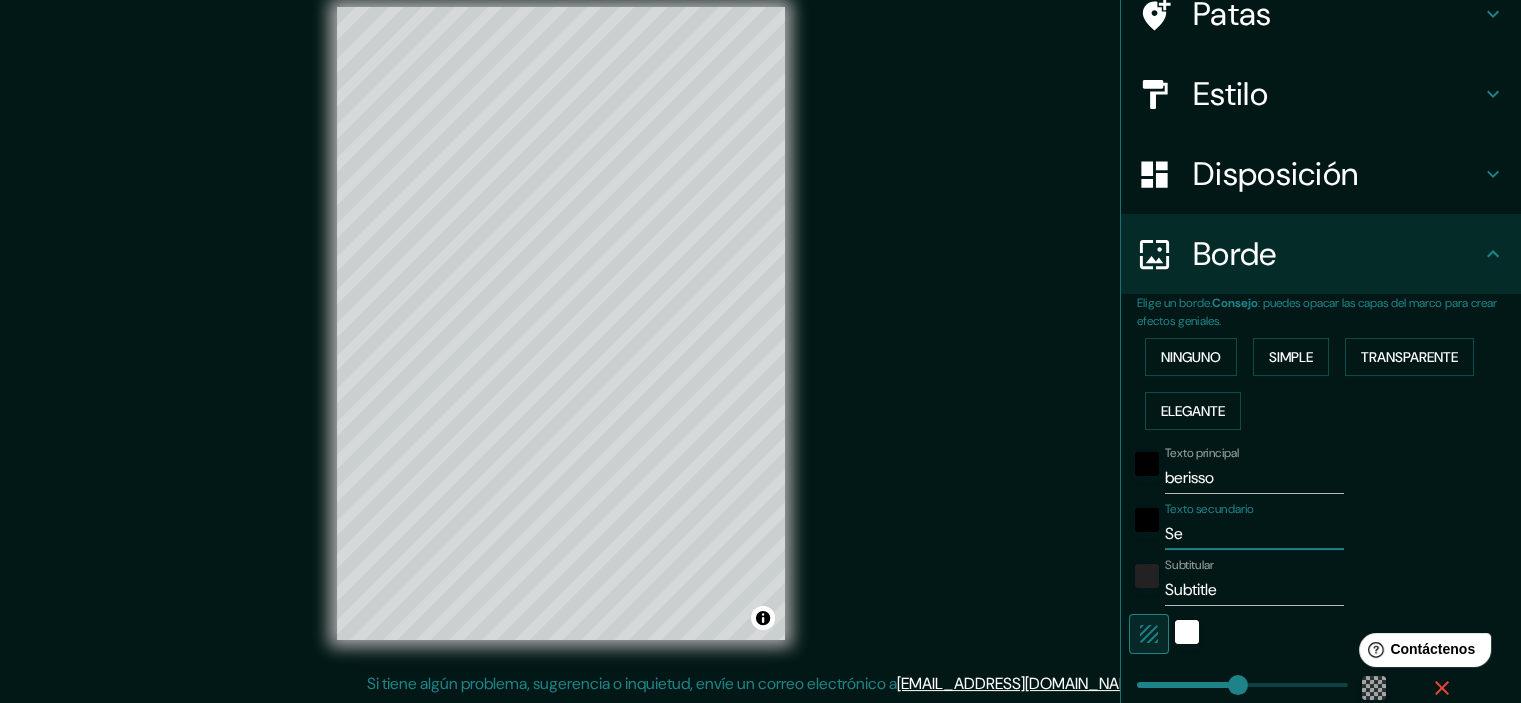 type on "S" 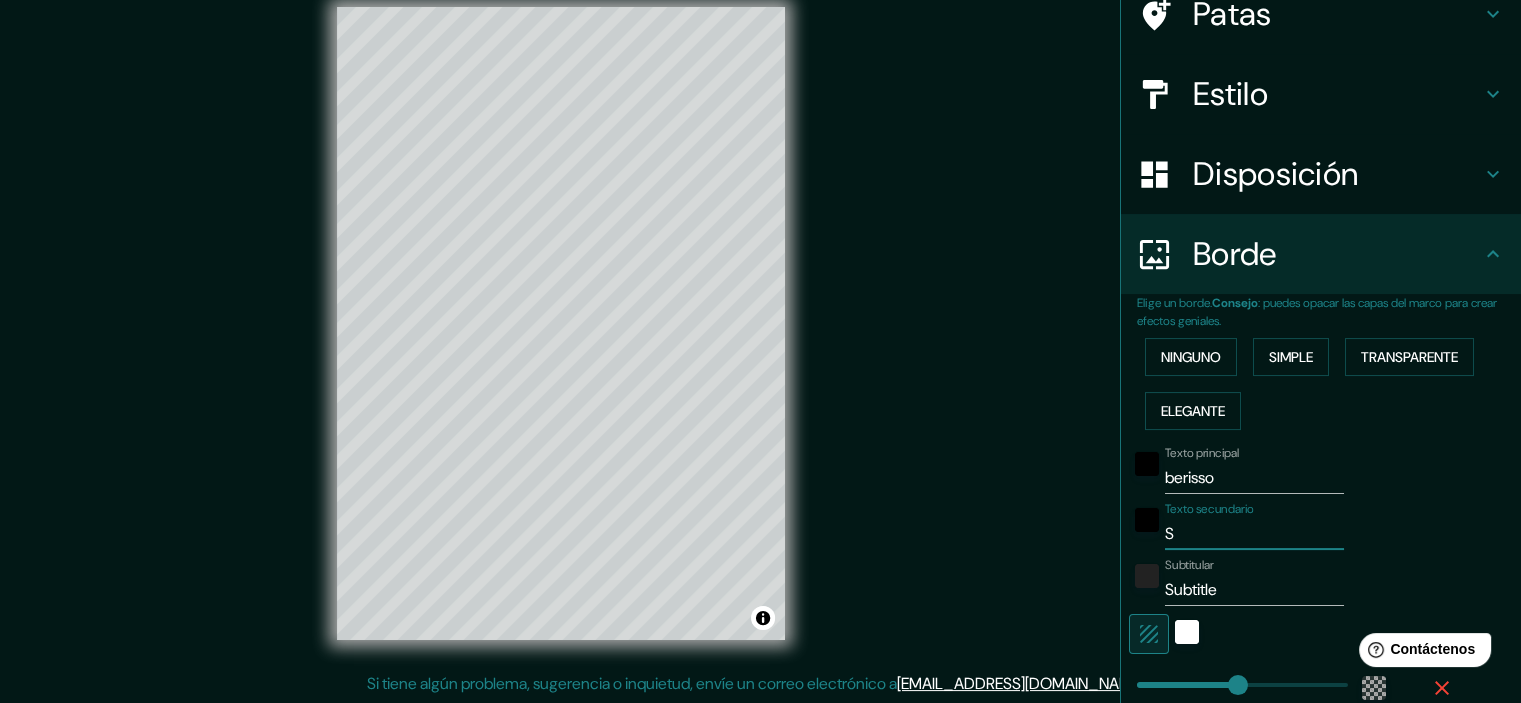 type 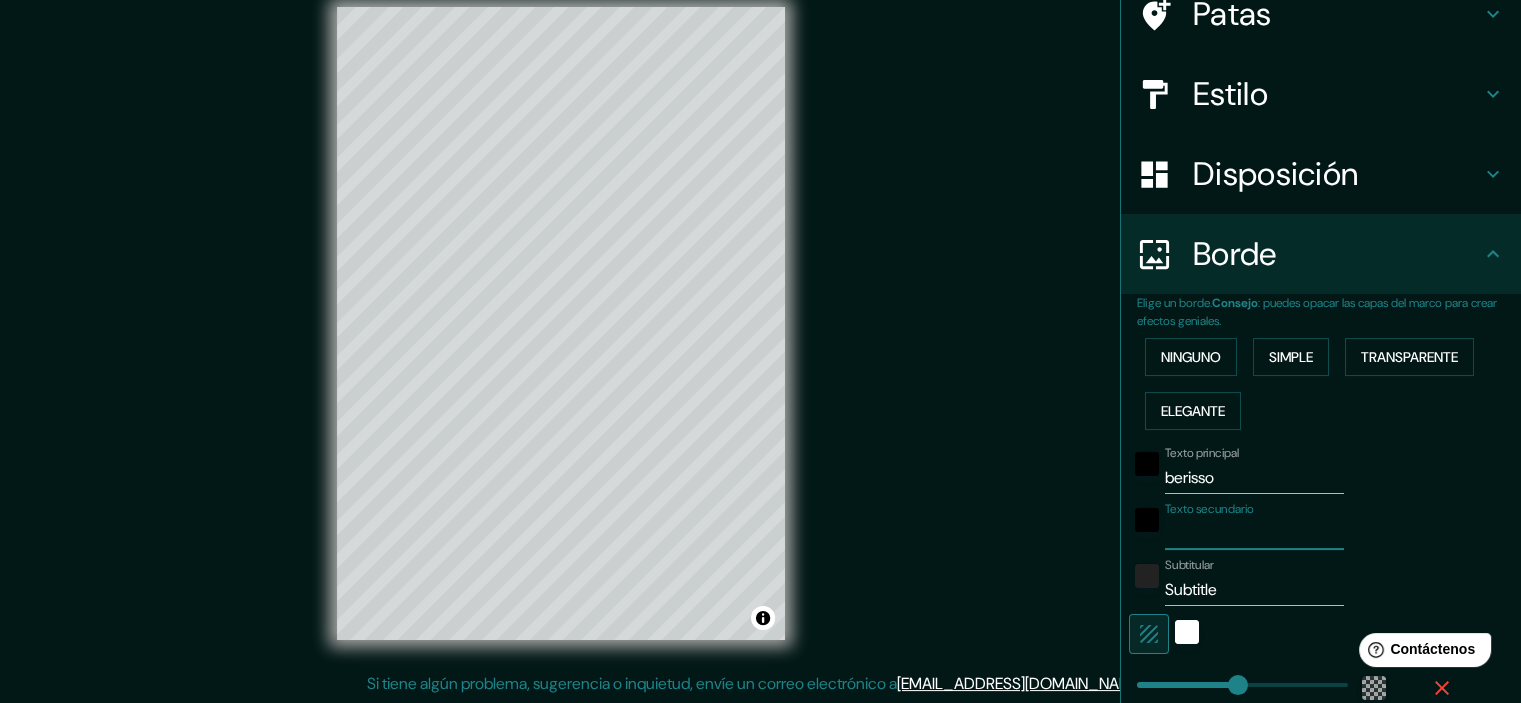 type on "215" 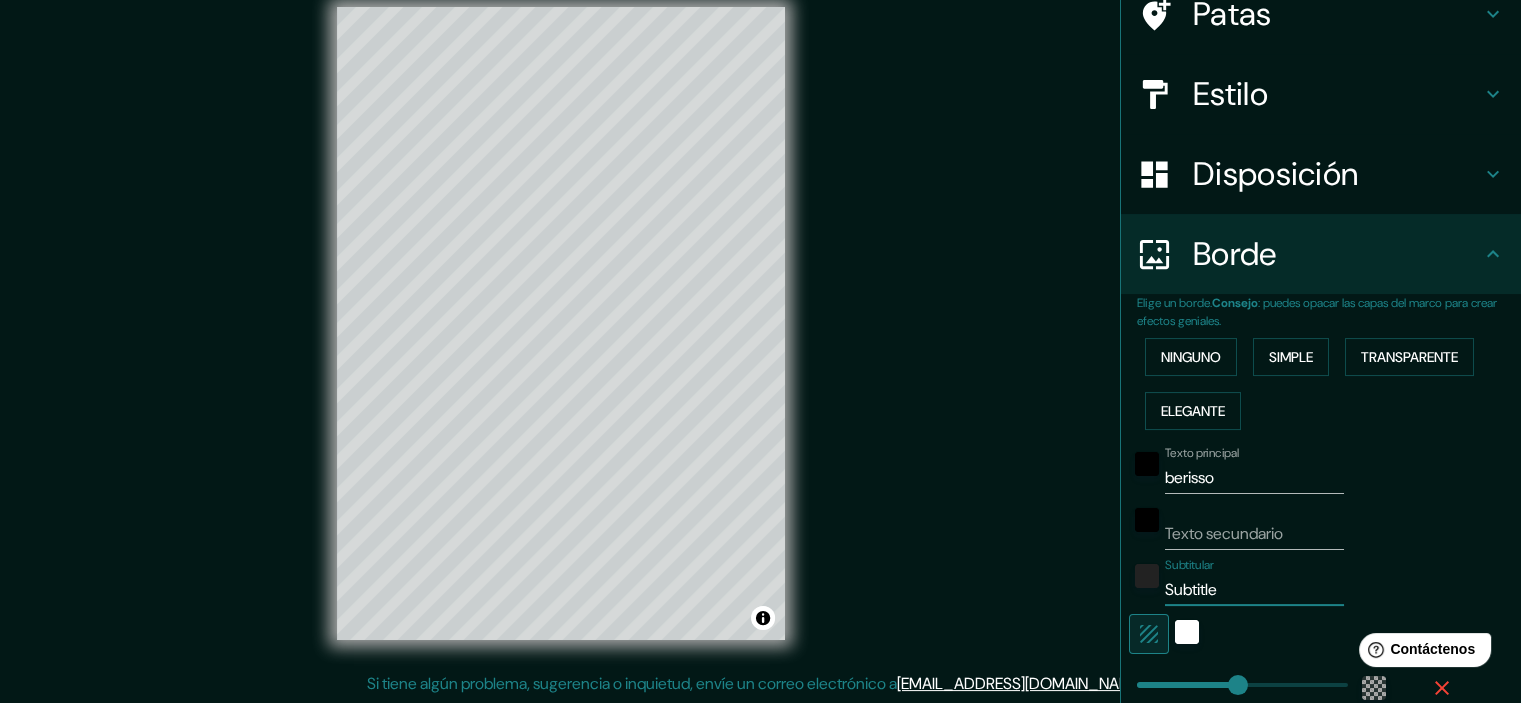 drag, startPoint x: 1206, startPoint y: 590, endPoint x: 1114, endPoint y: 604, distance: 93.05912 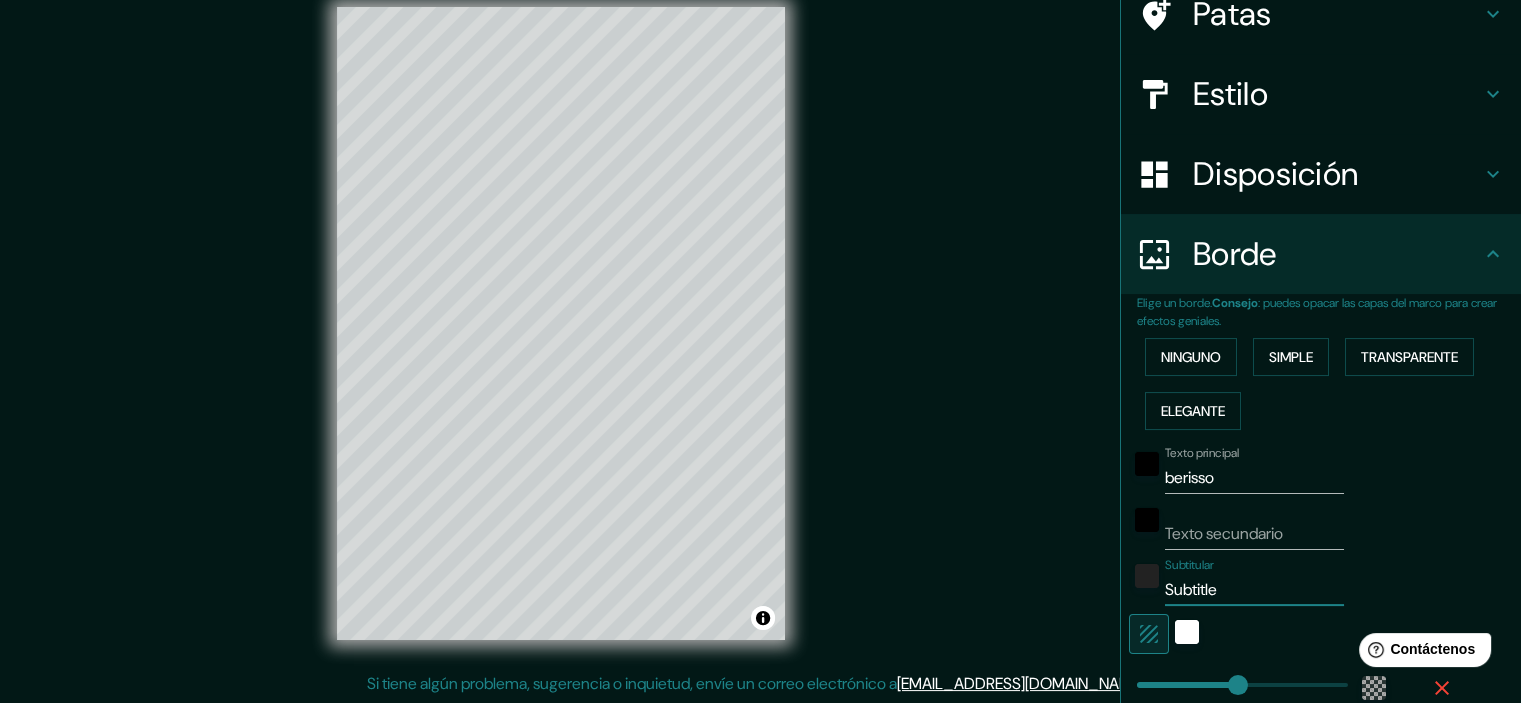 click on "Elige un borde.  Consejo  : puedes opacar las capas del marco para crear efectos geniales. Ninguno Simple Transparente Elegante Texto principal berisso Texto secundario Subtitular Subtitle Añadir capa de marco" at bounding box center (1321, 557) 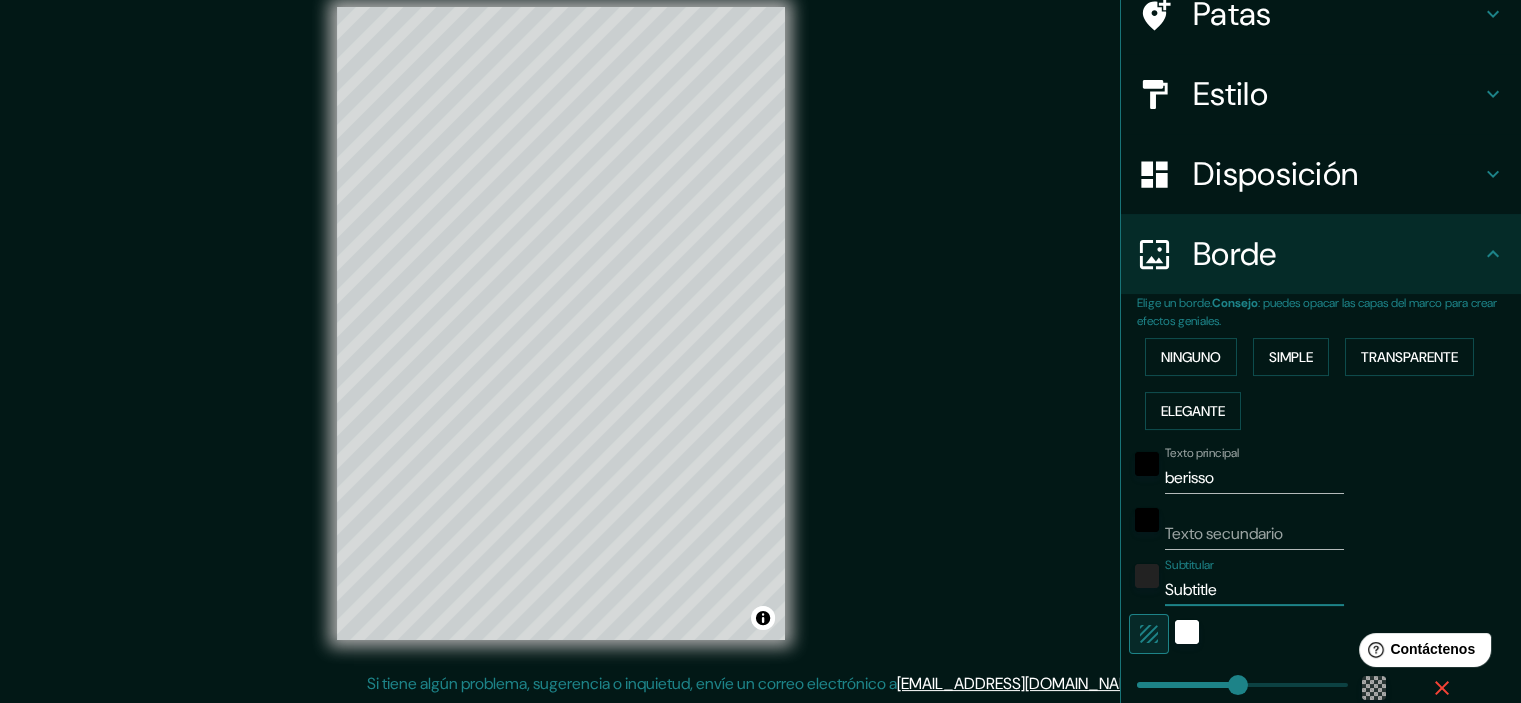 type 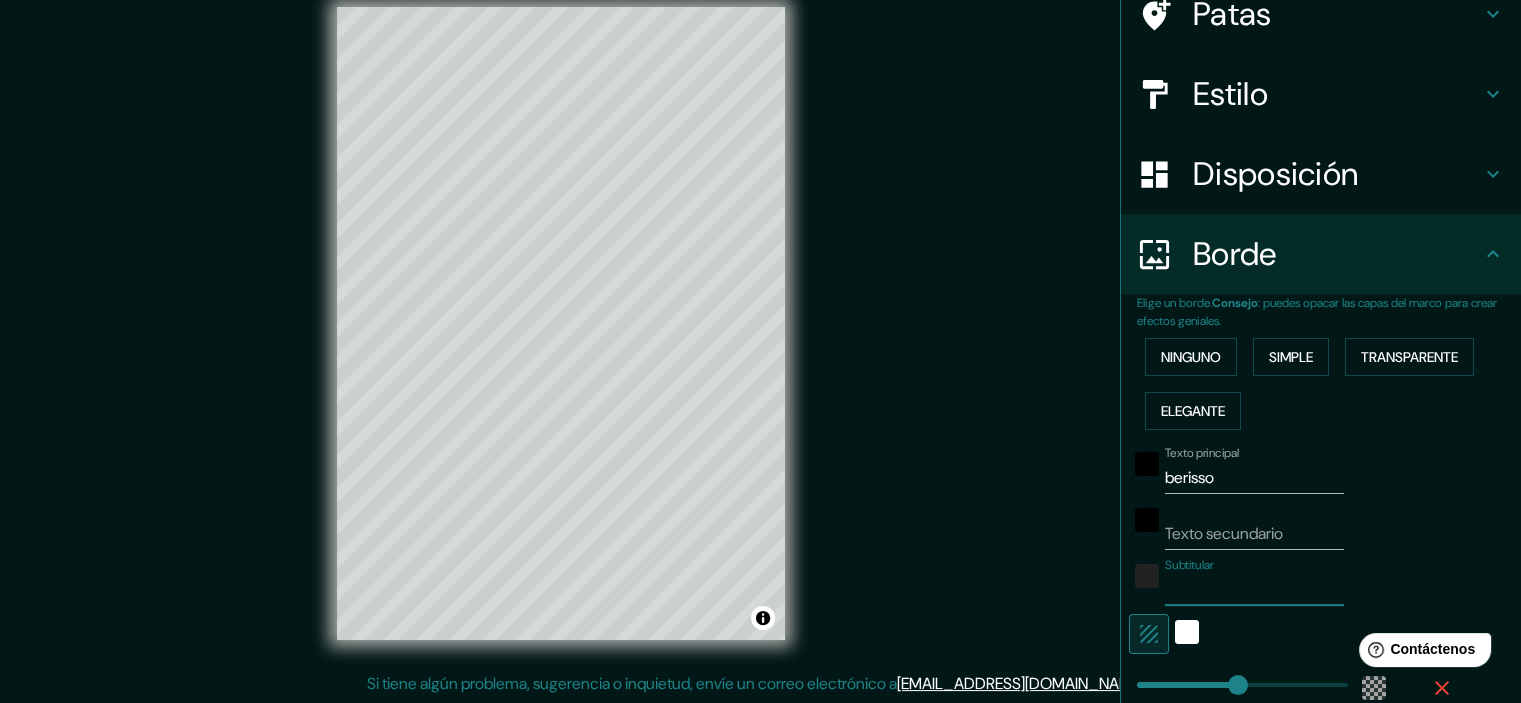 type on "215" 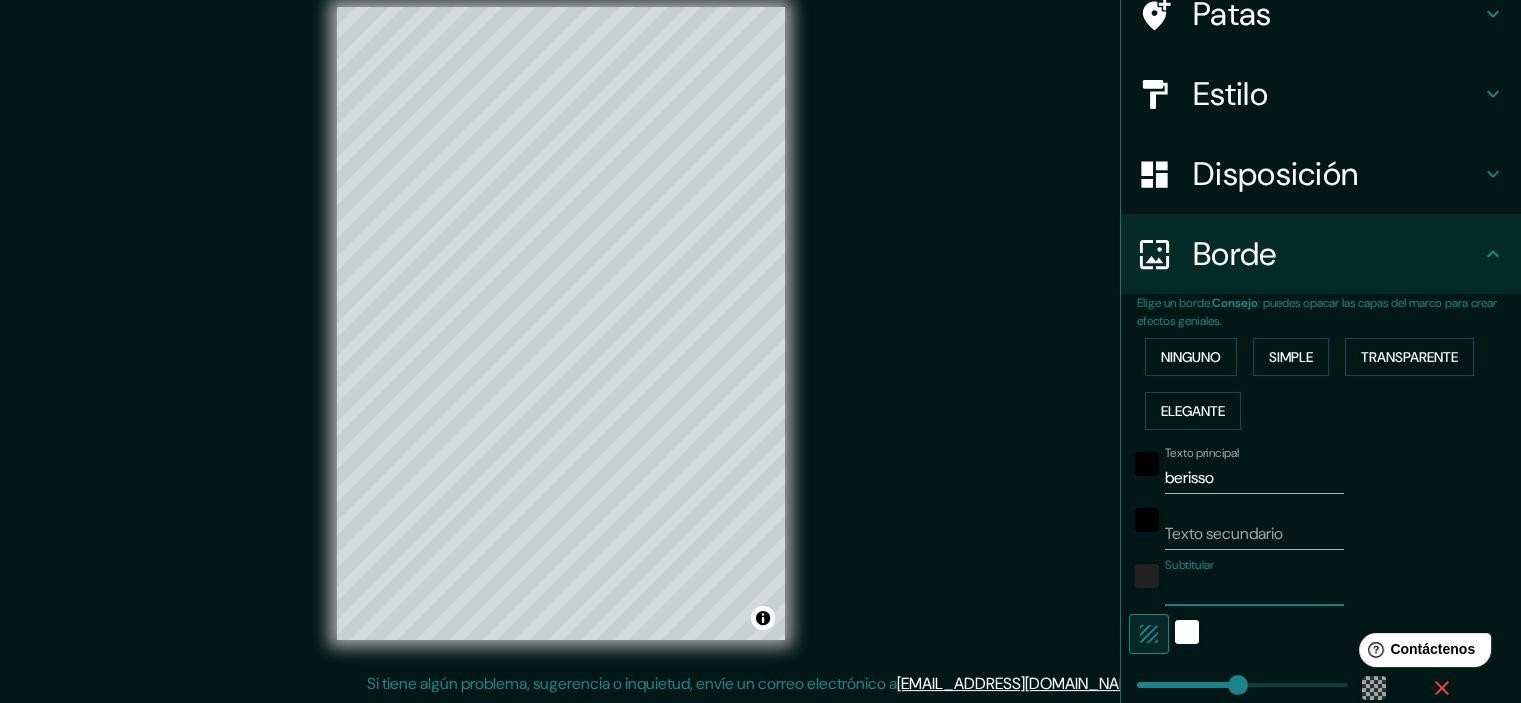 type 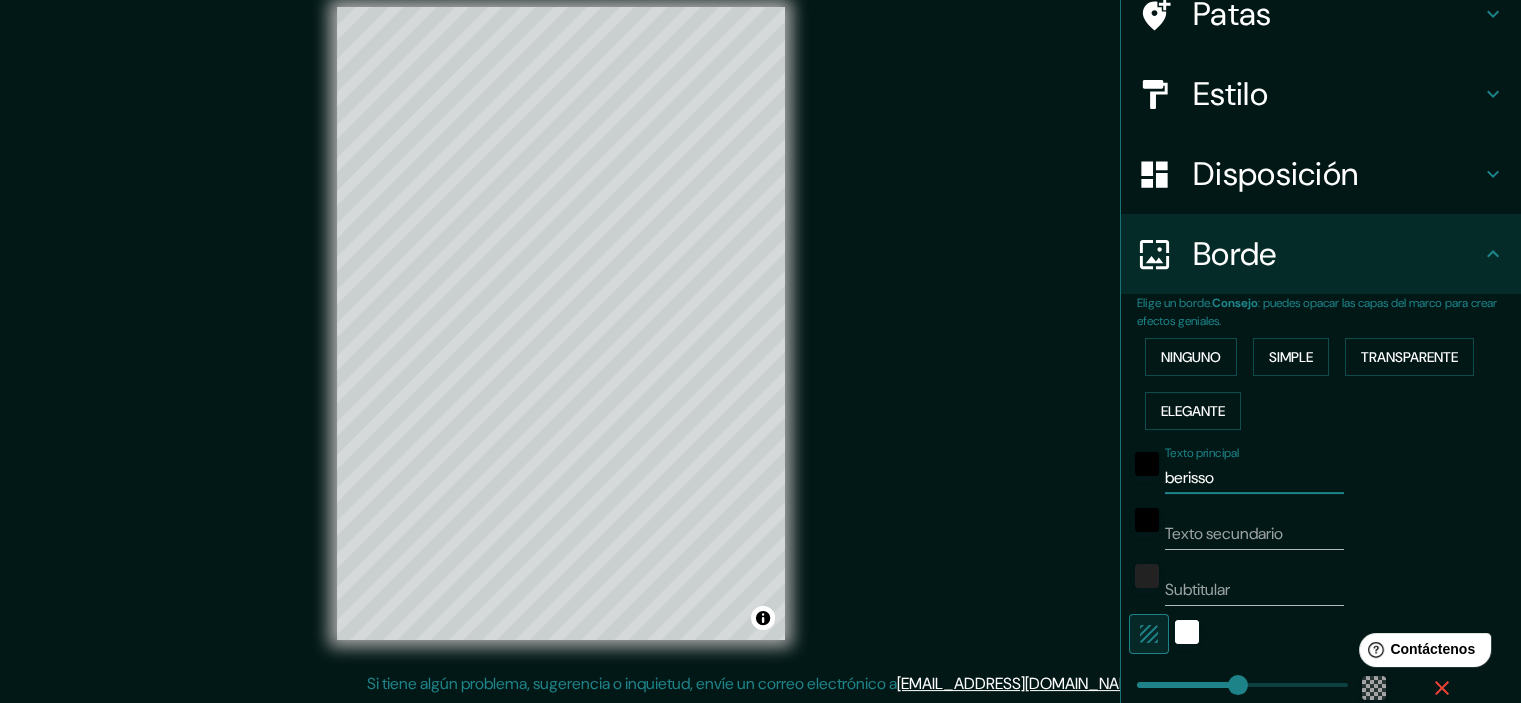 drag, startPoint x: 1144, startPoint y: 484, endPoint x: 1134, endPoint y: 486, distance: 10.198039 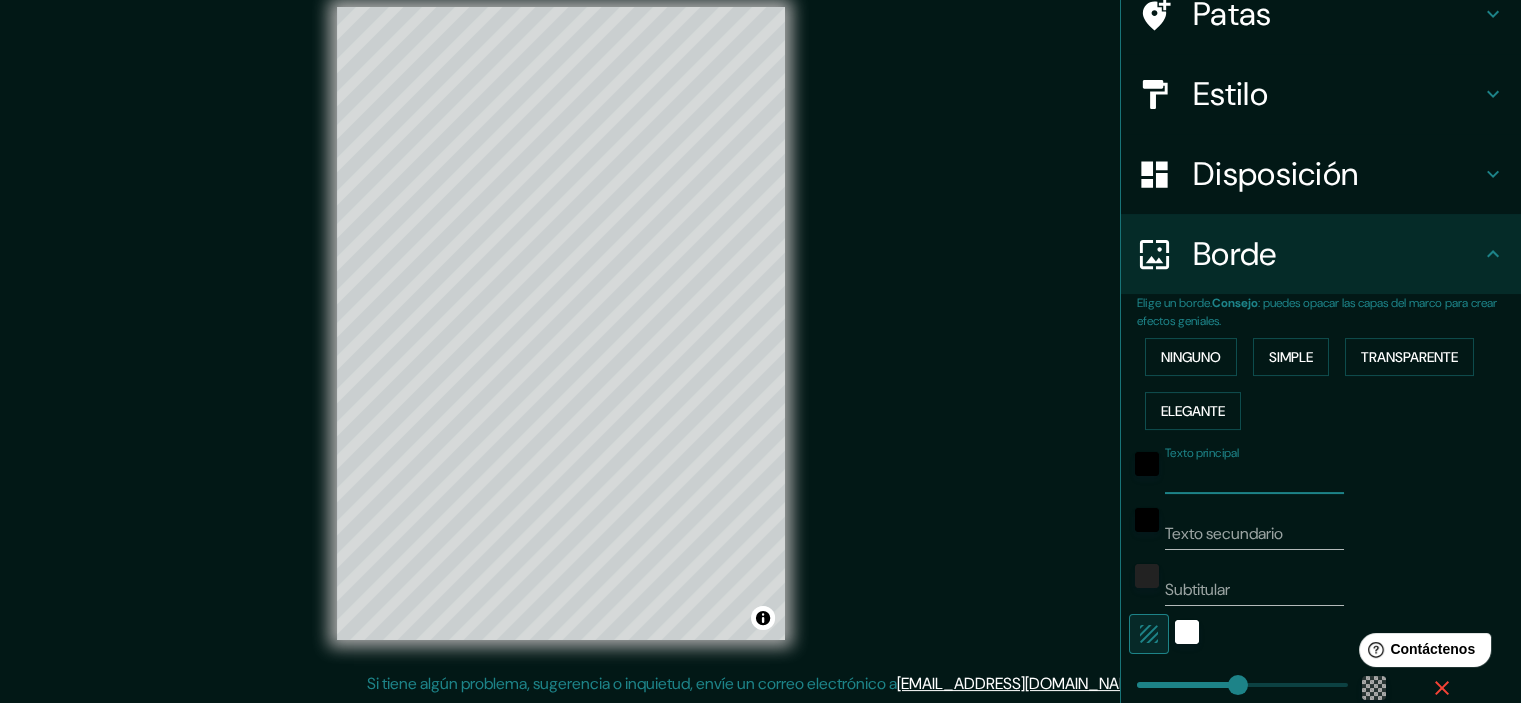 type on "215" 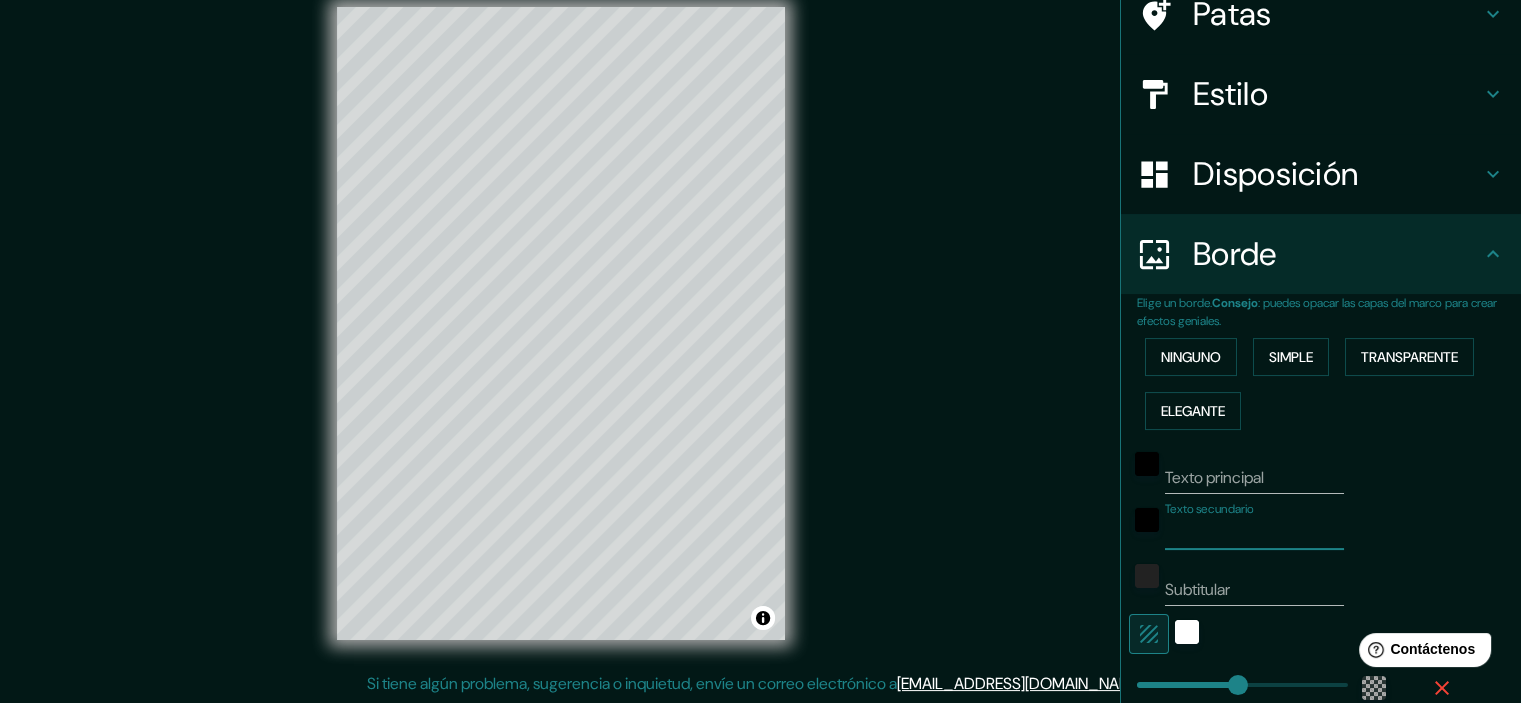 click on "Texto secundario" at bounding box center (1254, 534) 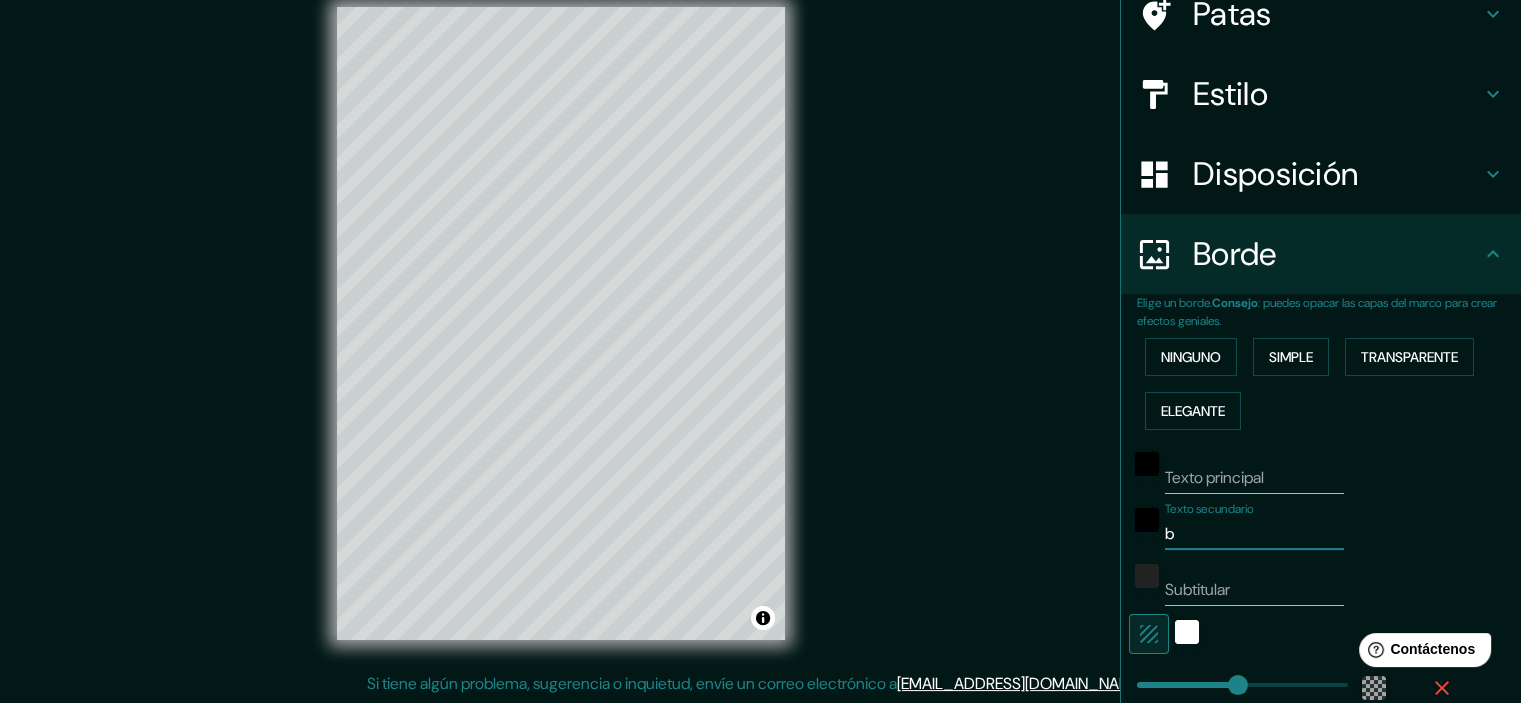 type on "215" 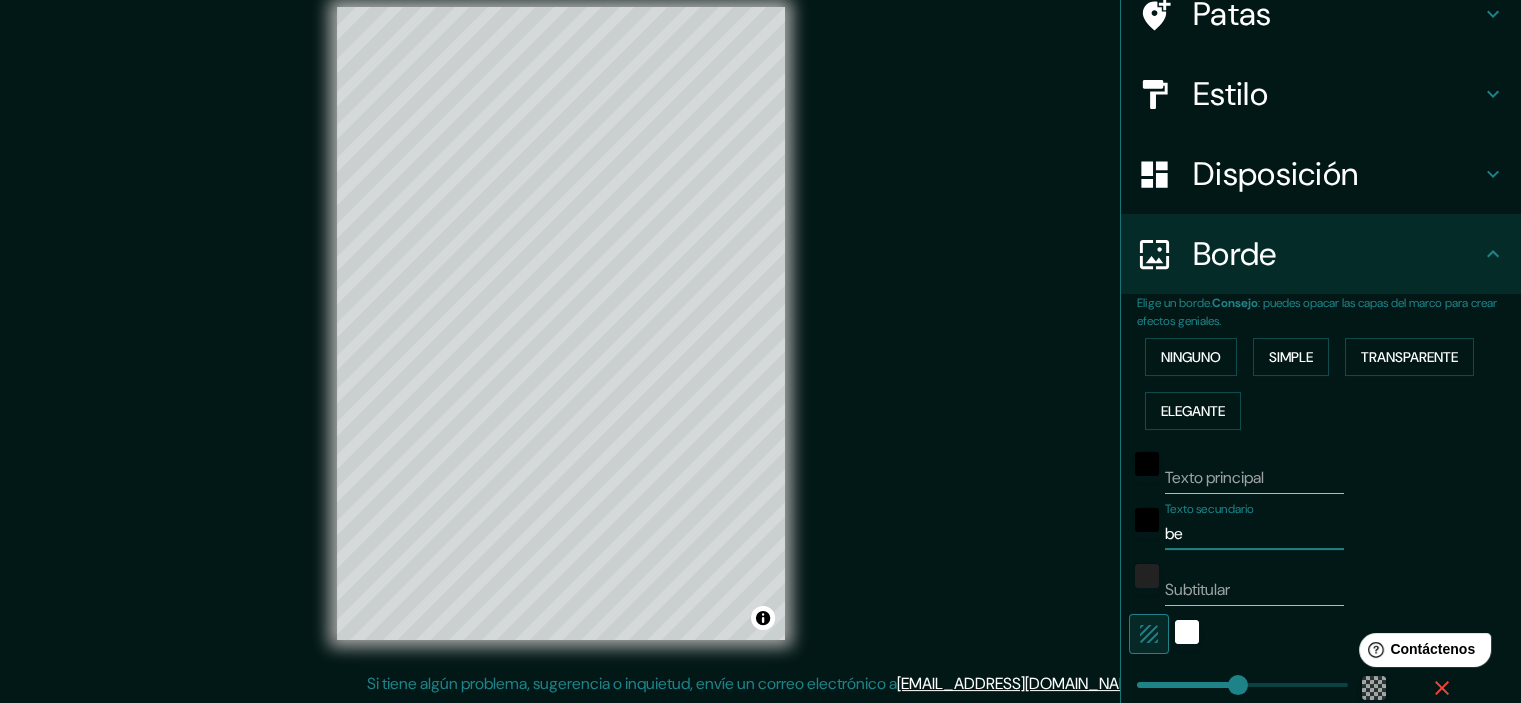 type on "ber" 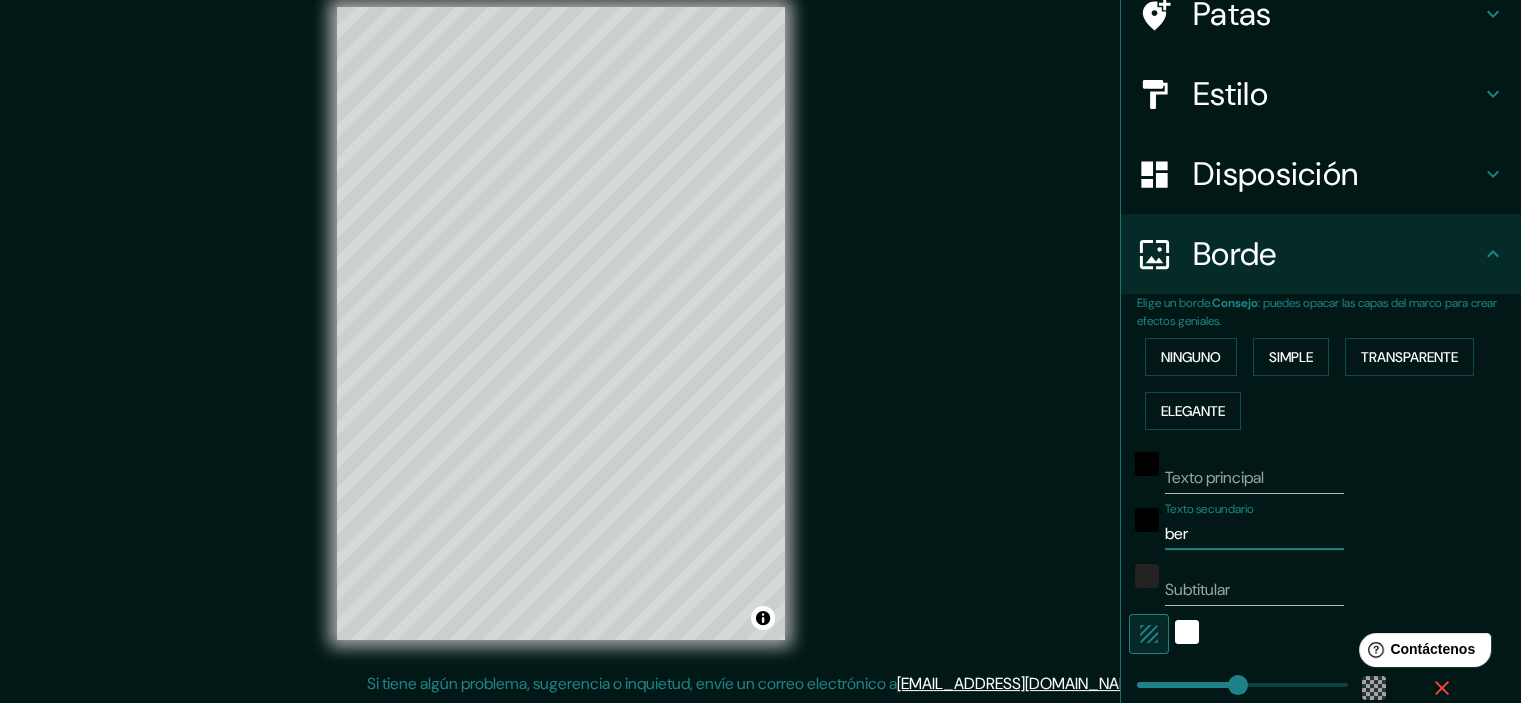 type on "beri" 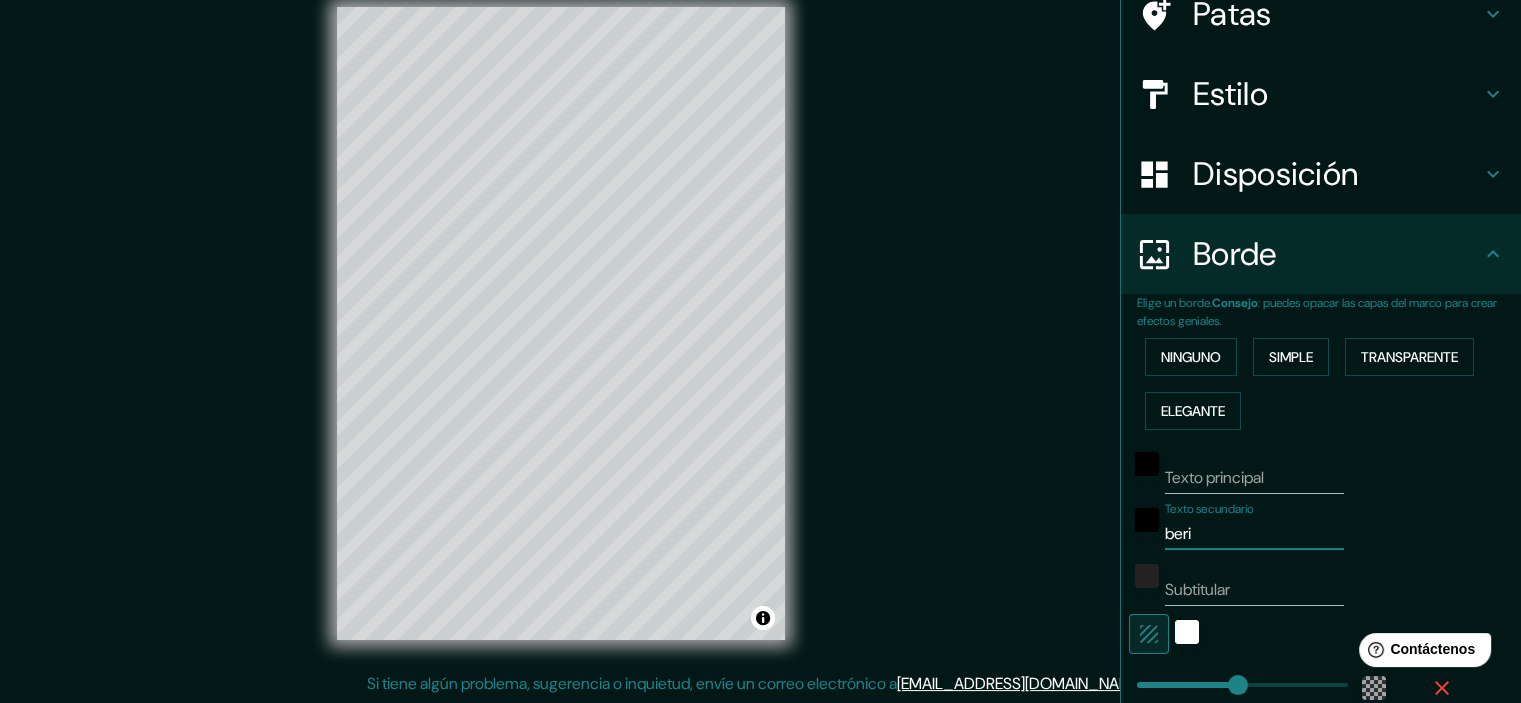 type on "215" 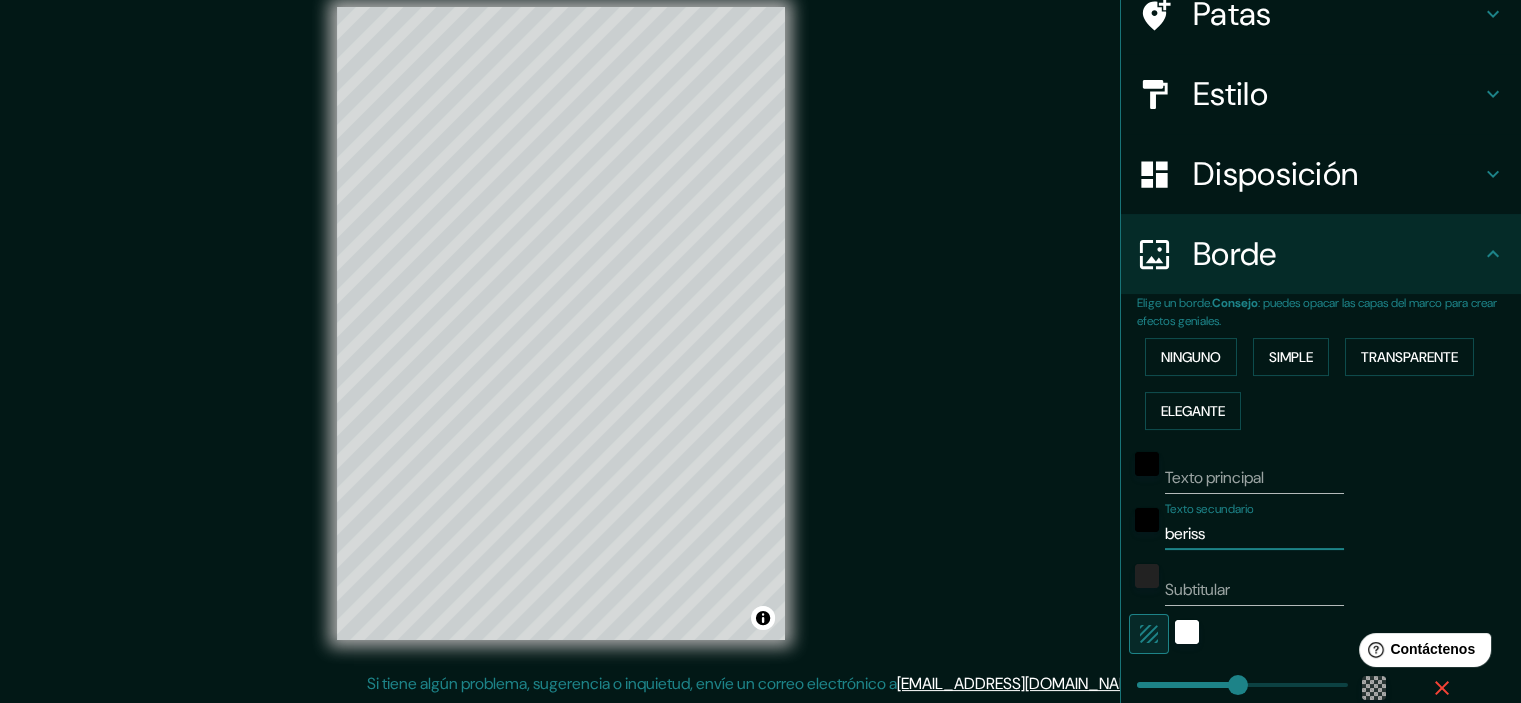 type on "berisso" 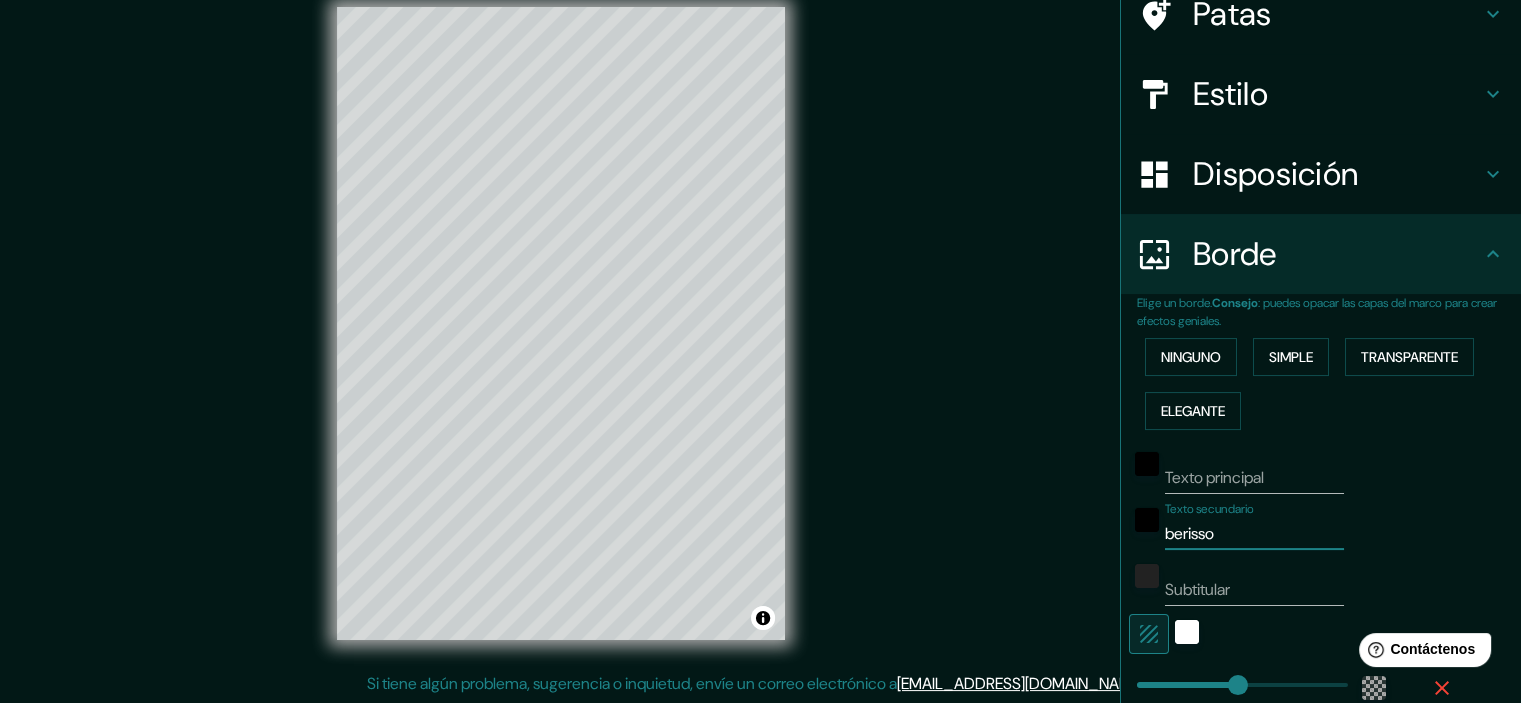 type on "215" 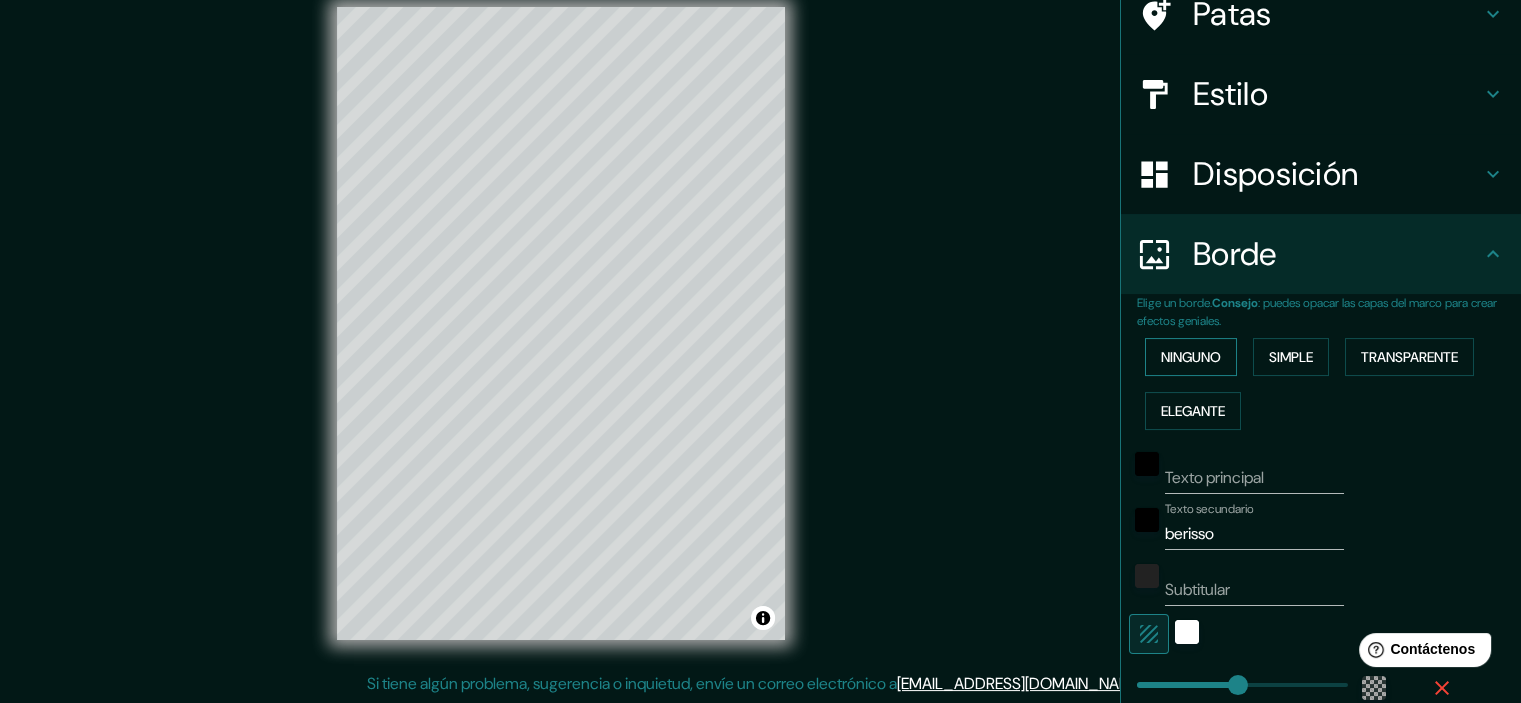 click on "Ninguno" at bounding box center (1191, 357) 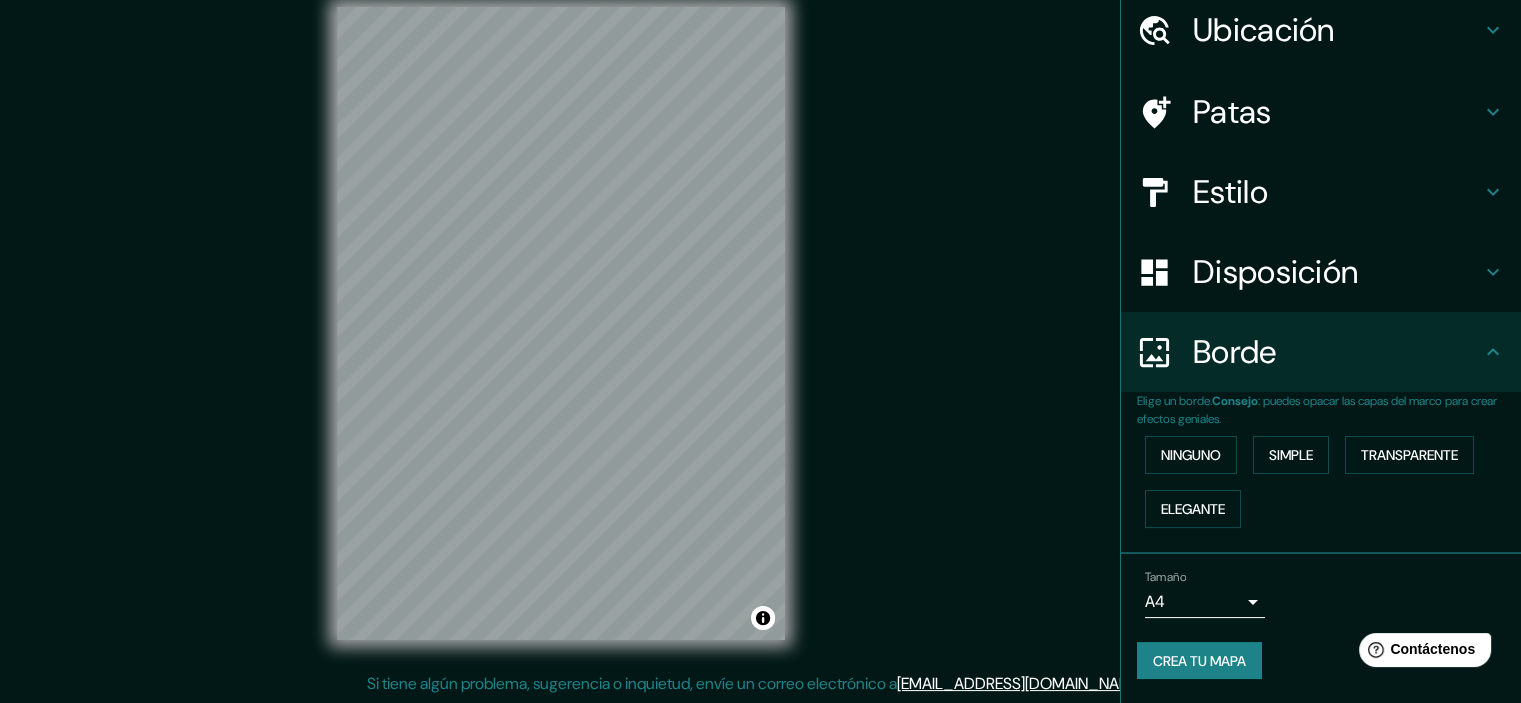 scroll, scrollTop: 72, scrollLeft: 0, axis: vertical 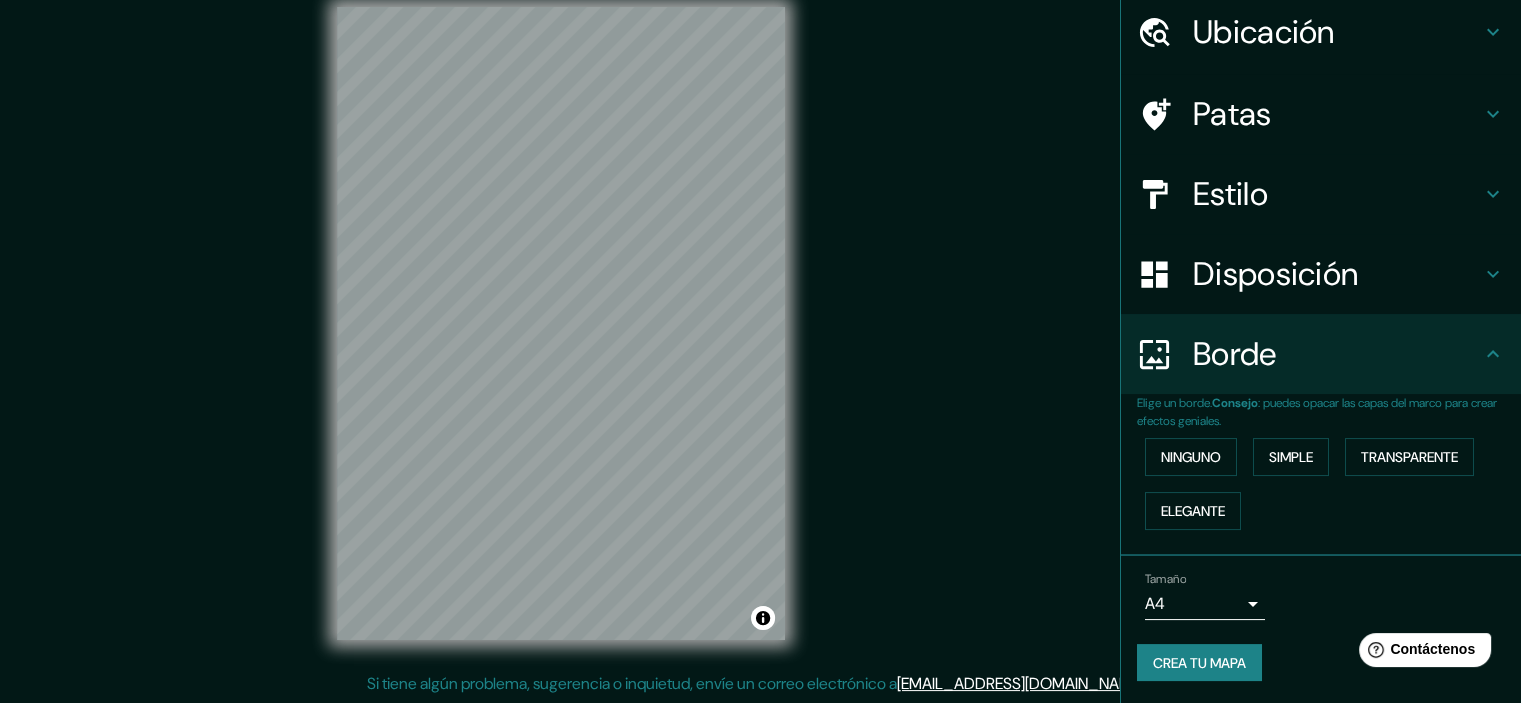 click on "Crea tu mapa" at bounding box center [1199, 663] 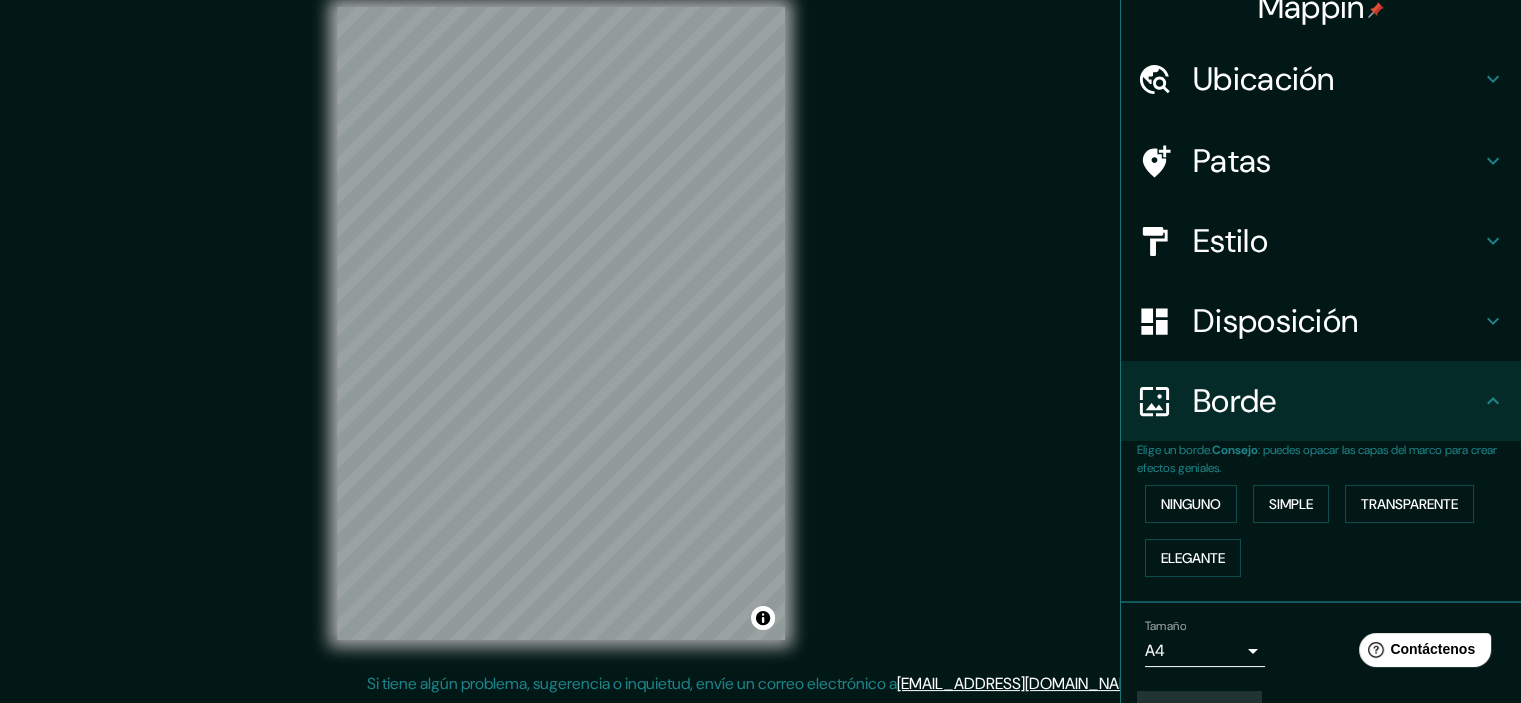 scroll, scrollTop: 0, scrollLeft: 0, axis: both 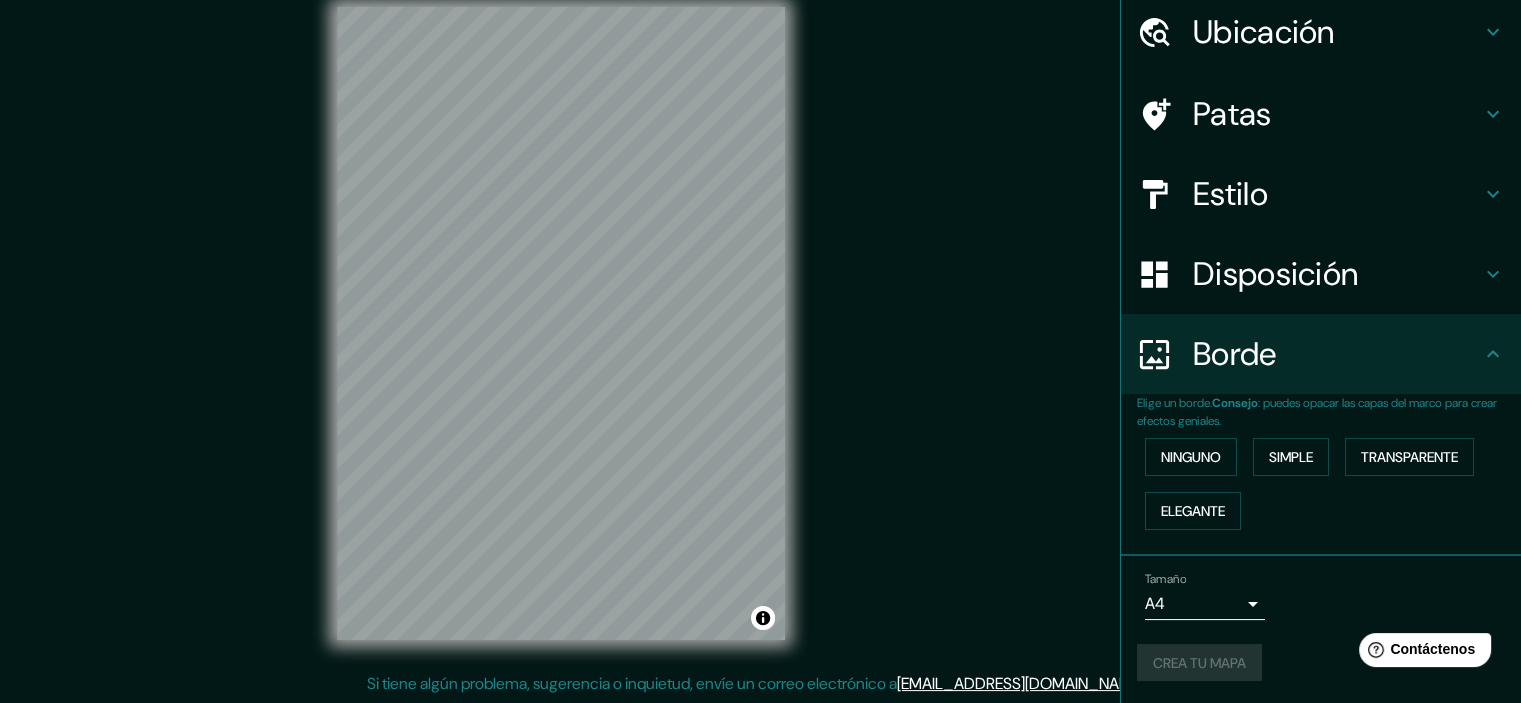 click on "Crea tu mapa" at bounding box center [1321, 663] 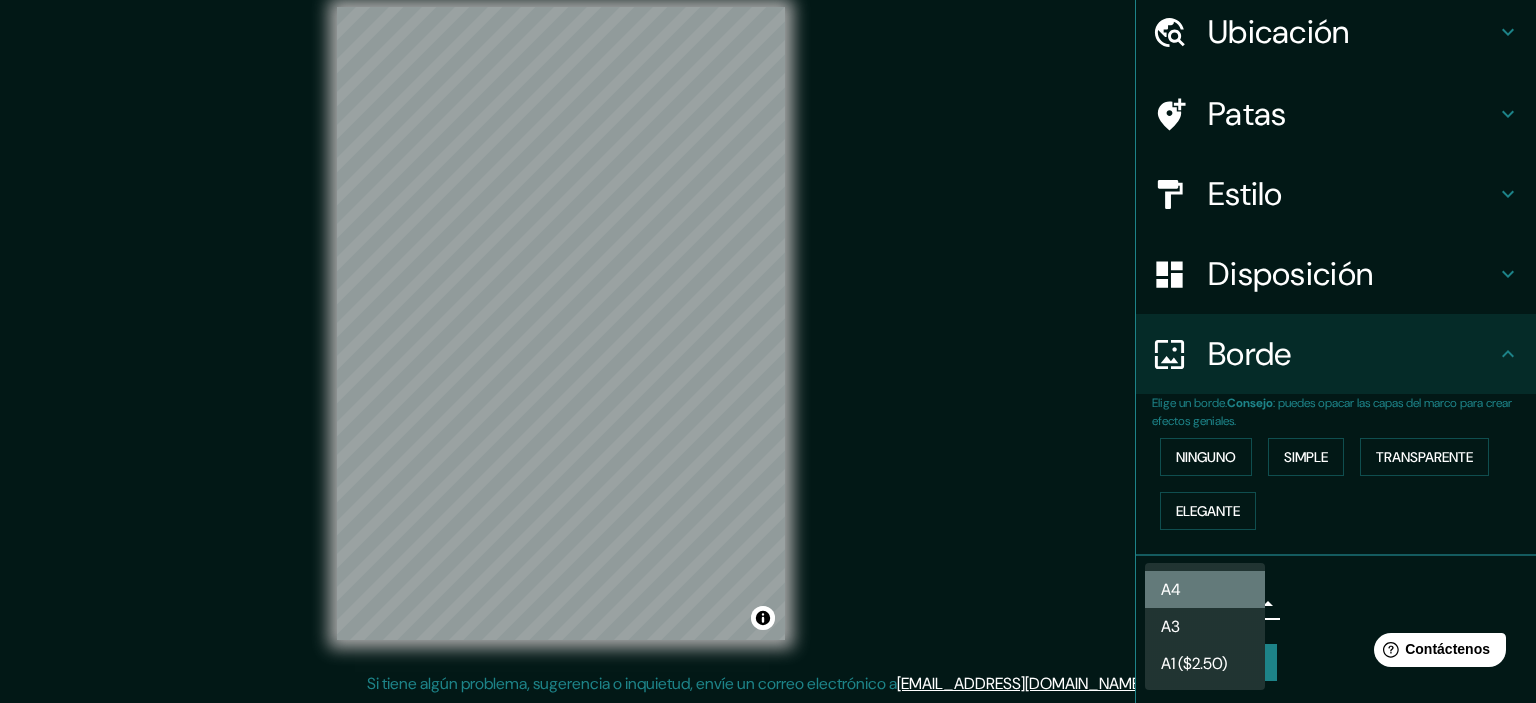 click on "A4" at bounding box center (1205, 589) 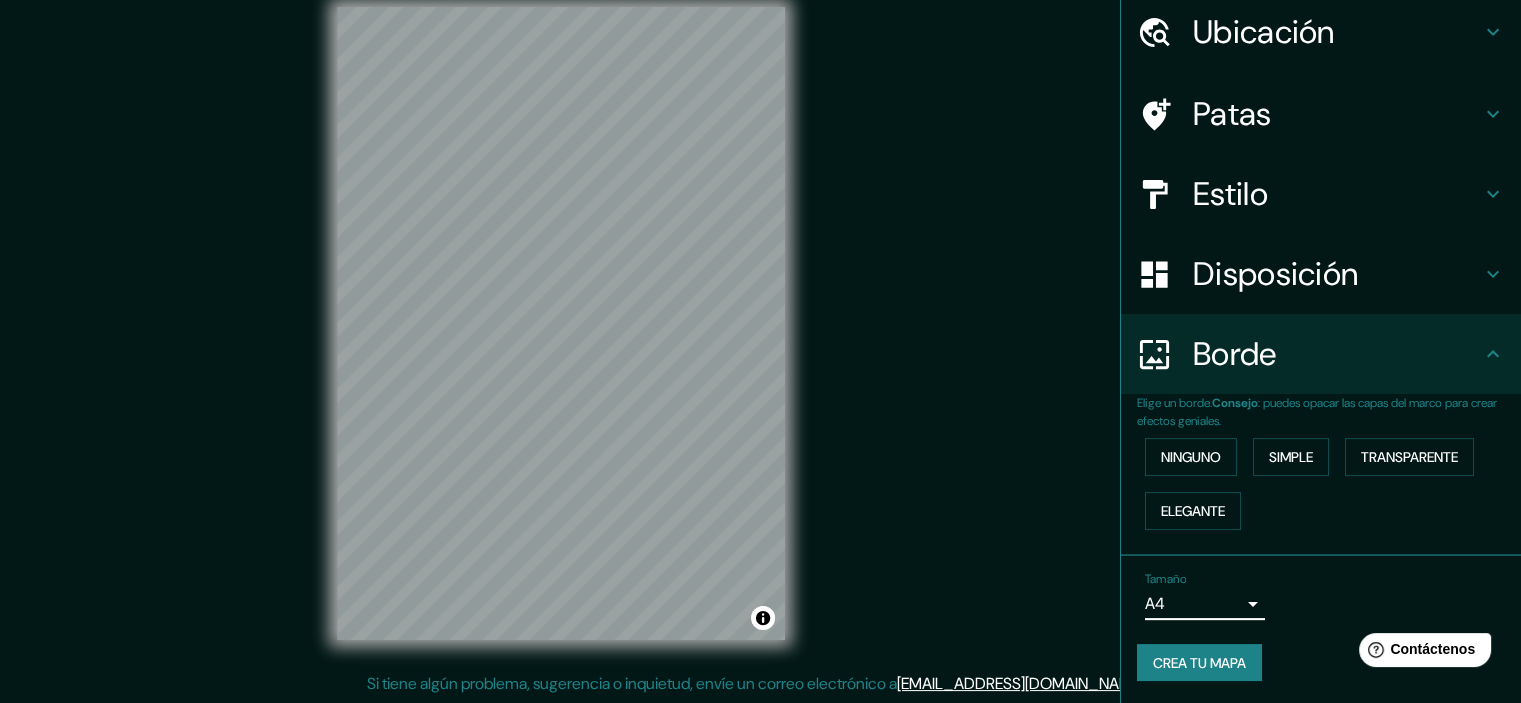 click on "Borde" at bounding box center [1337, 354] 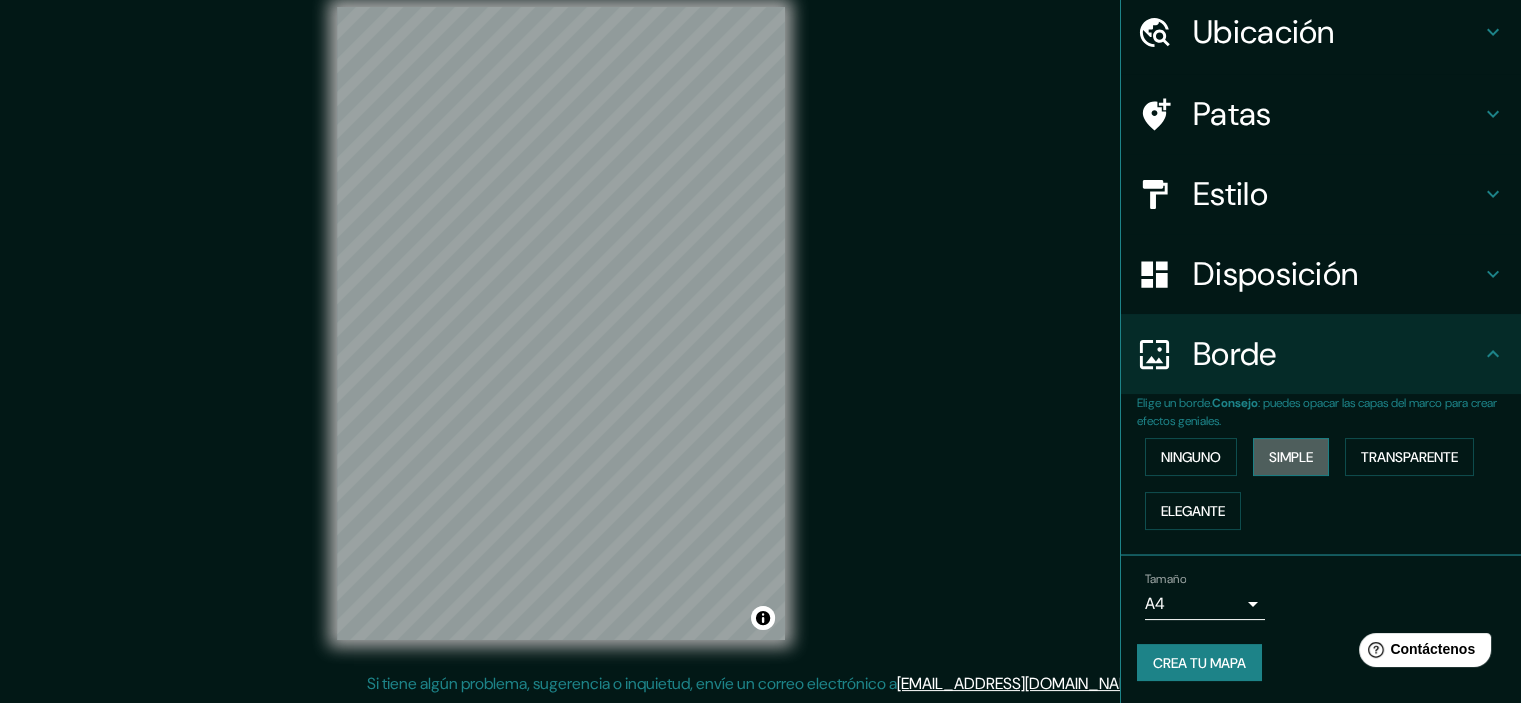click on "Simple" at bounding box center (1291, 457) 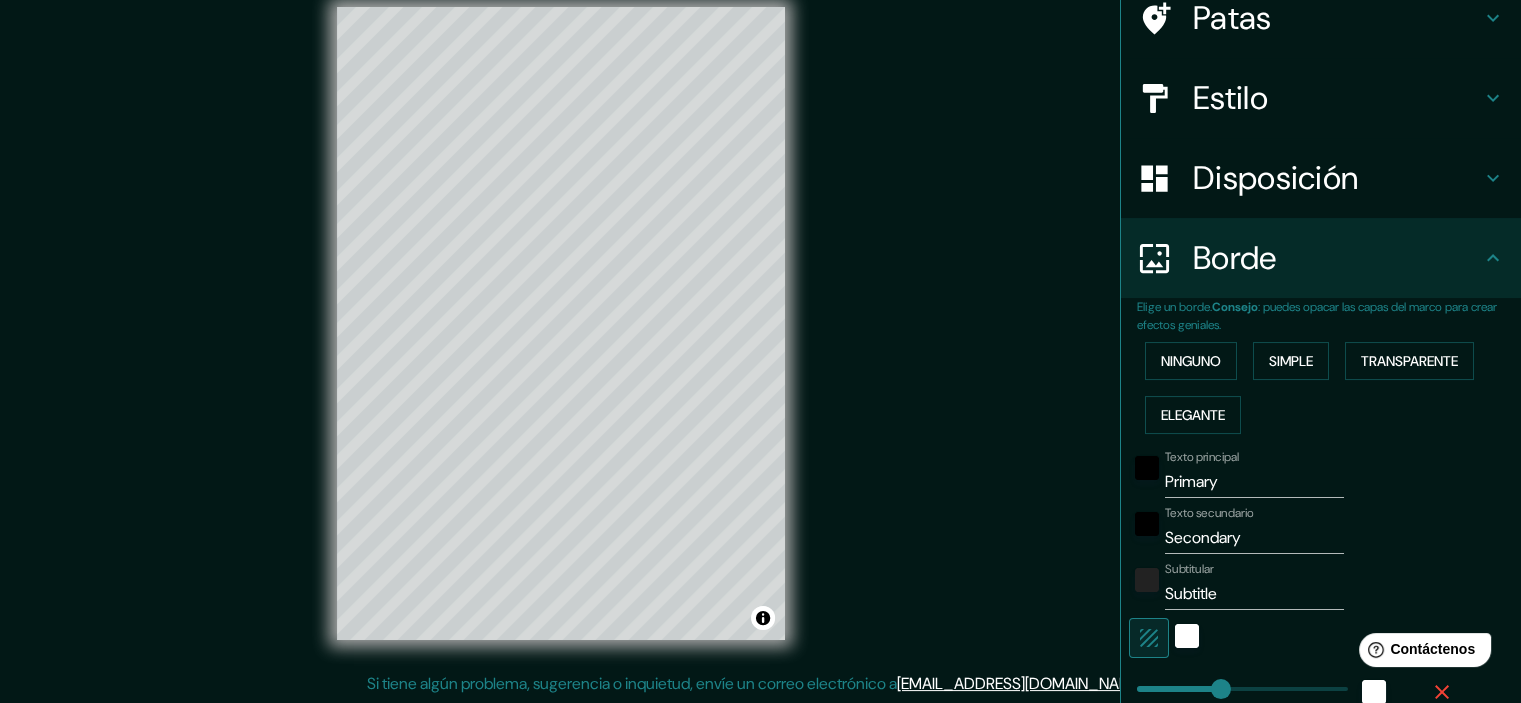 scroll, scrollTop: 372, scrollLeft: 0, axis: vertical 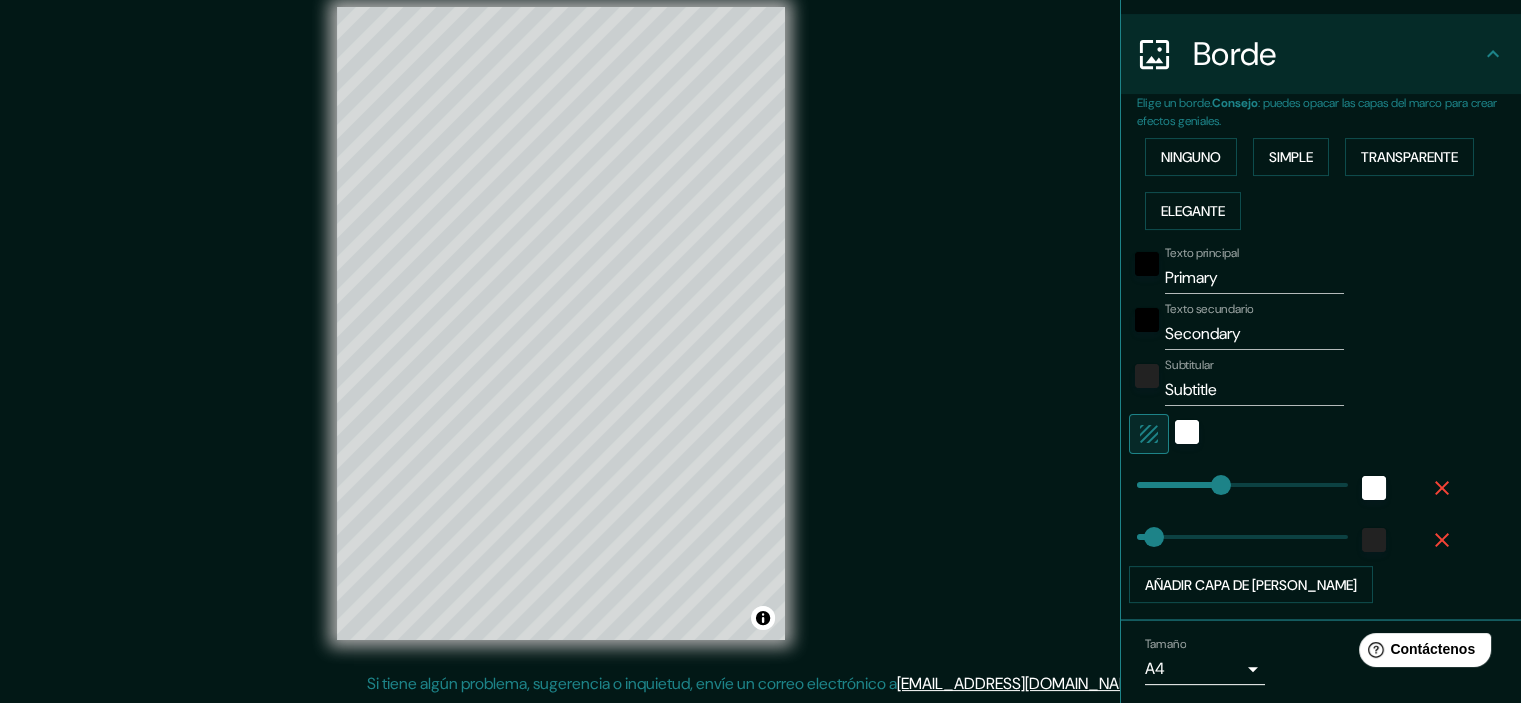click on "Texto principal Primary Texto secundario Secondary Subtitular Subtitle Añadir capa de marco" at bounding box center (1297, 421) 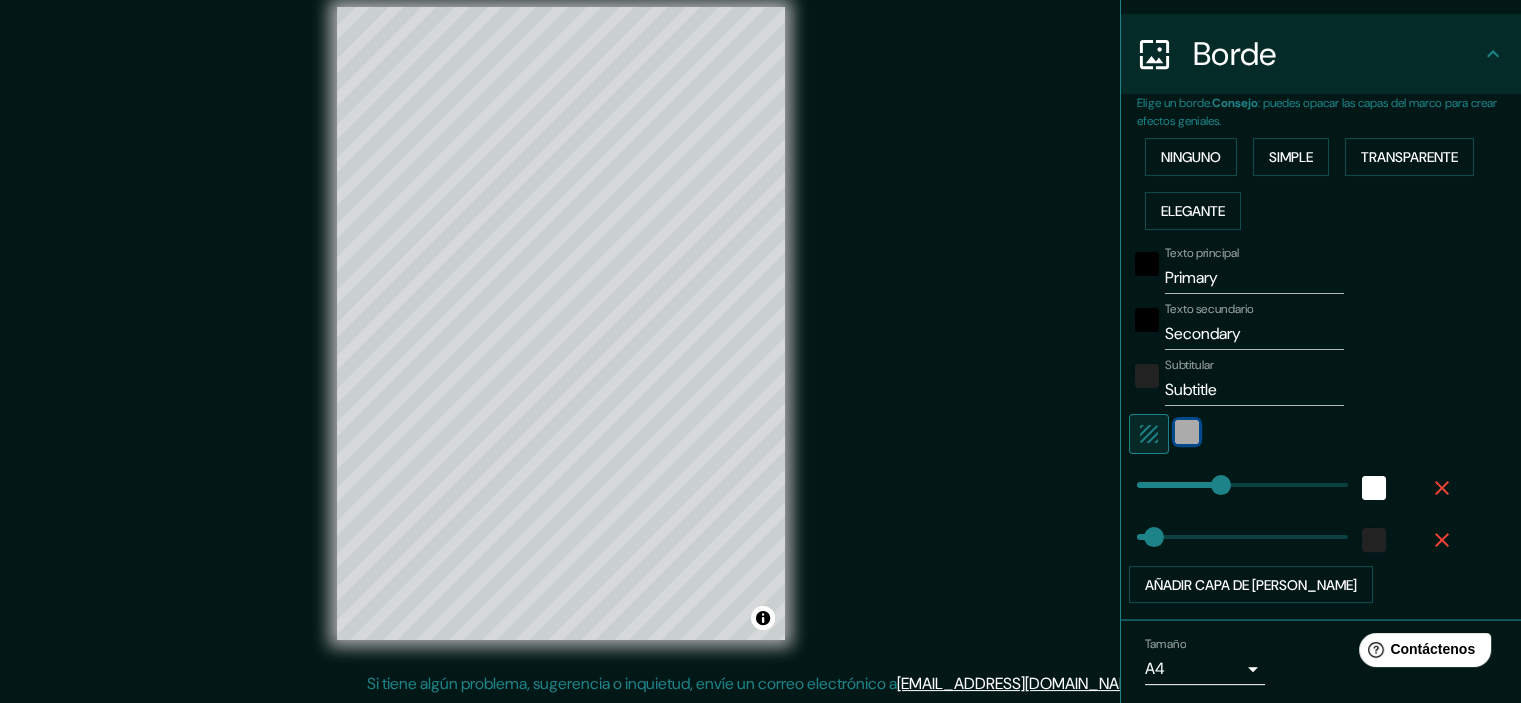 click at bounding box center (1187, 432) 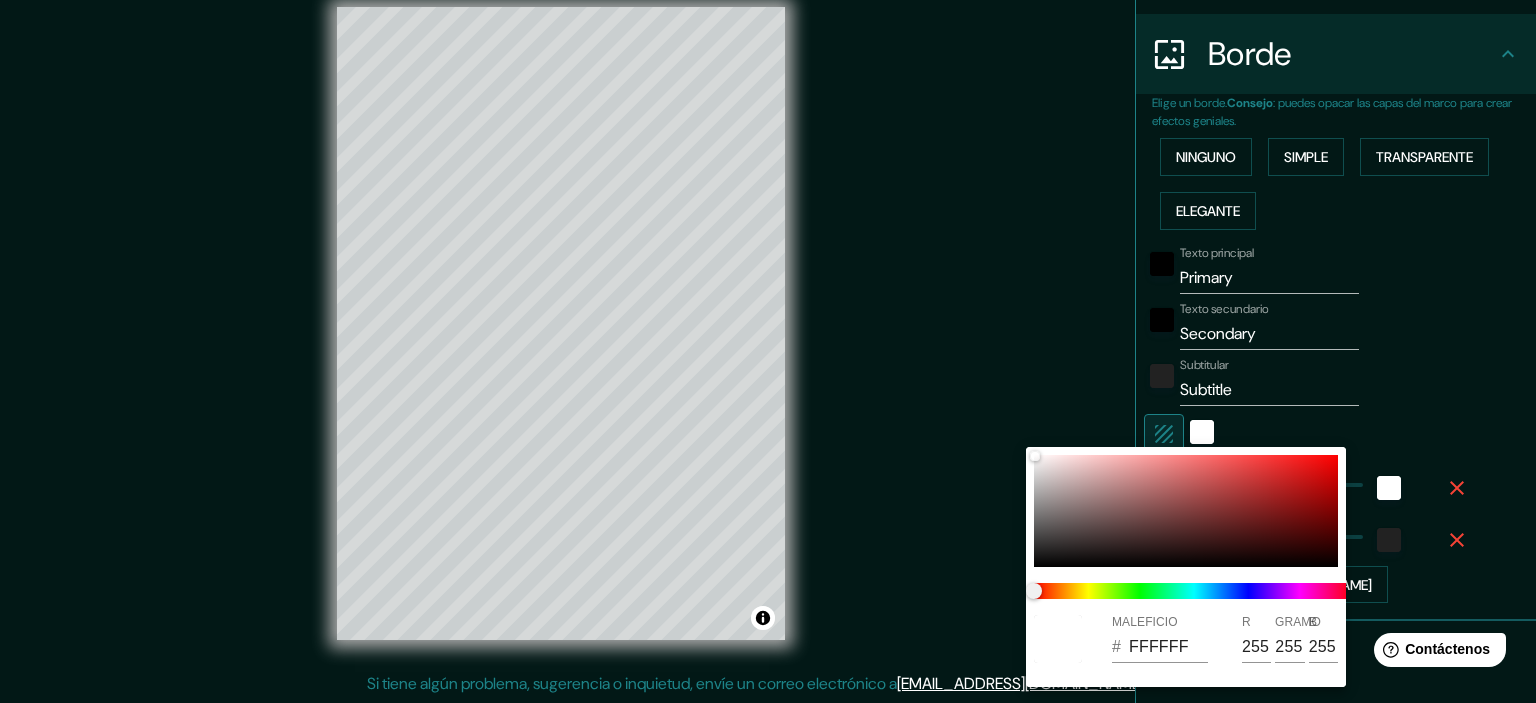 click at bounding box center [768, 351] 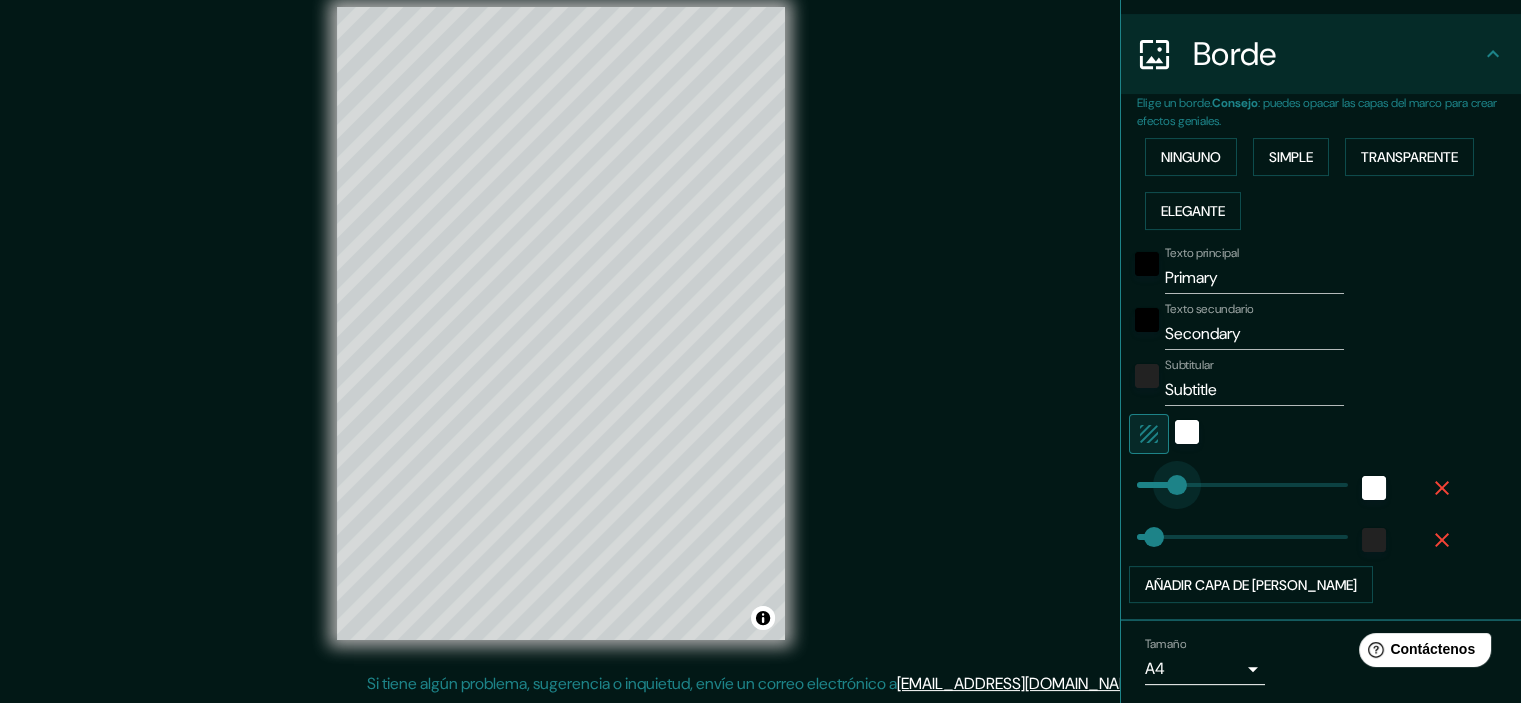 type on "77" 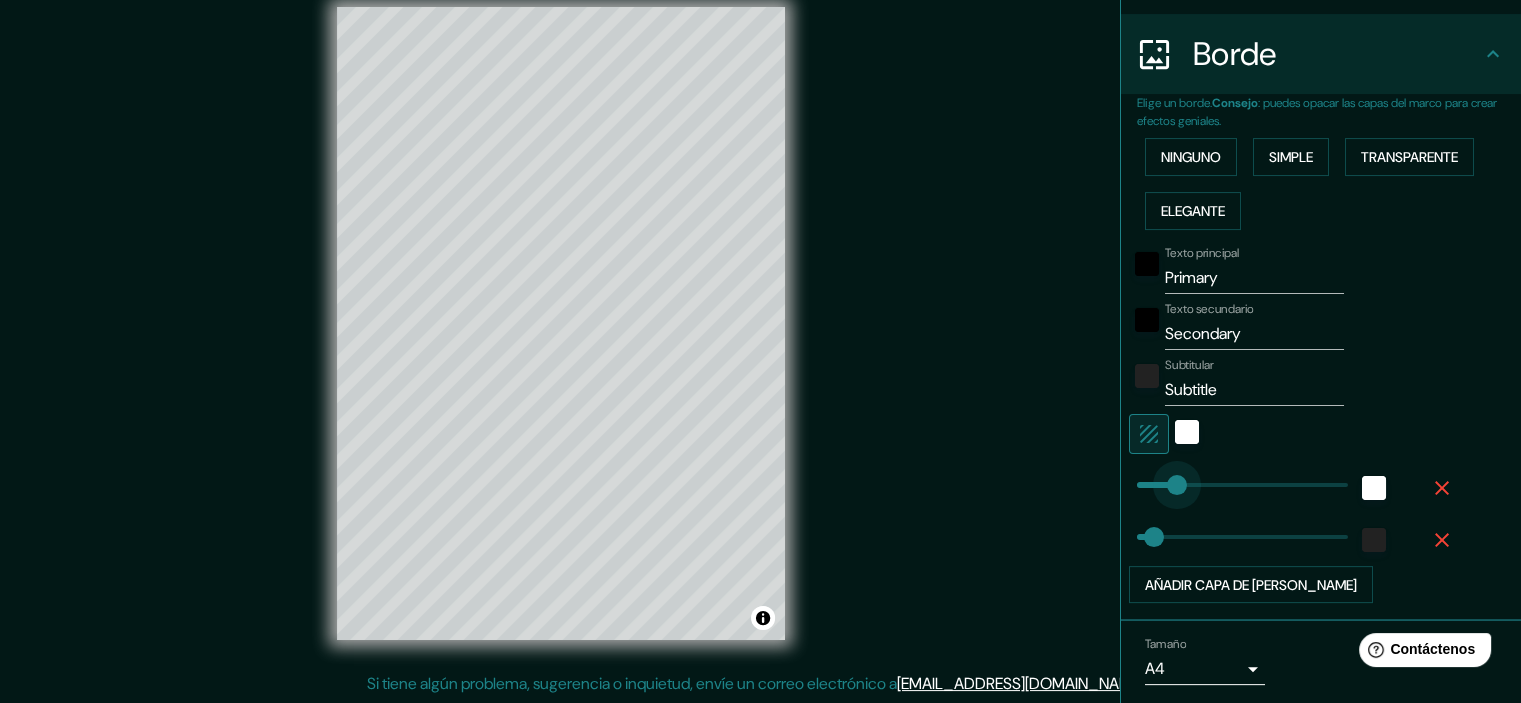 drag, startPoint x: 1205, startPoint y: 484, endPoint x: 1148, endPoint y: 533, distance: 75.16648 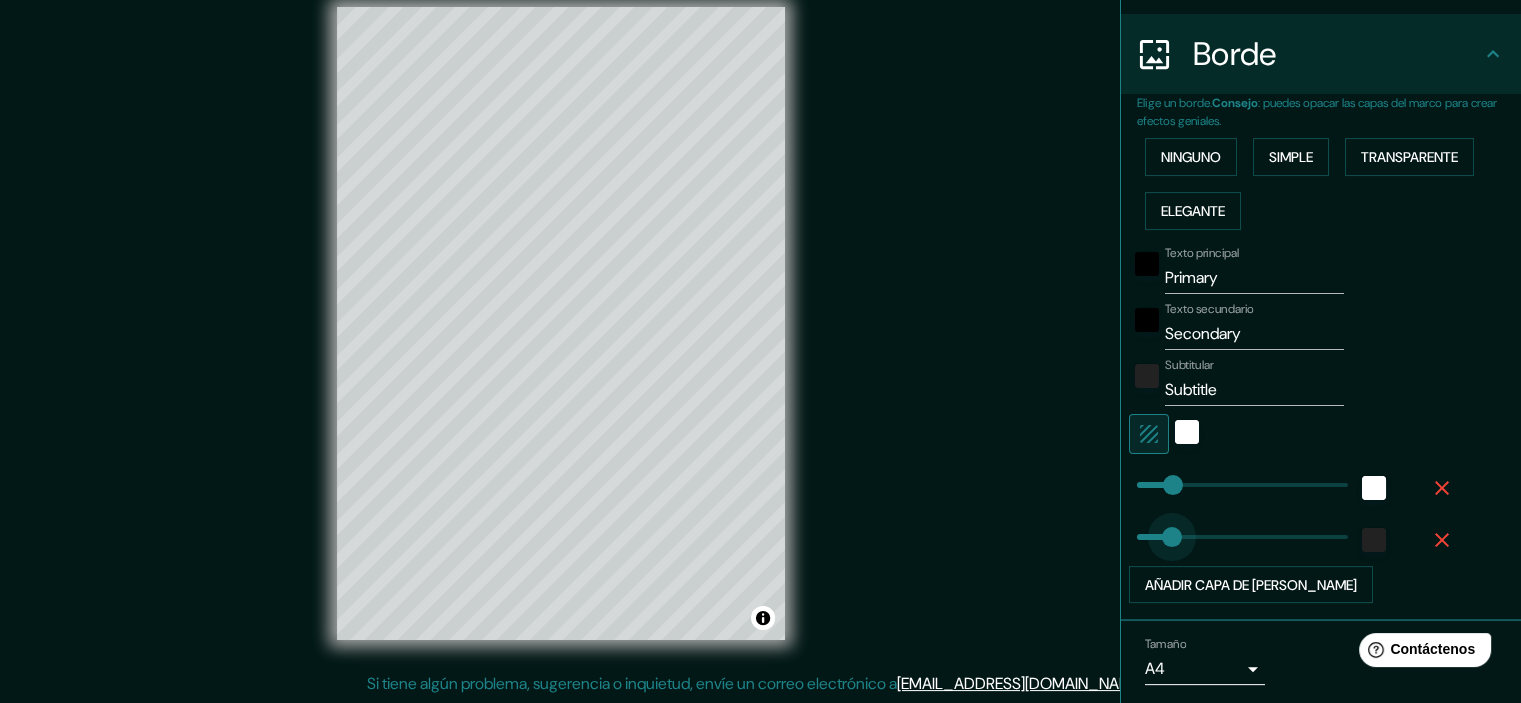 type on "56" 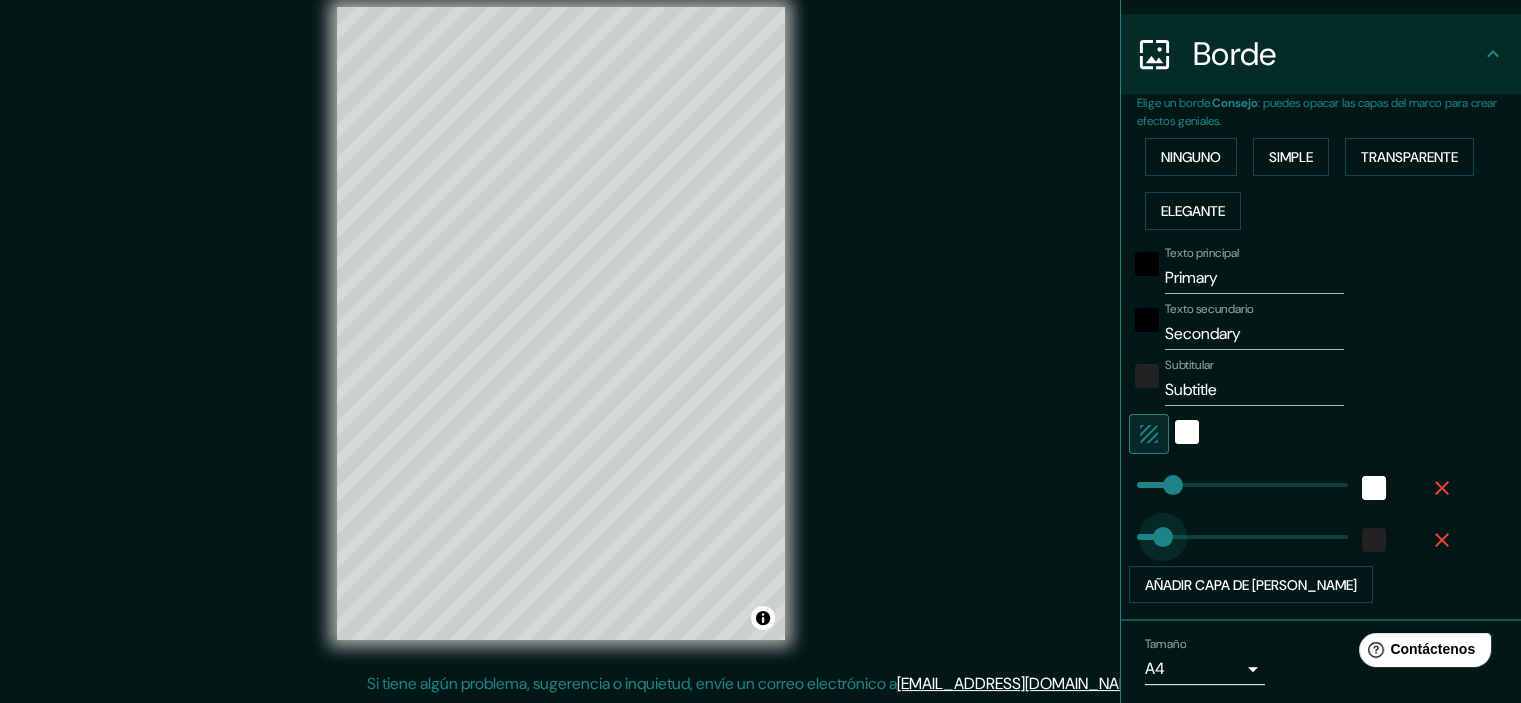 drag, startPoint x: 1147, startPoint y: 534, endPoint x: 1187, endPoint y: 498, distance: 53.814495 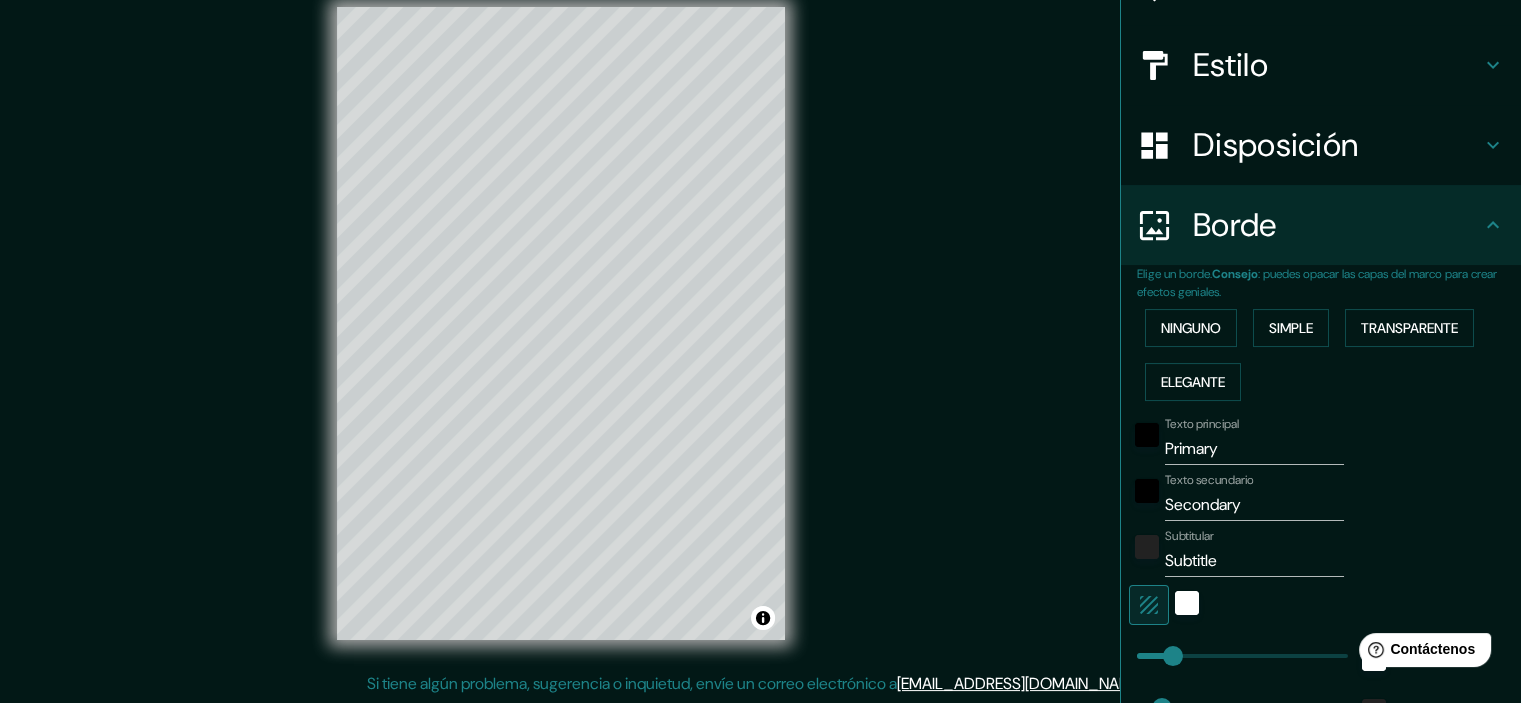 scroll, scrollTop: 0, scrollLeft: 0, axis: both 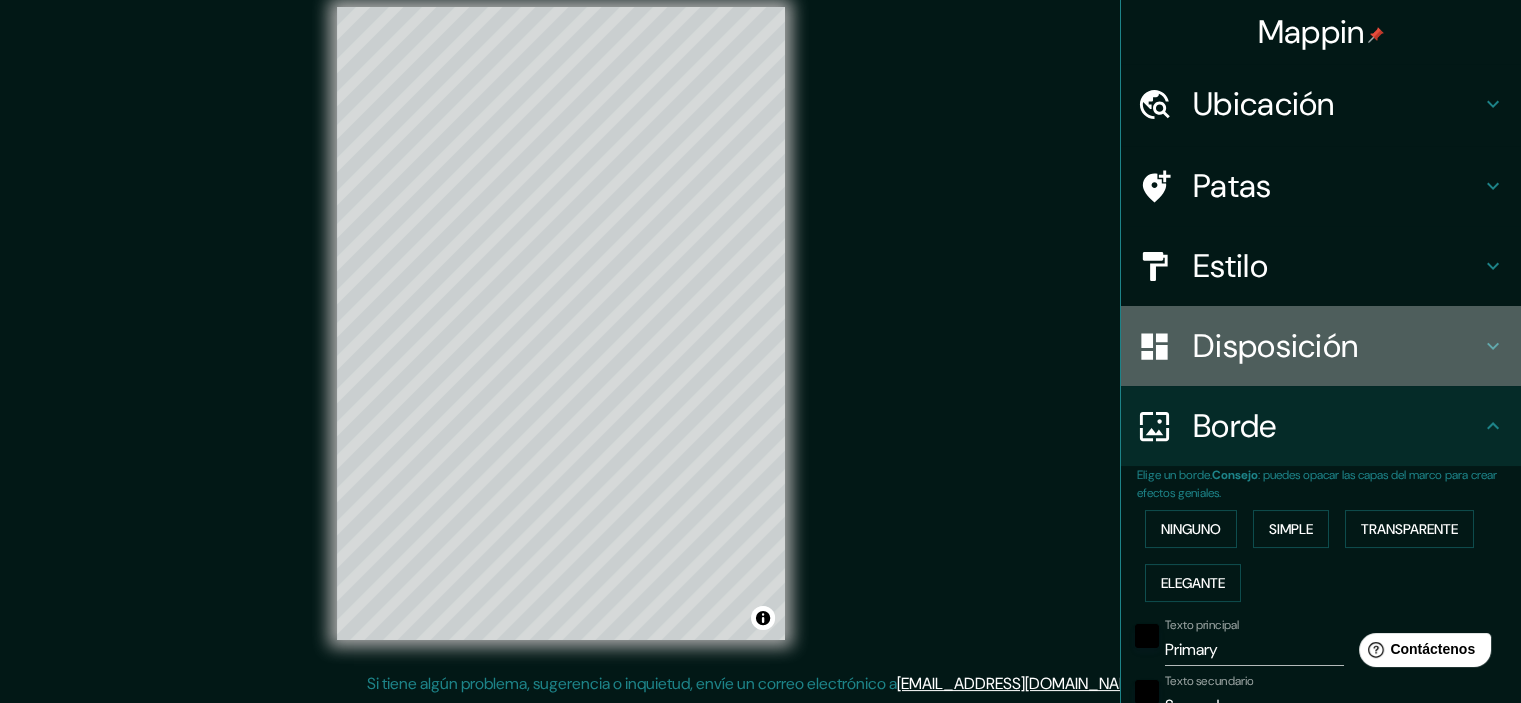 click on "Disposición" at bounding box center [1275, 346] 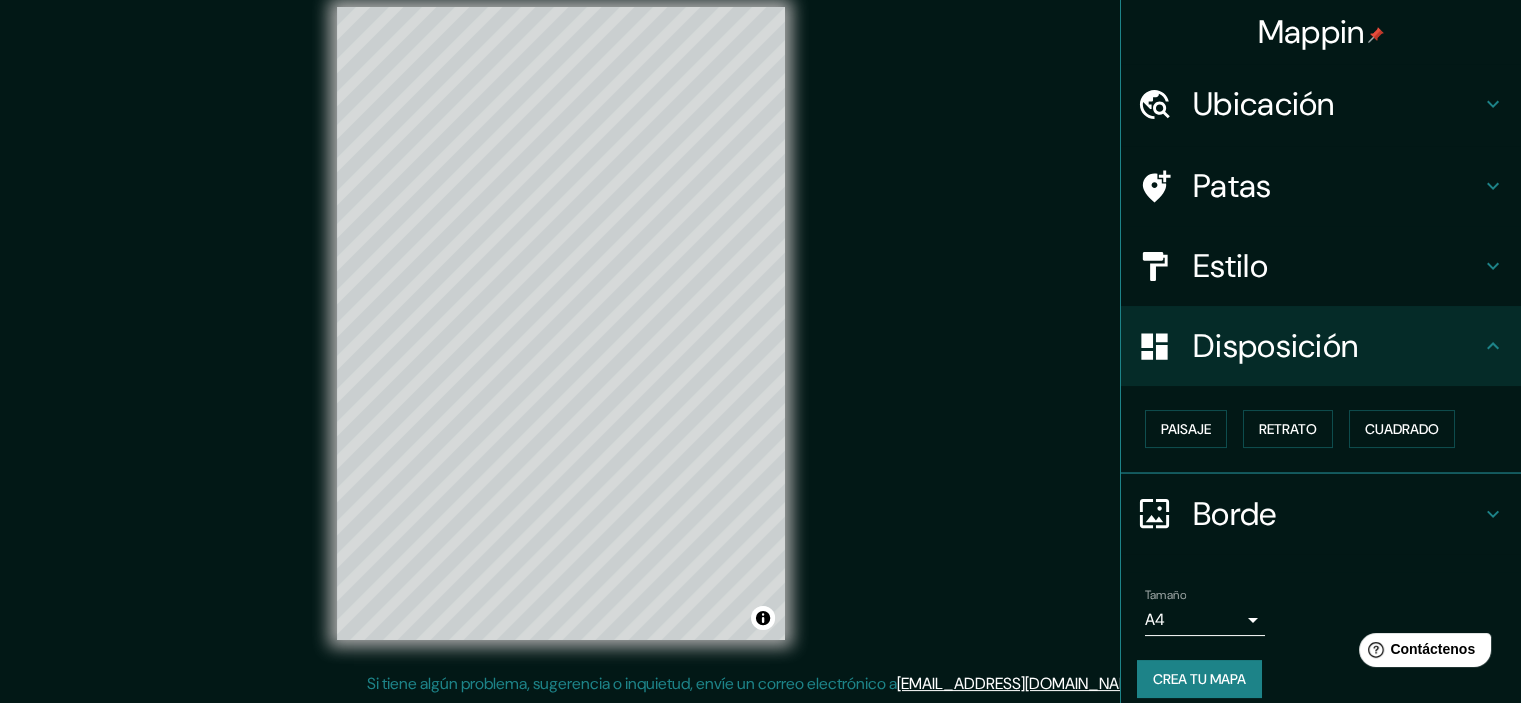 click on "Estilo" at bounding box center [1337, 266] 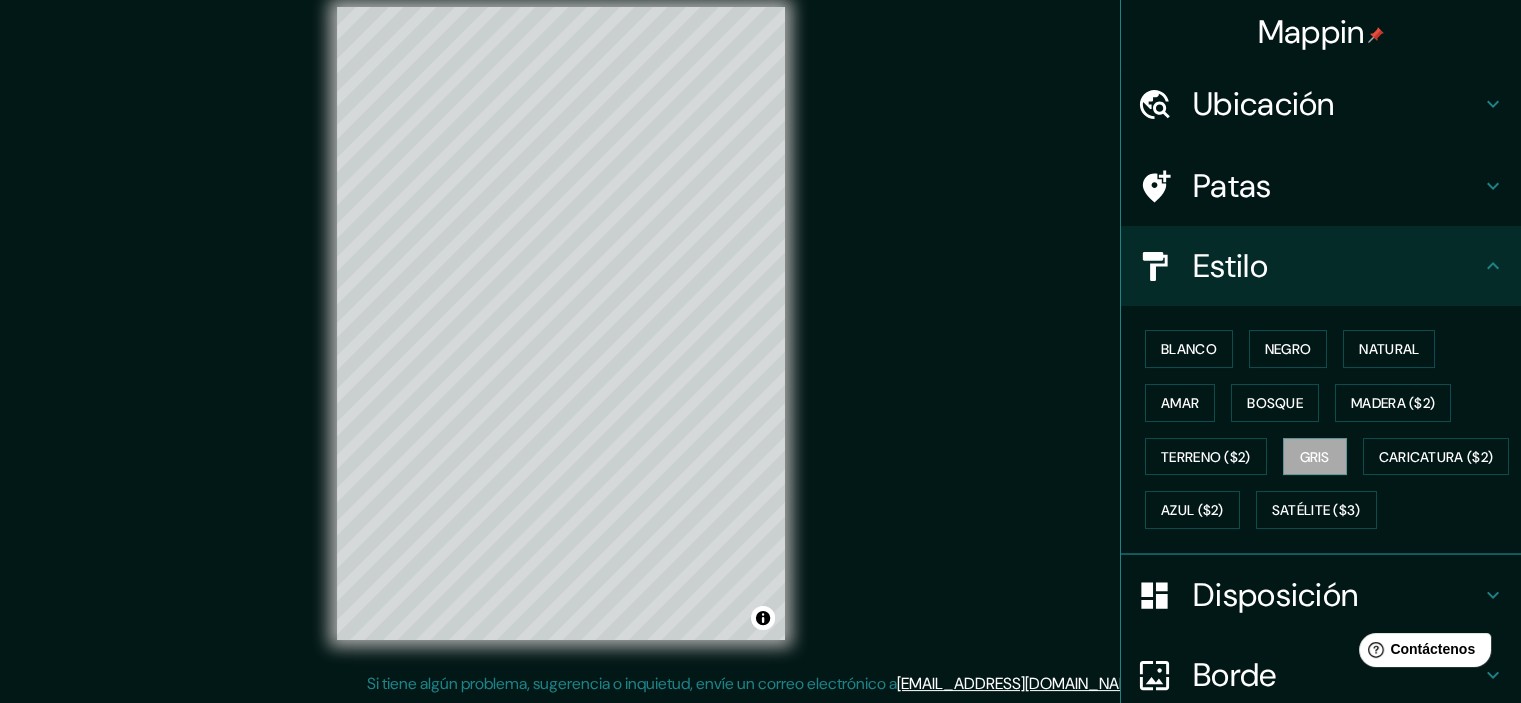 click on "Patas" at bounding box center (1337, 186) 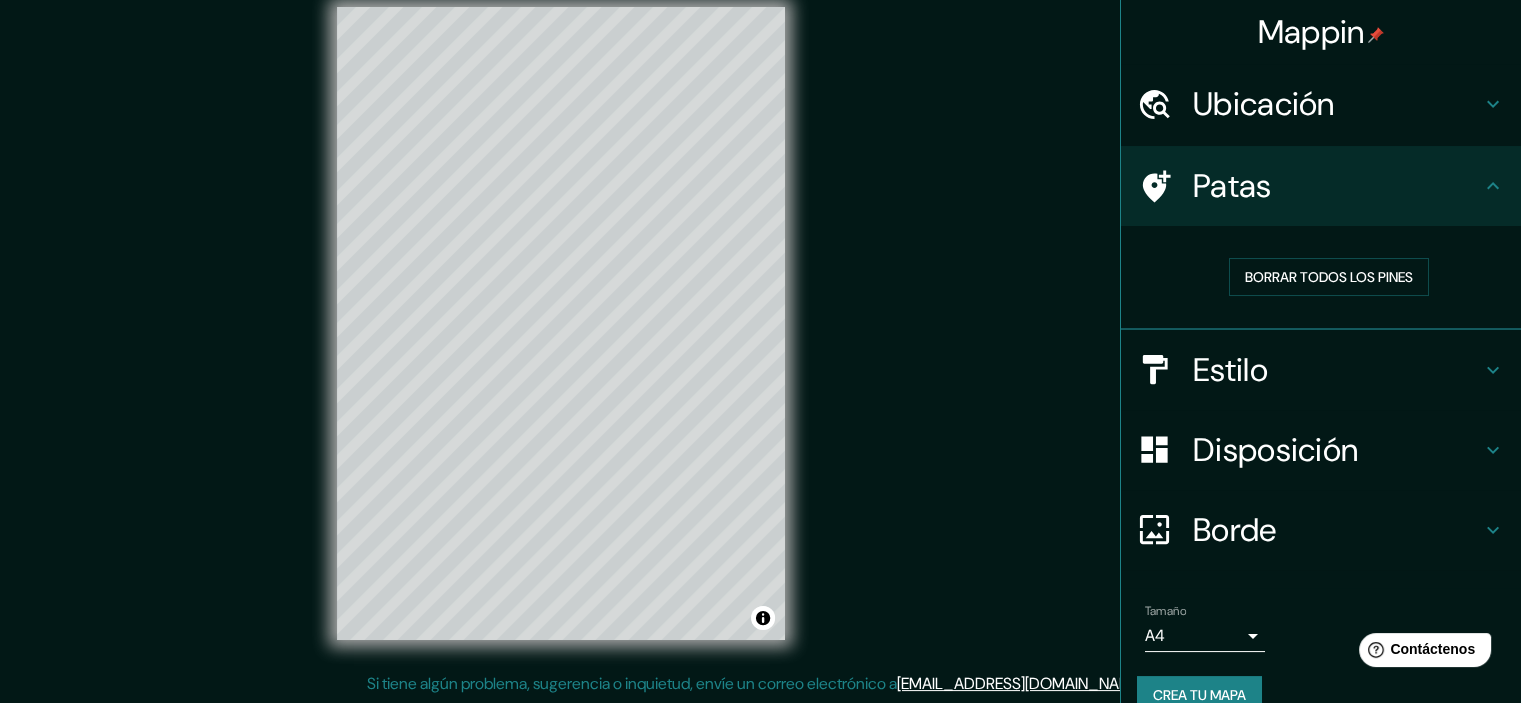 click on "Ubicación" at bounding box center [1321, 104] 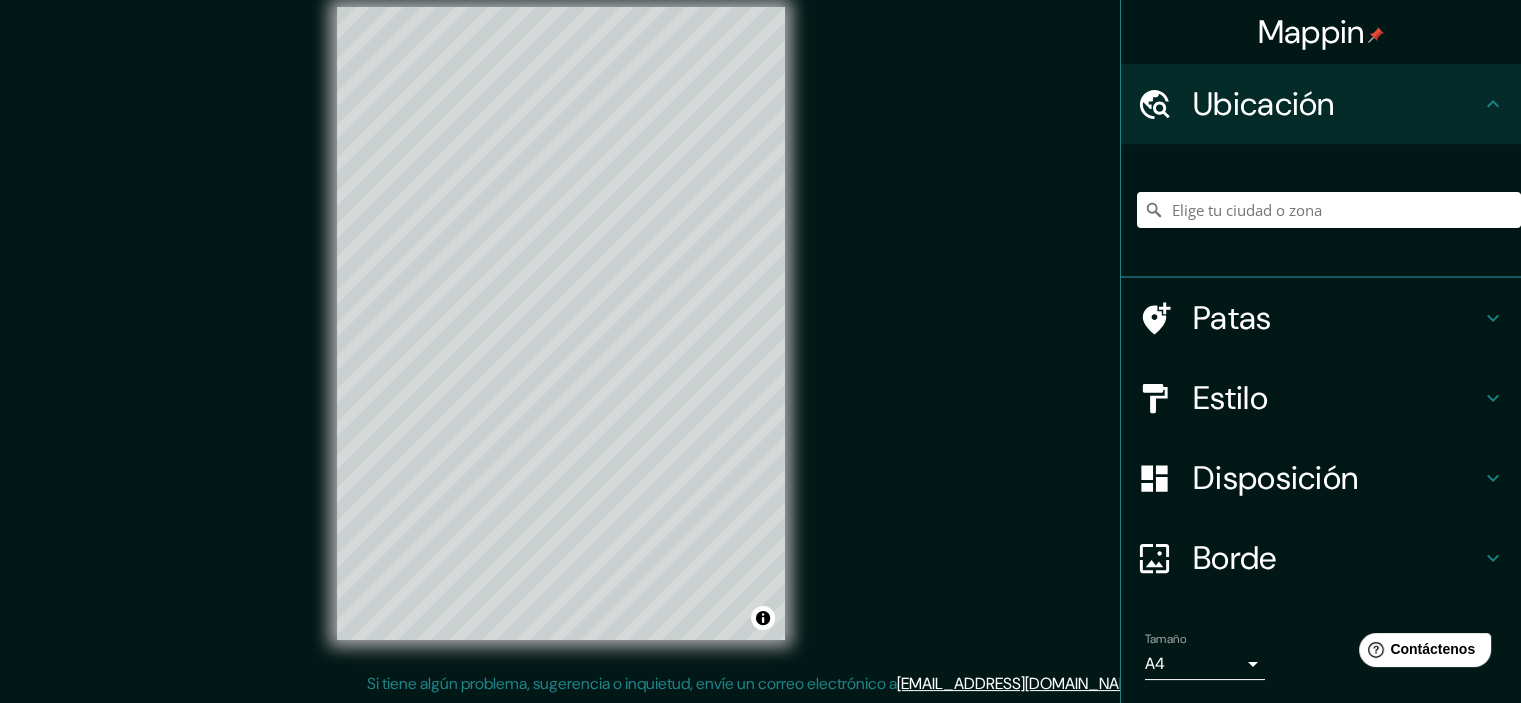 click on "Ubicación" at bounding box center [1337, 104] 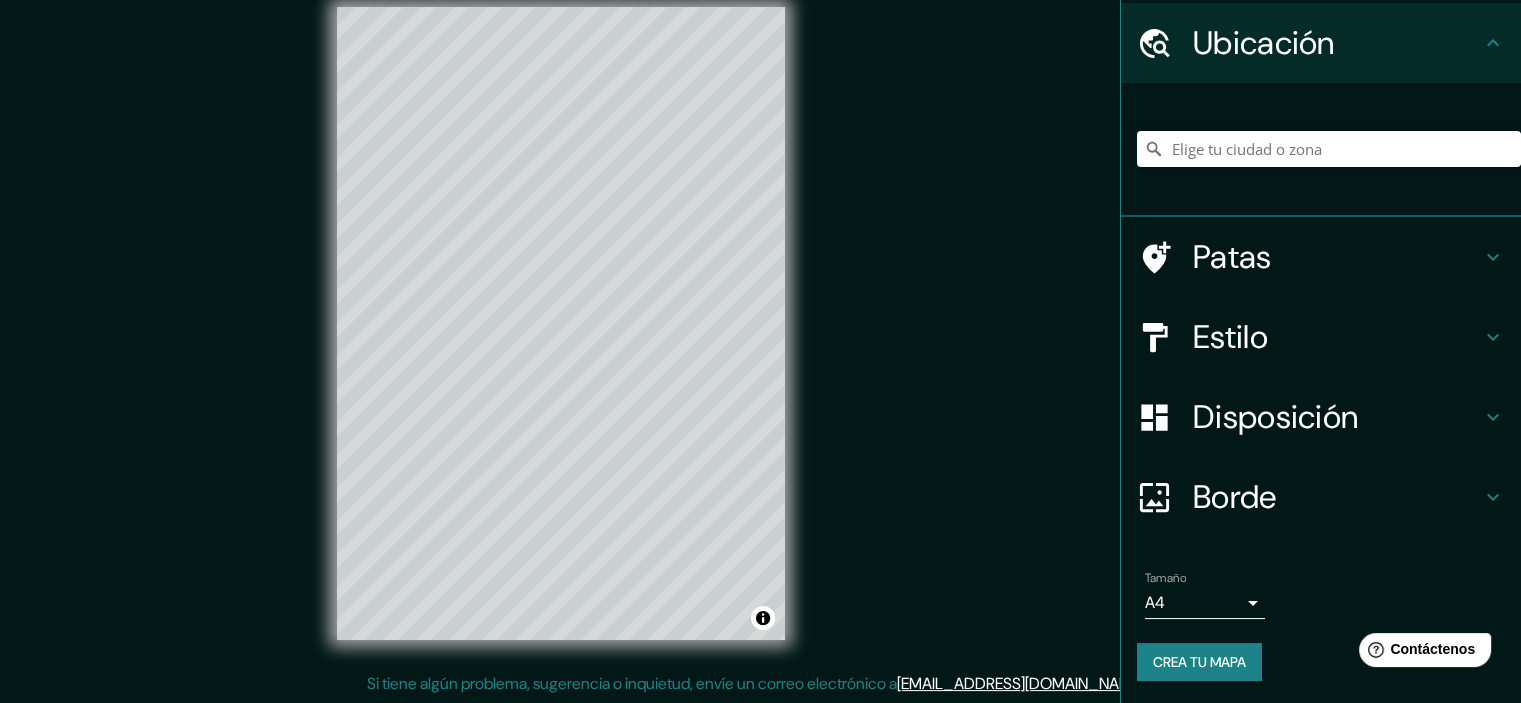 click on "Borde" at bounding box center (1235, 497) 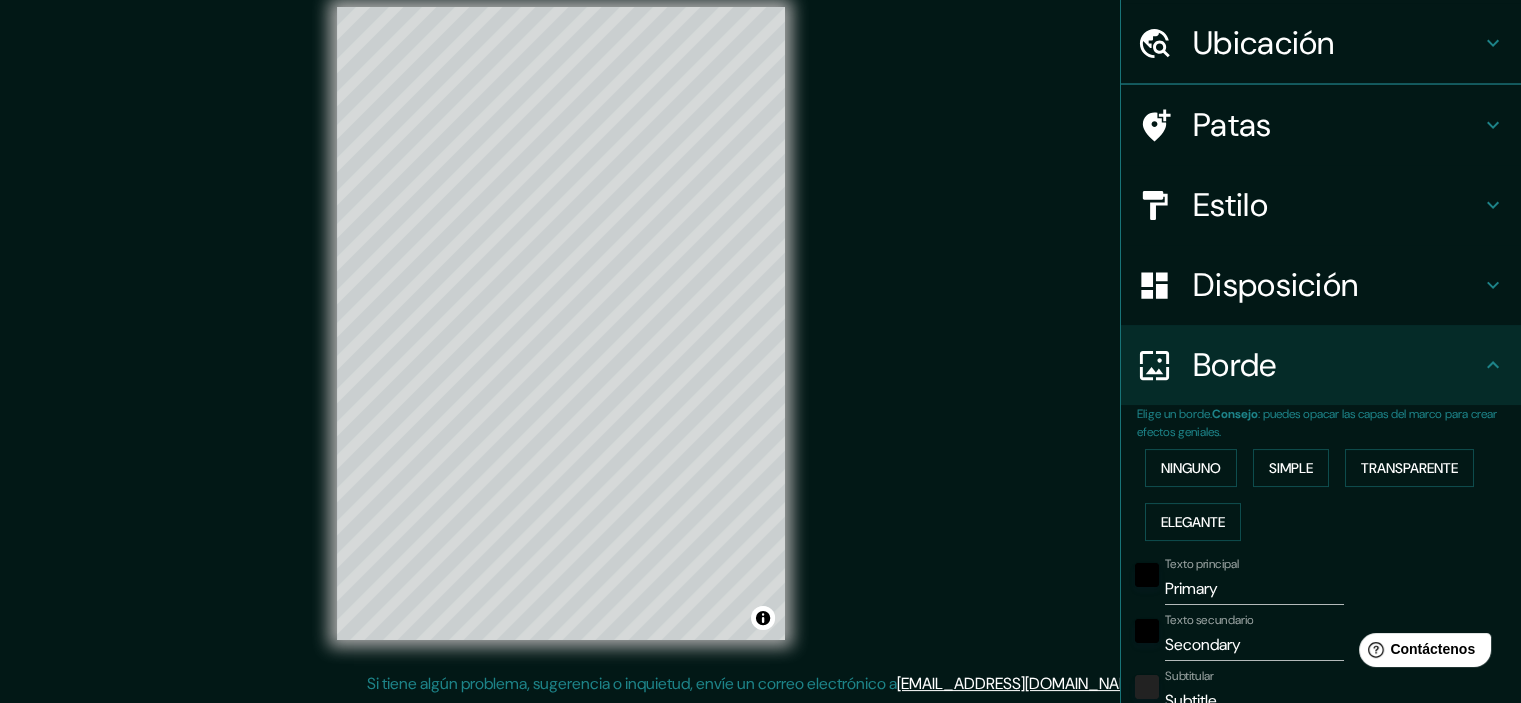 scroll, scrollTop: 61, scrollLeft: 0, axis: vertical 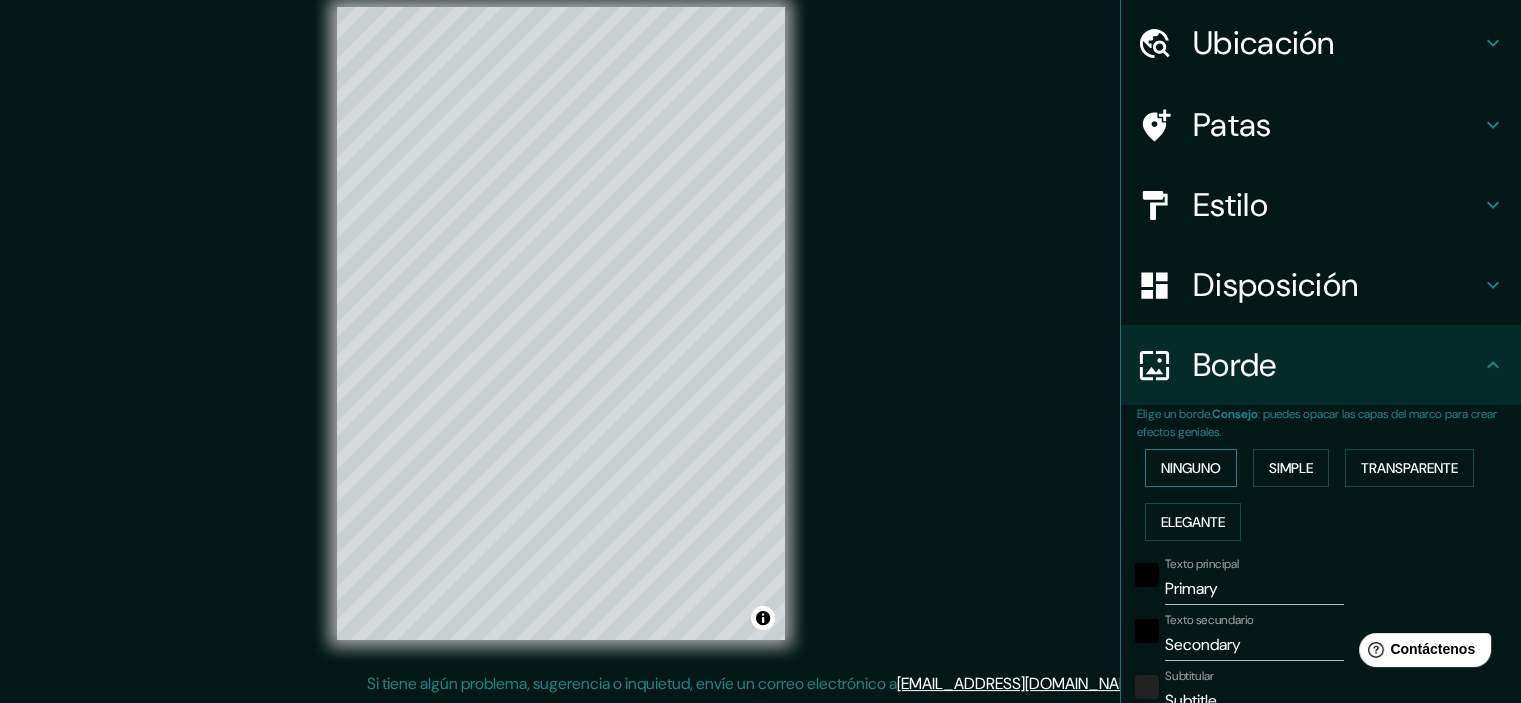 click on "Ninguno" at bounding box center (1191, 468) 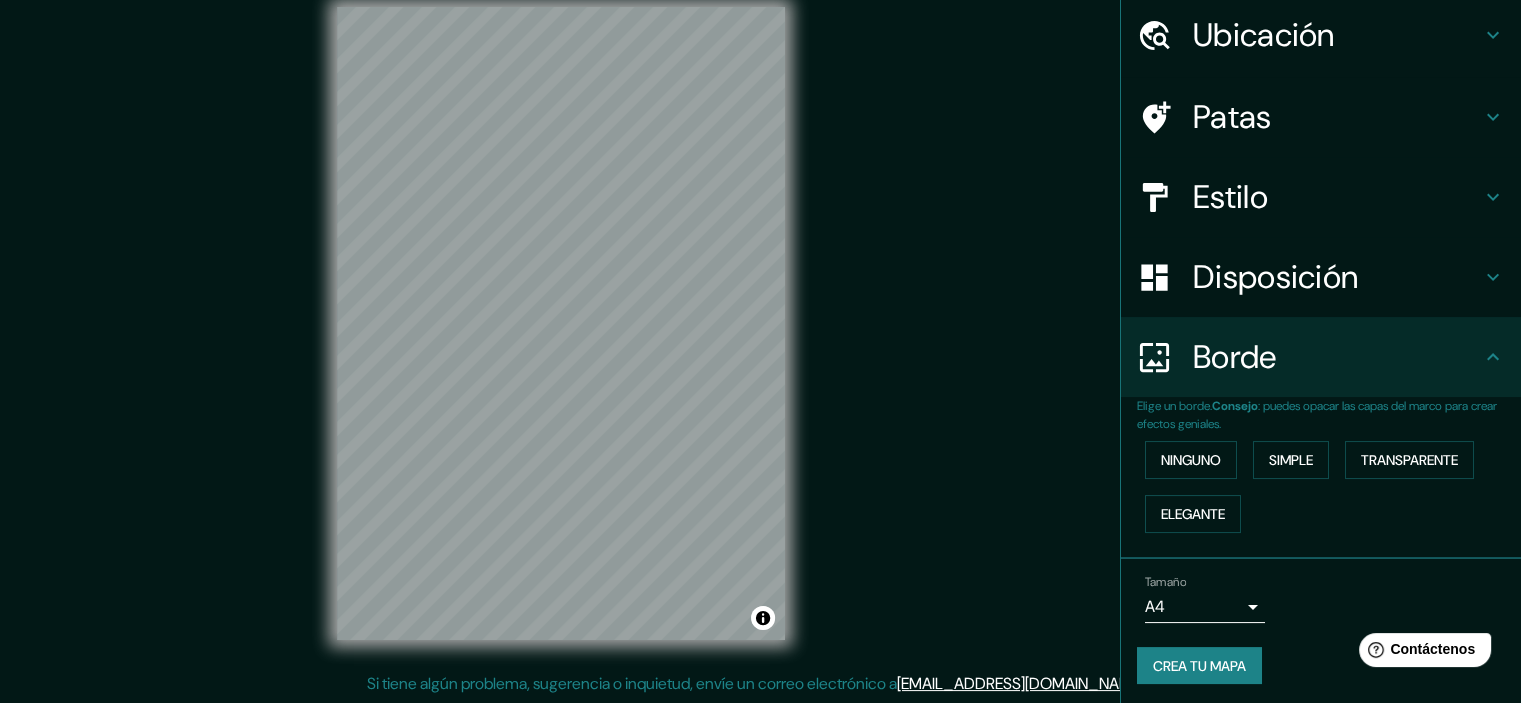 scroll, scrollTop: 72, scrollLeft: 0, axis: vertical 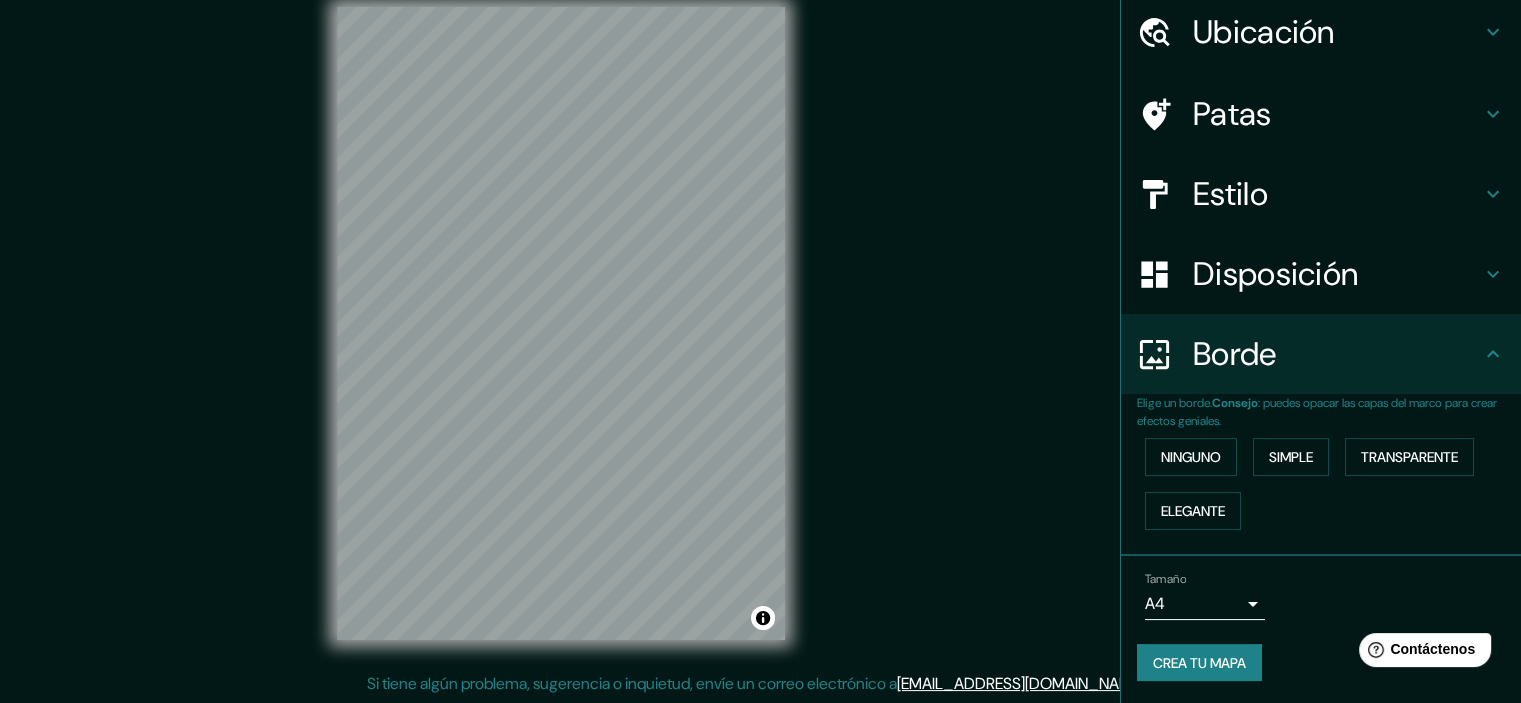 click on "Crea tu mapa" at bounding box center (1199, 663) 